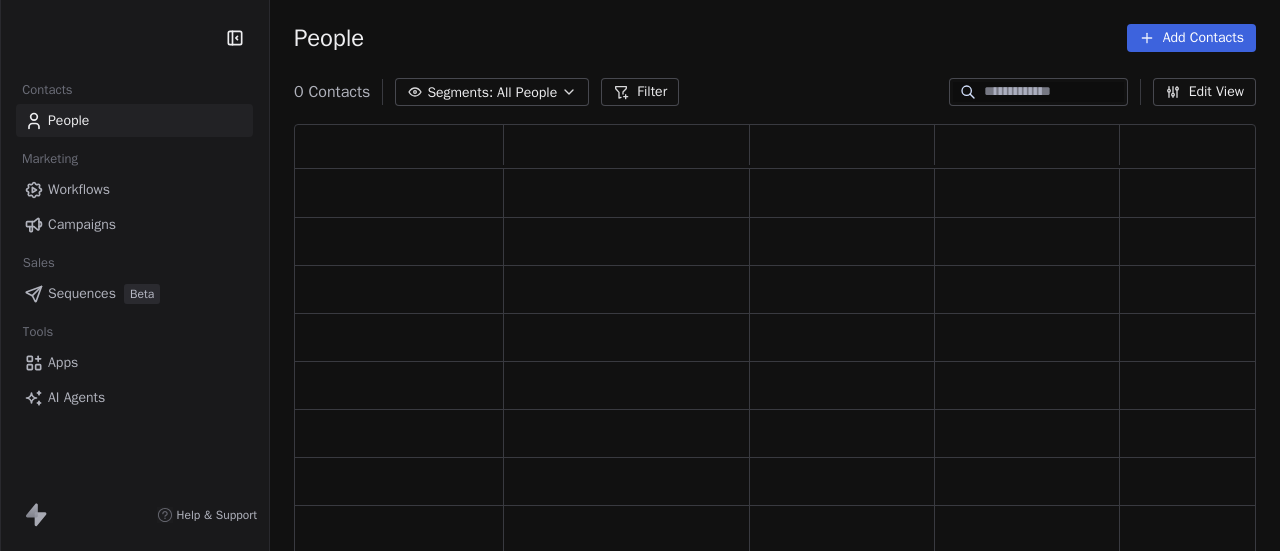 scroll, scrollTop: 0, scrollLeft: 0, axis: both 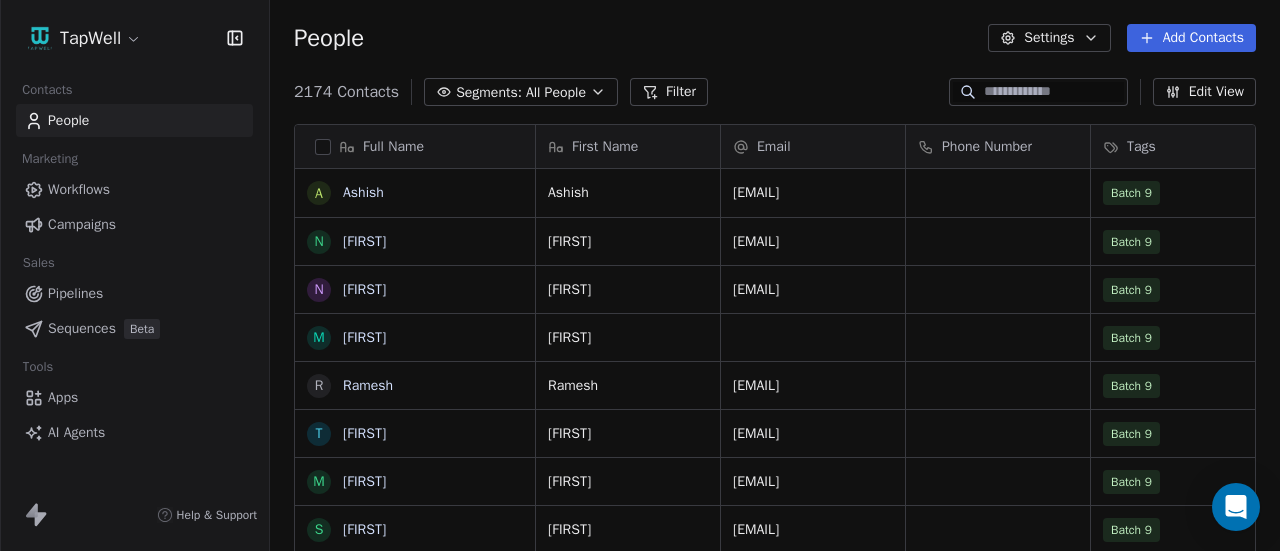 click on "Campaigns" at bounding box center (82, 224) 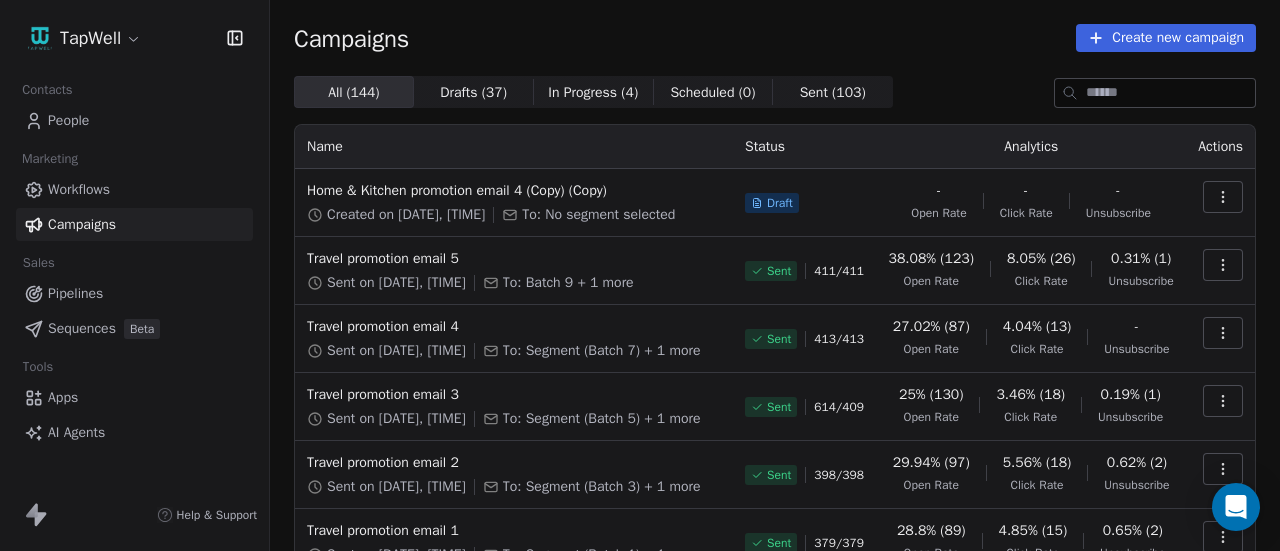 click on "Home & Kitchen promotion email 4 (Copy) (Copy) Created on Jul 9, 2025, 4:11 PM To: No segment selected" at bounding box center [514, 203] 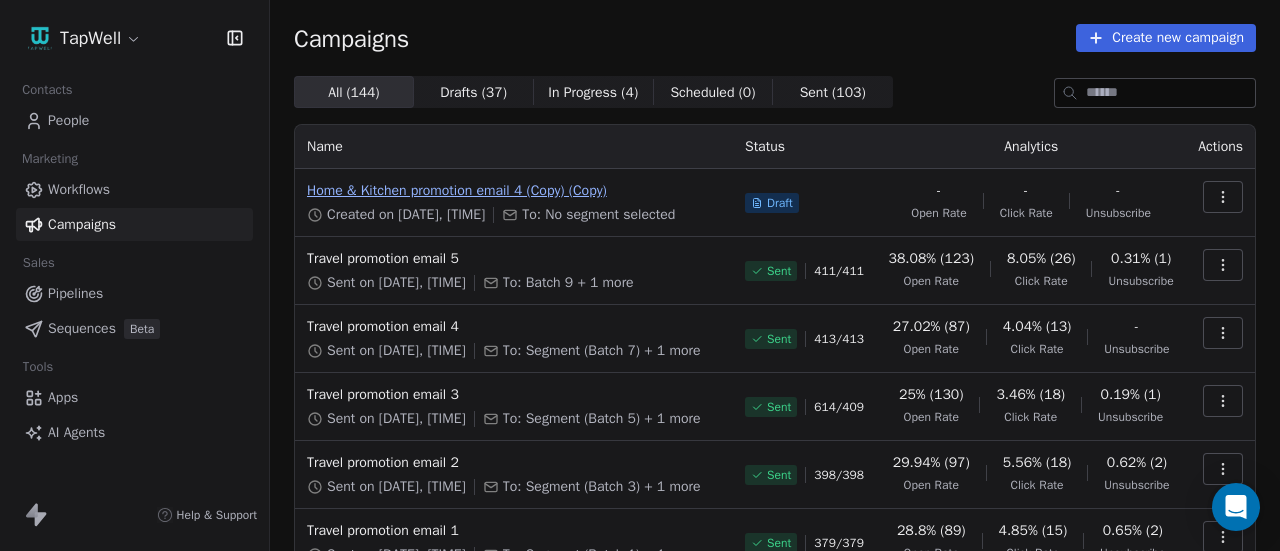 click on "Home & Kitchen promotion email 4 (Copy) (Copy)" at bounding box center (514, 191) 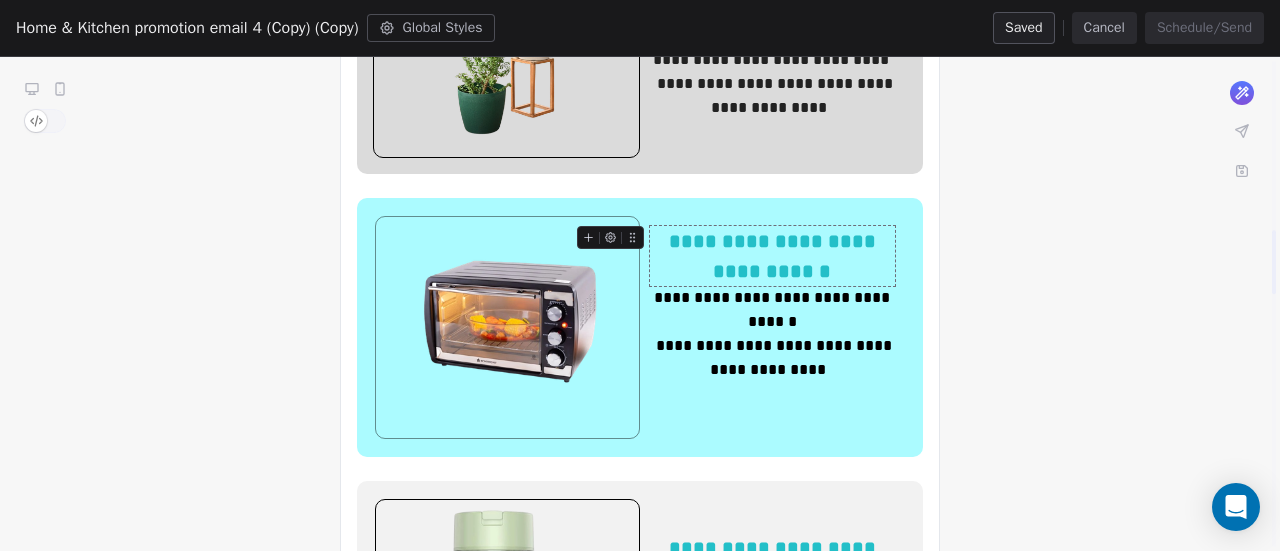 scroll, scrollTop: 1309, scrollLeft: 0, axis: vertical 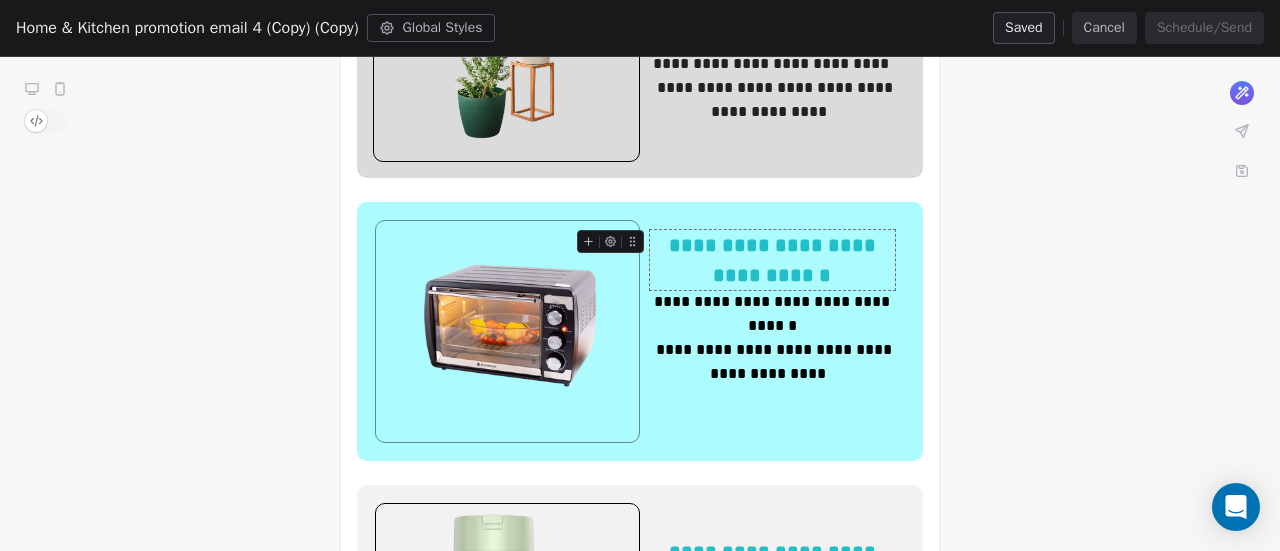 click on "**********" at bounding box center [772, 260] 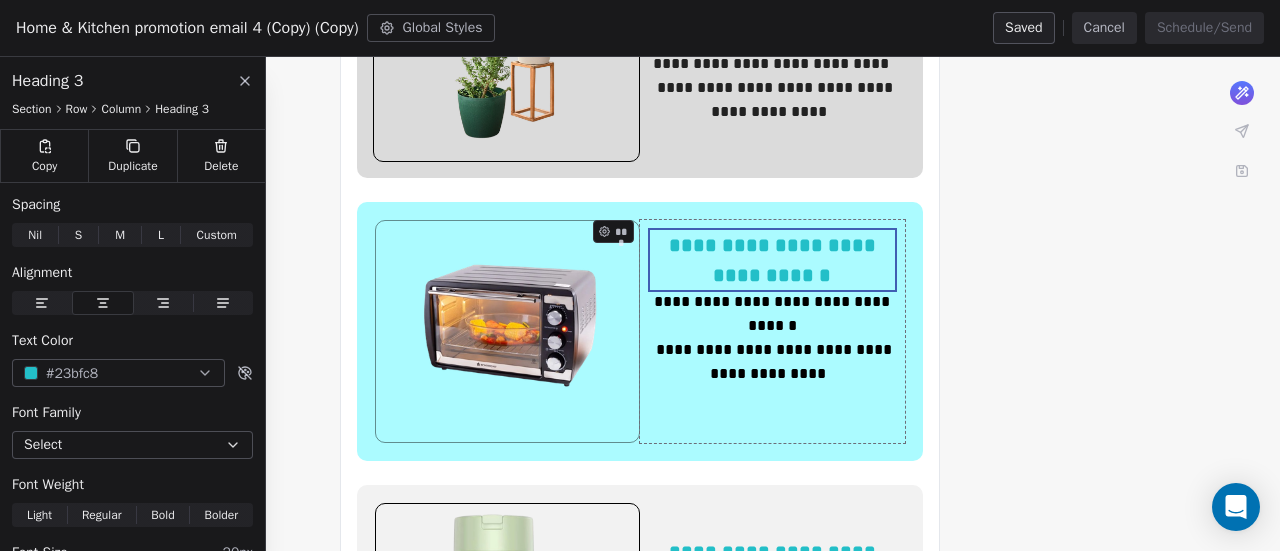 click on "**********" at bounding box center (640, 707) 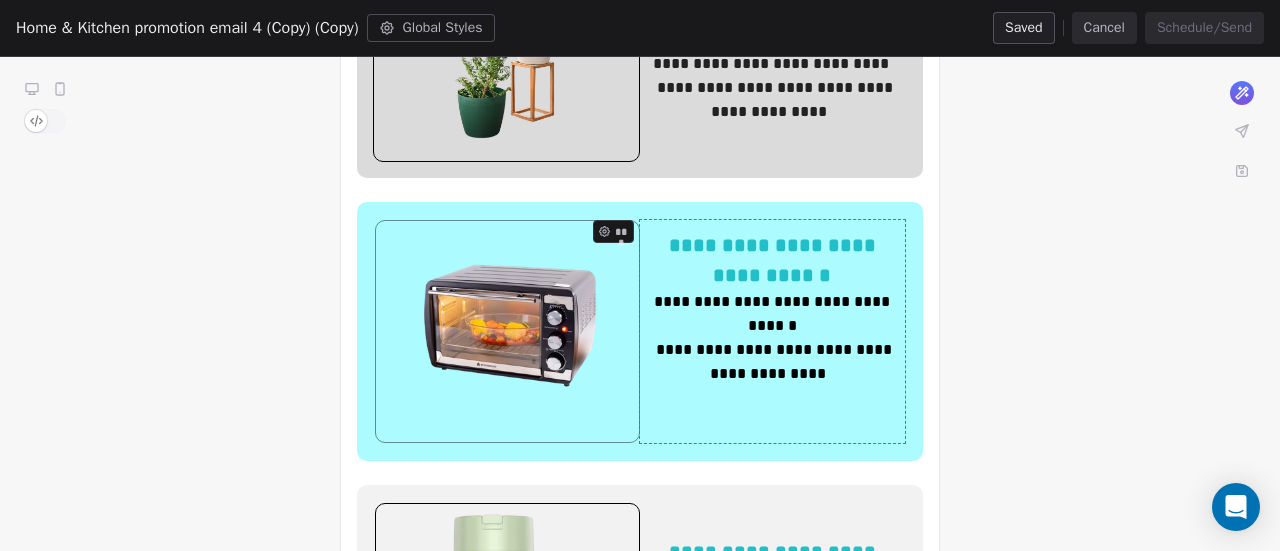 click 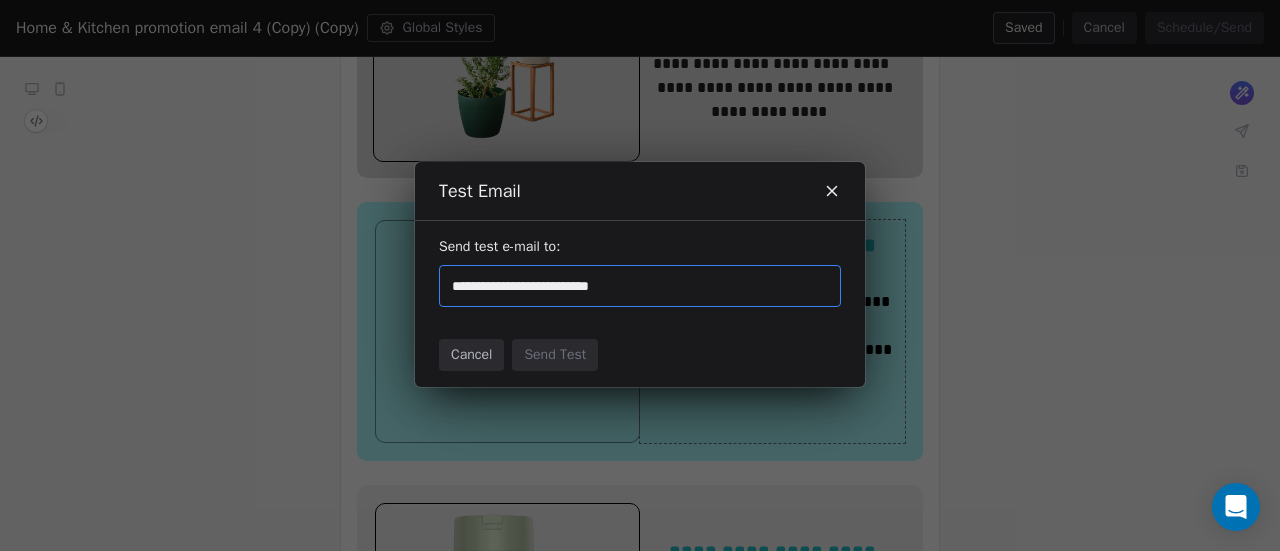 type on "**********" 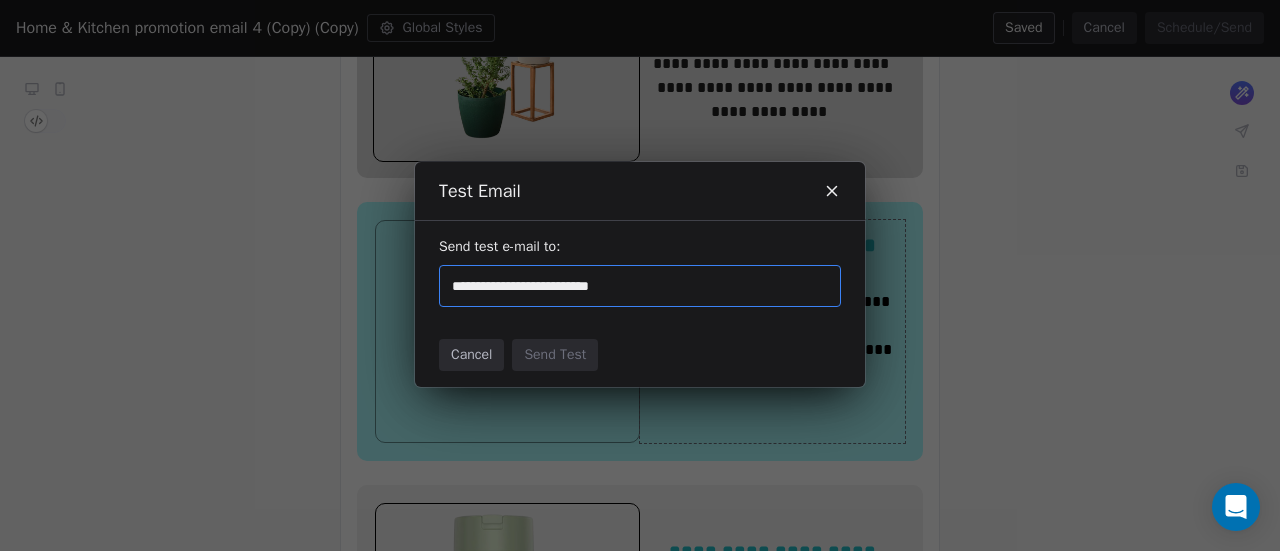type 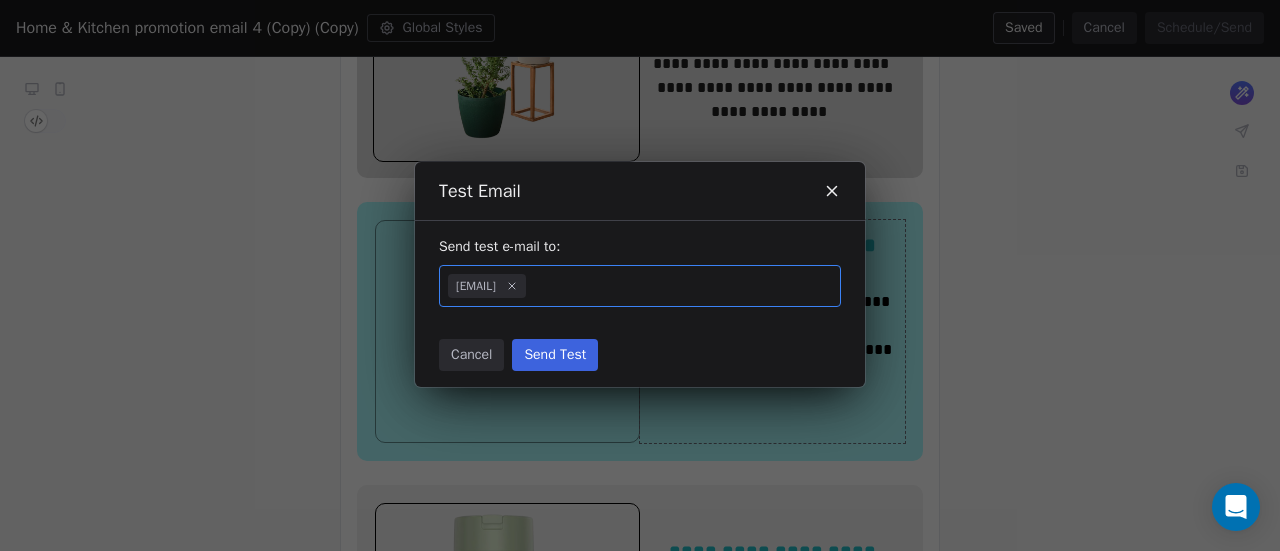 click on "Cancel Send Test" at bounding box center (640, 355) 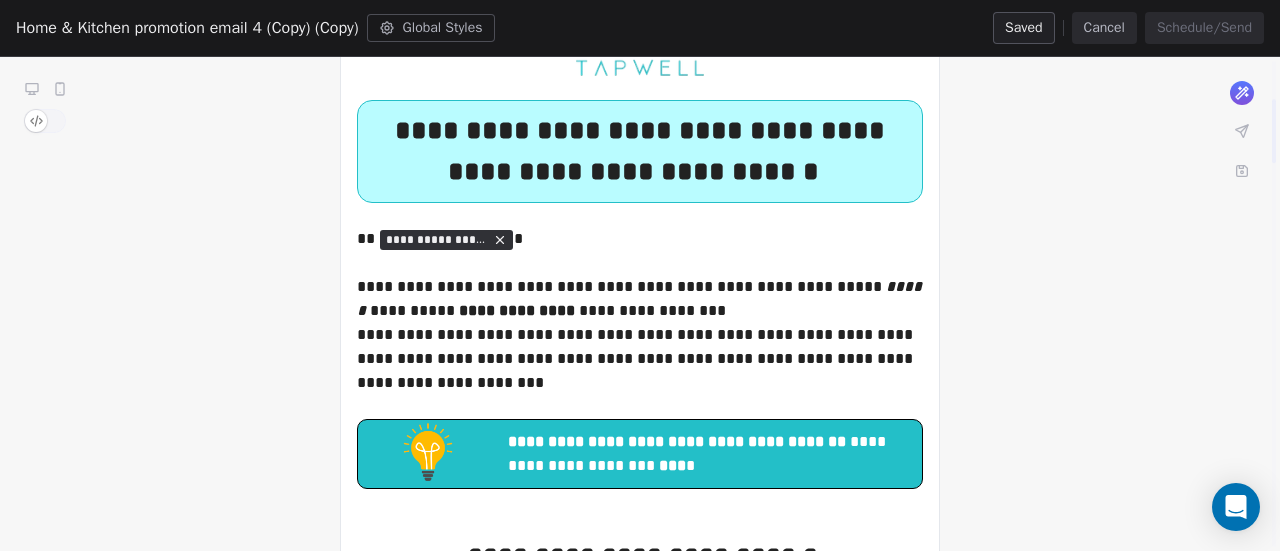 scroll, scrollTop: 0, scrollLeft: 0, axis: both 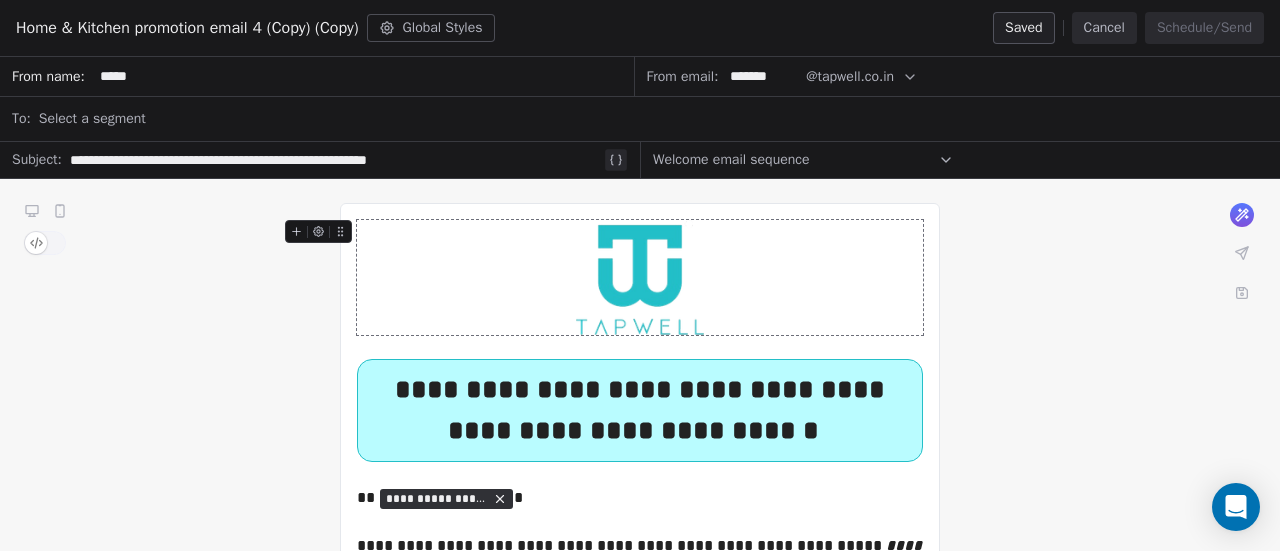click on "Home & Kitchen promotion email 4 (Copy) (Copy)" at bounding box center [187, 28] 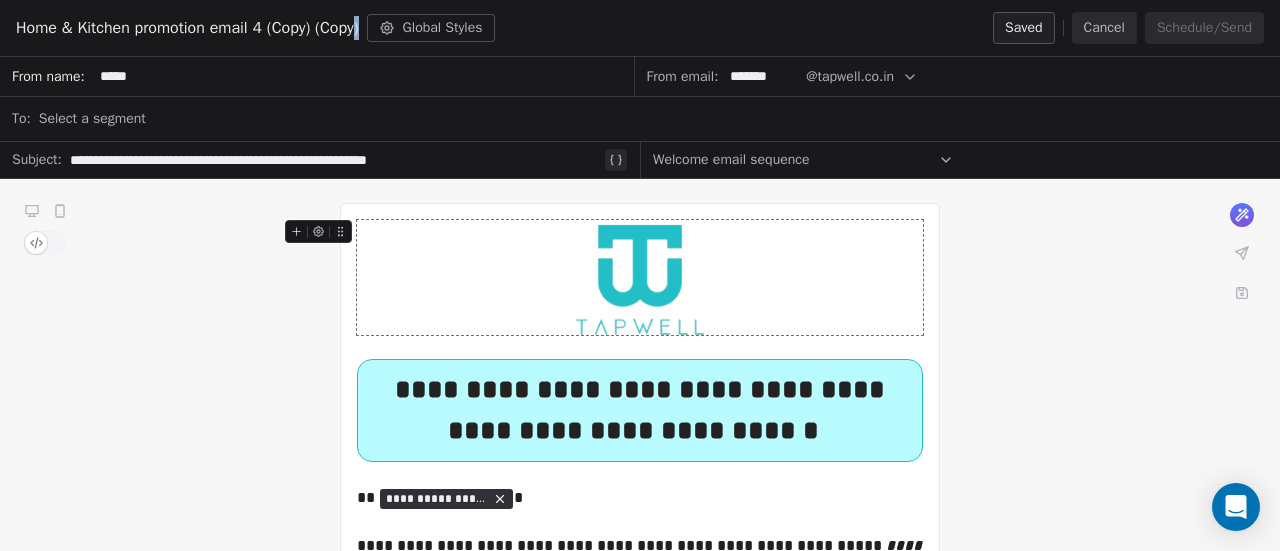 click on "Home & Kitchen promotion email 4 (Copy) (Copy)" at bounding box center (187, 28) 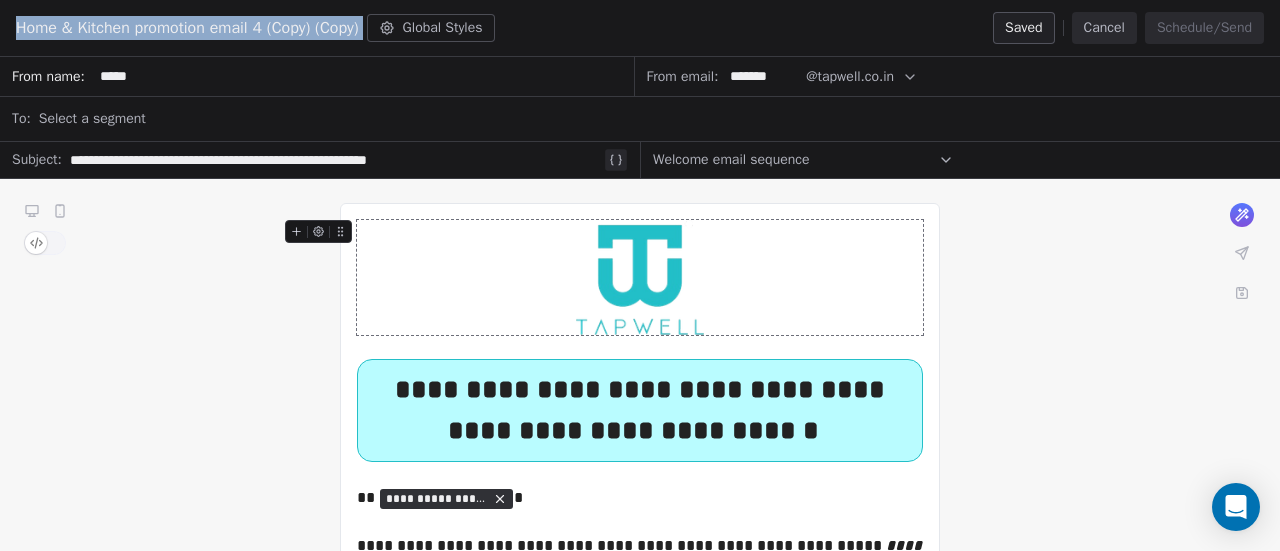 click on "Home & Kitchen promotion email 4 (Copy) (Copy)" at bounding box center (187, 28) 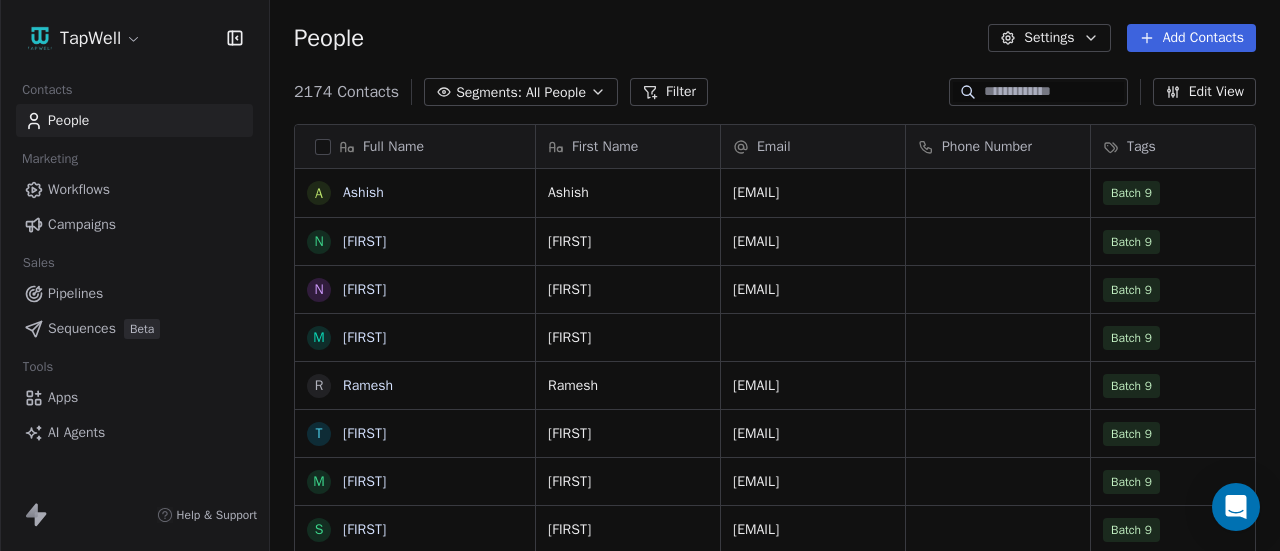scroll, scrollTop: 16, scrollLeft: 16, axis: both 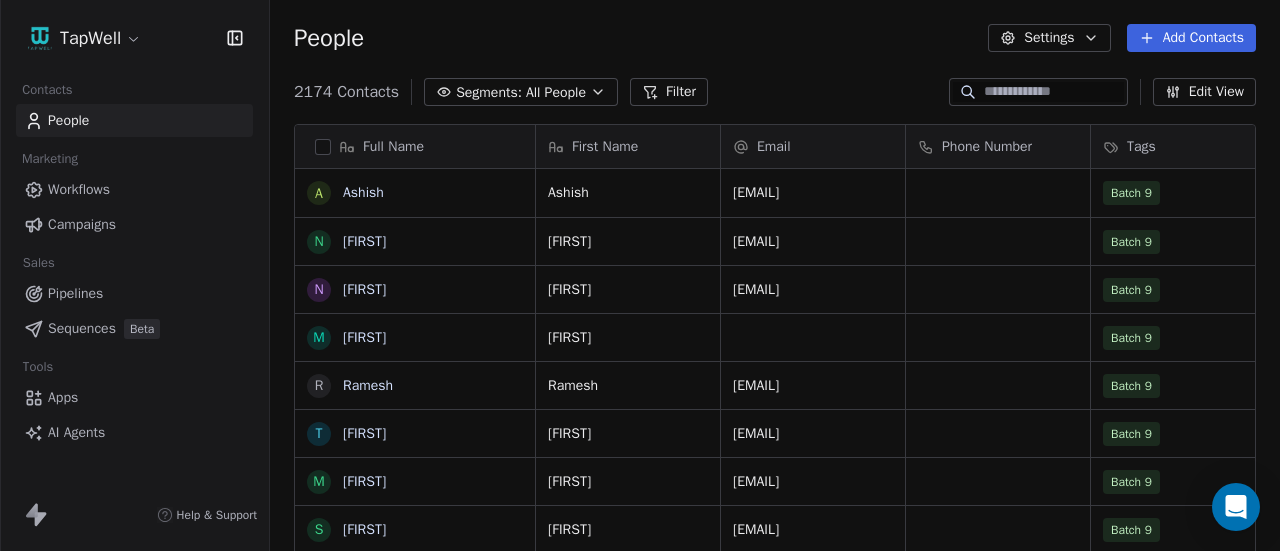 click on "Campaigns" at bounding box center [134, 224] 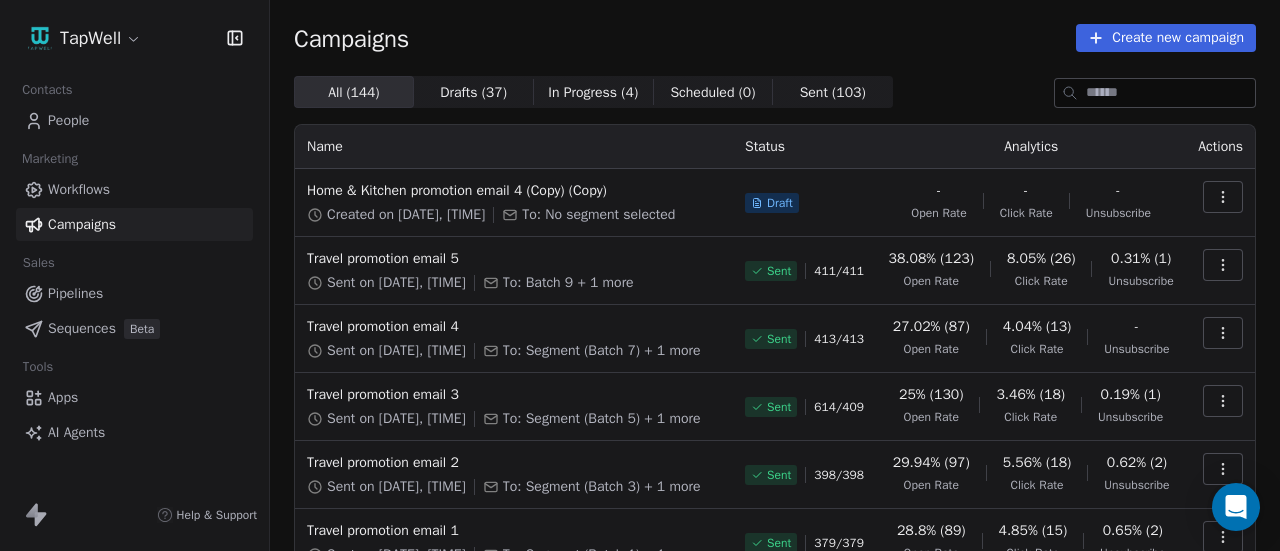 click at bounding box center (1223, 197) 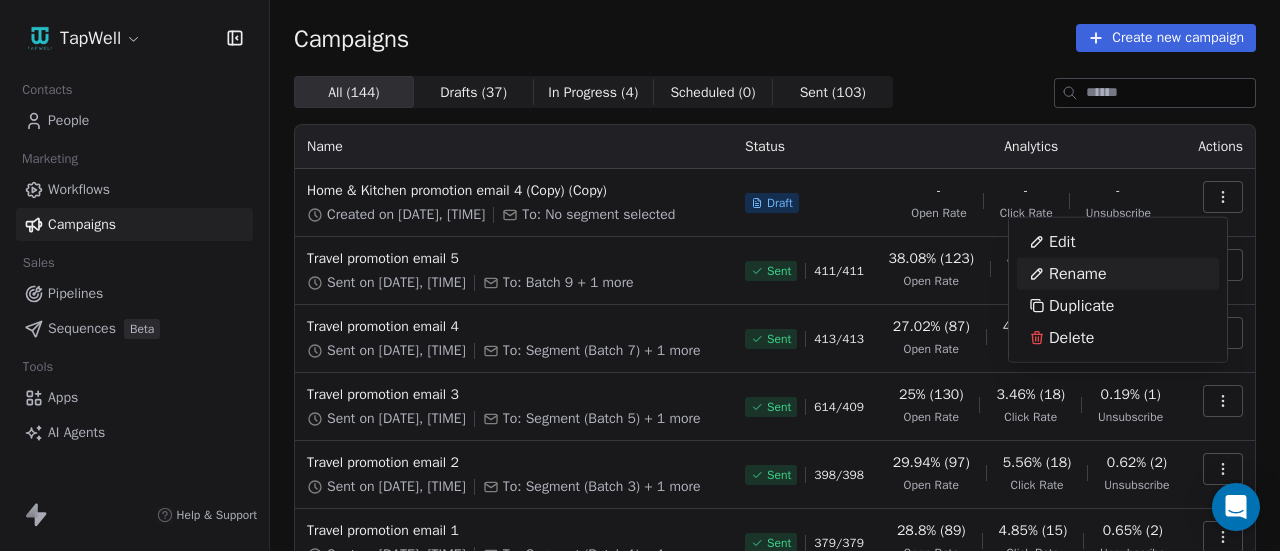 click on "Rename" at bounding box center (1078, 274) 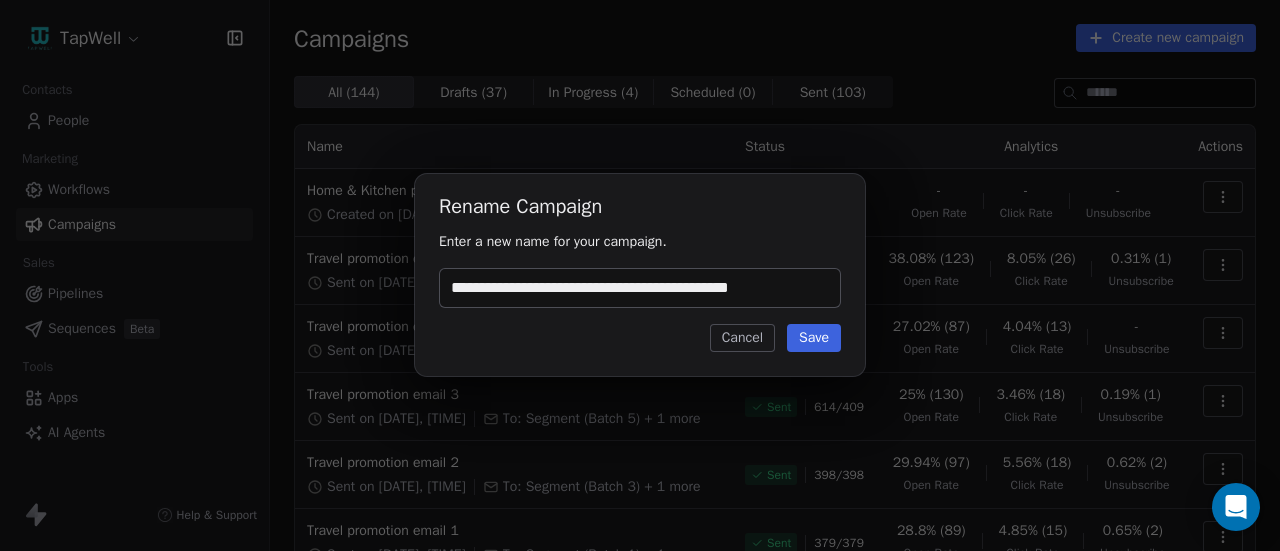 click on "**********" at bounding box center (640, 288) 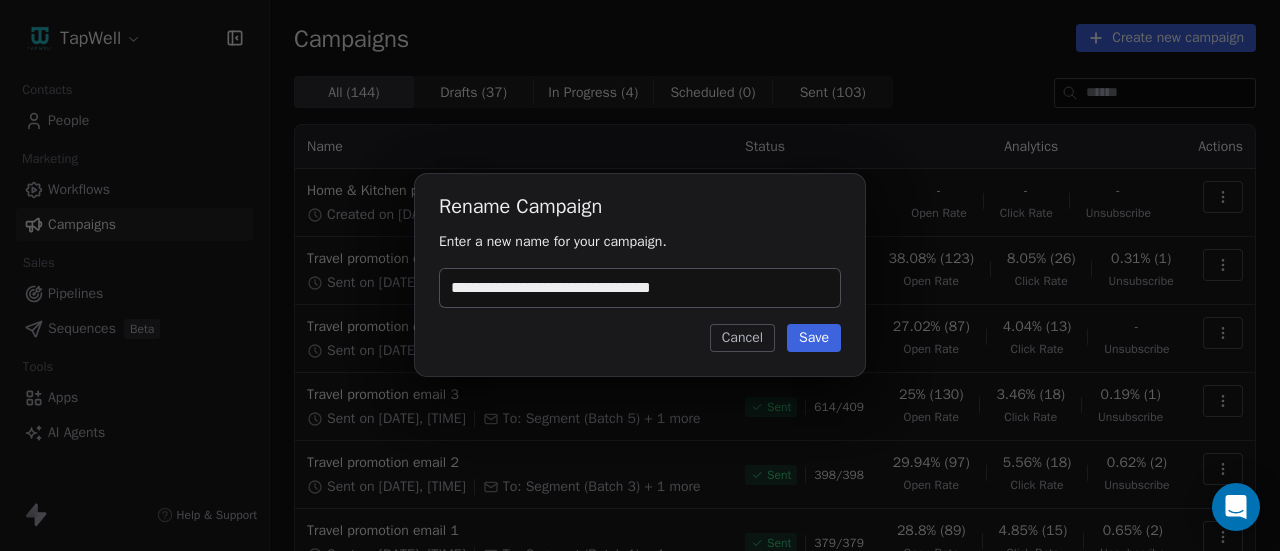type on "**********" 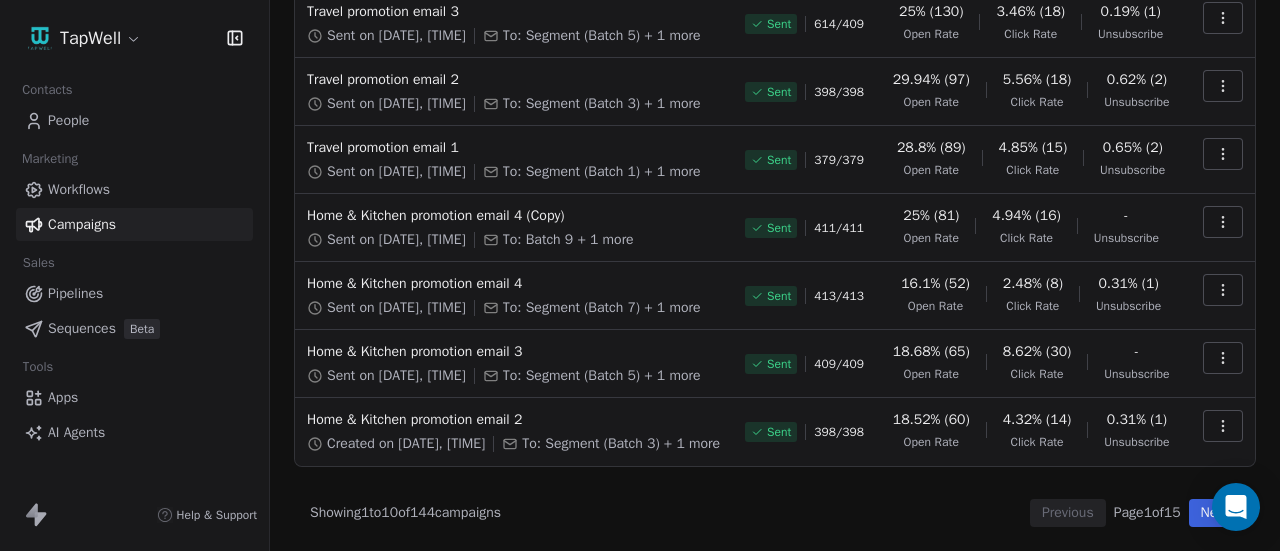 scroll, scrollTop: 0, scrollLeft: 0, axis: both 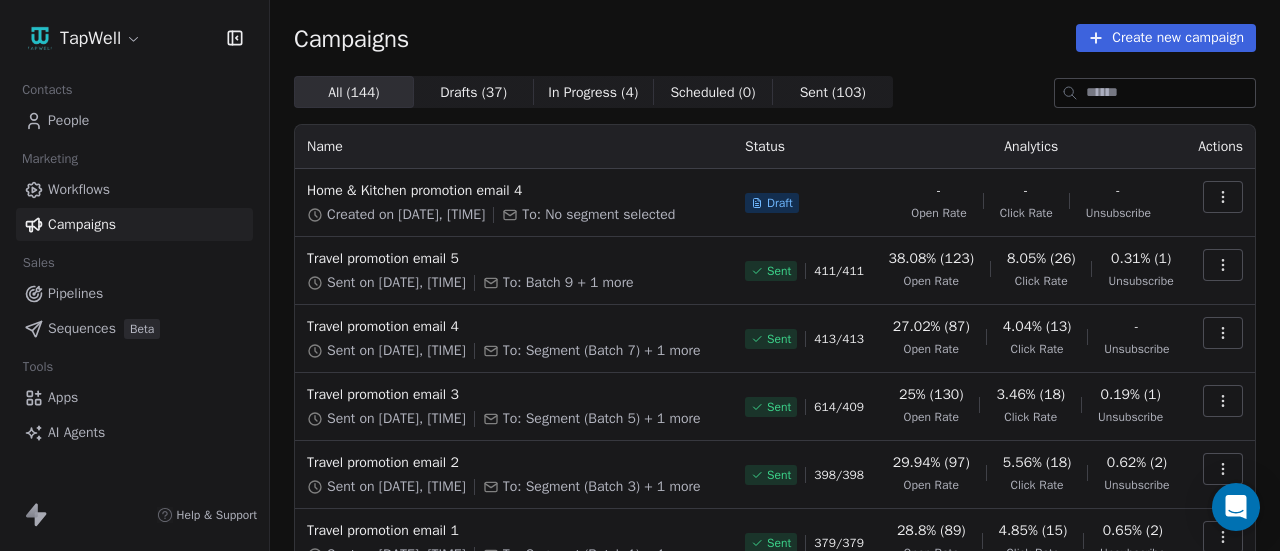 click 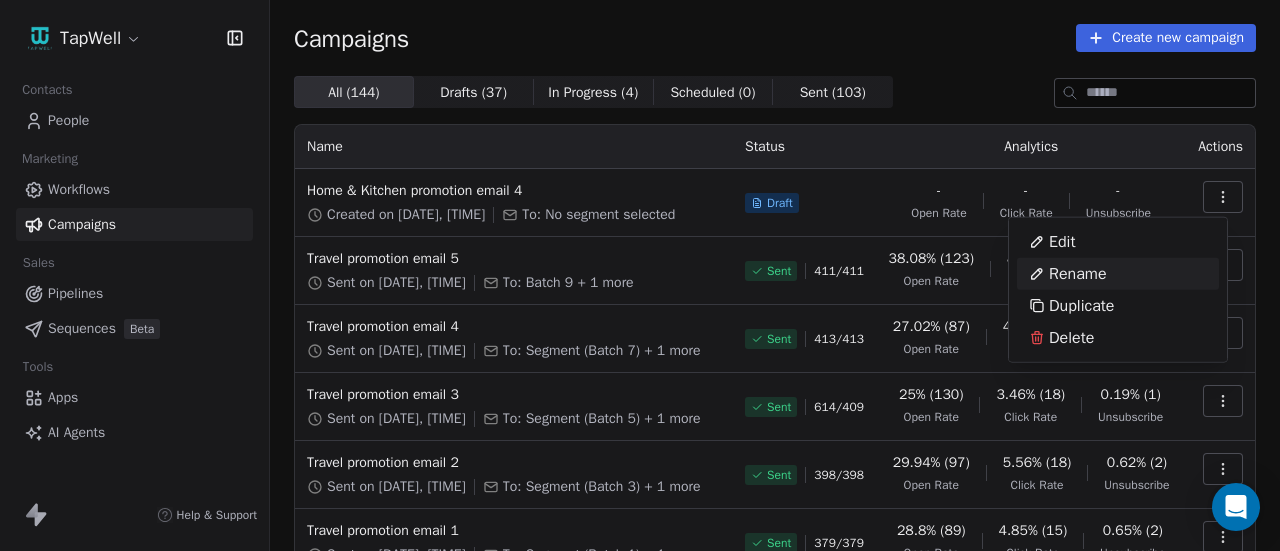 click on "Rename" at bounding box center [1068, 274] 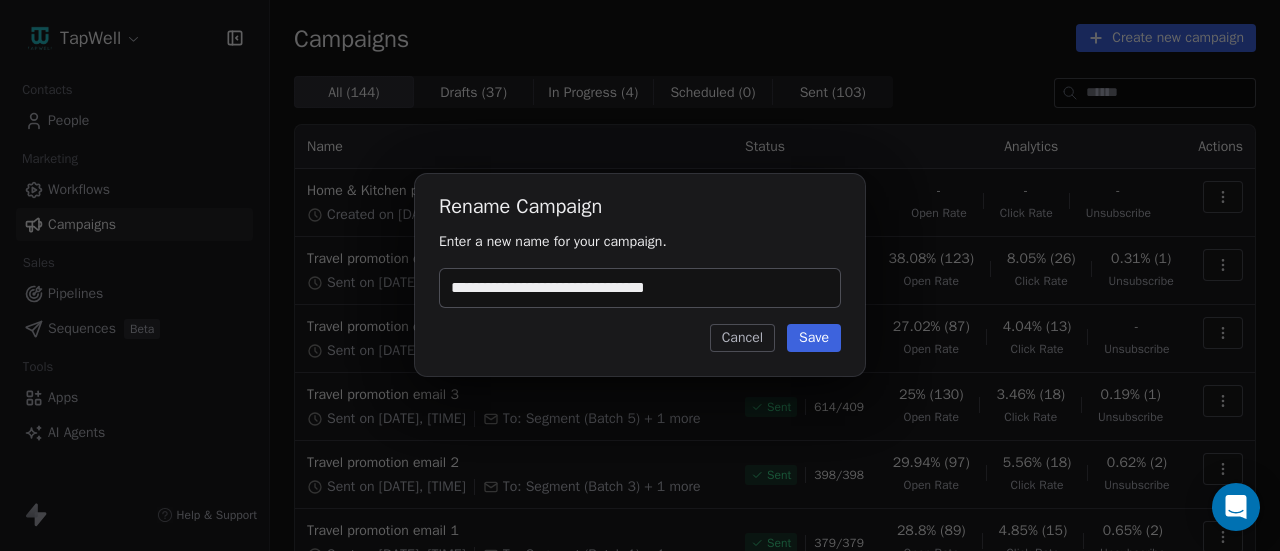 click on "**********" at bounding box center [640, 288] 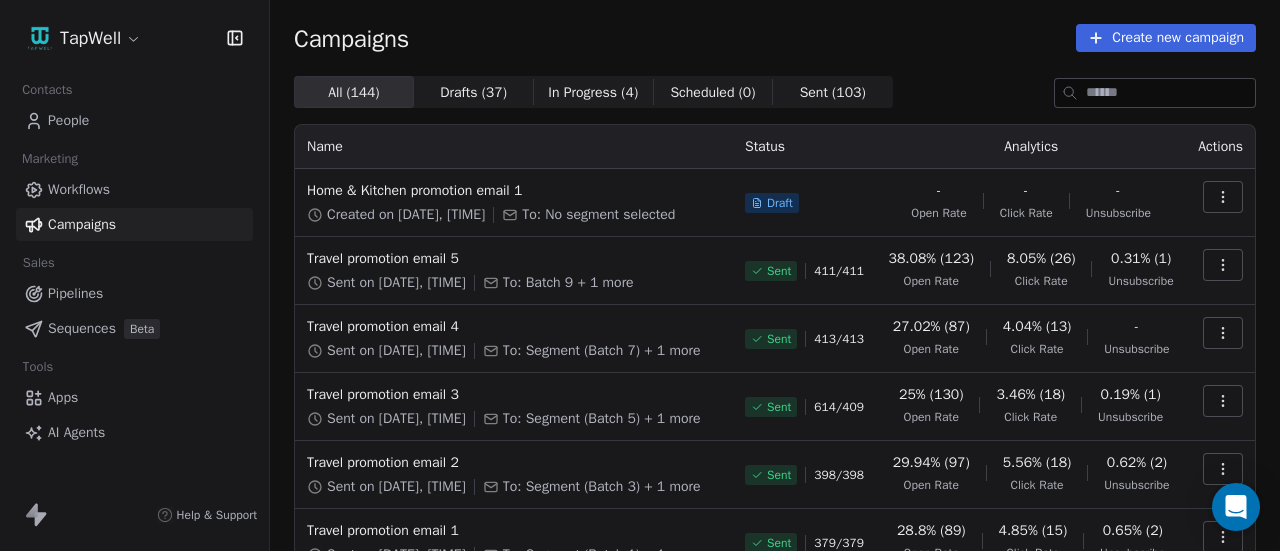 click on "Draft" at bounding box center (804, 203) 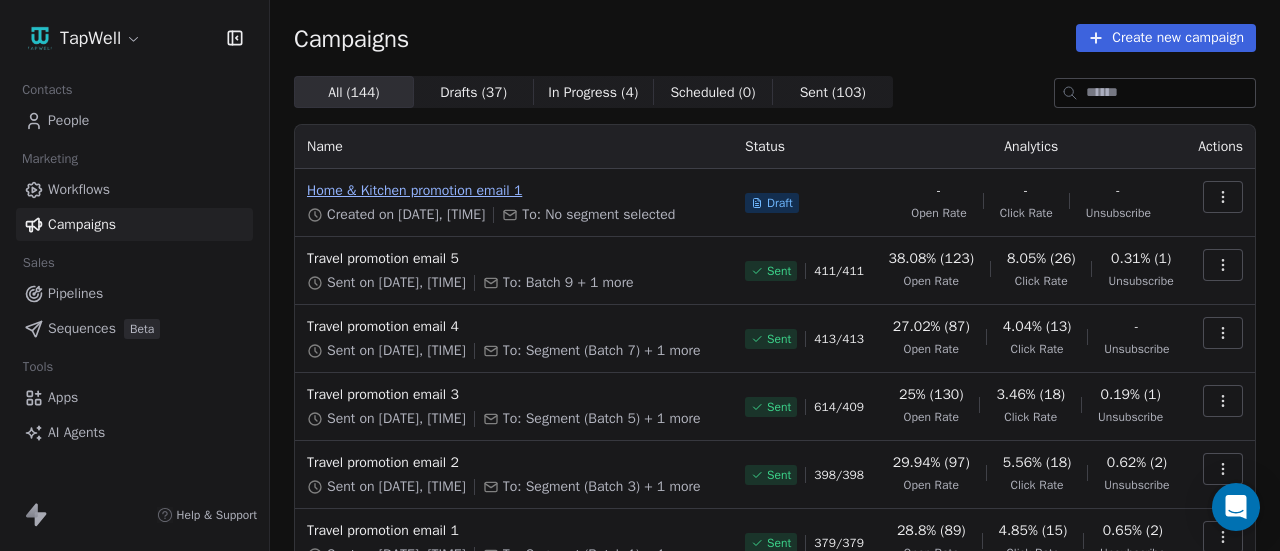 click on "Home & Kitchen promotion email 1" at bounding box center (514, 191) 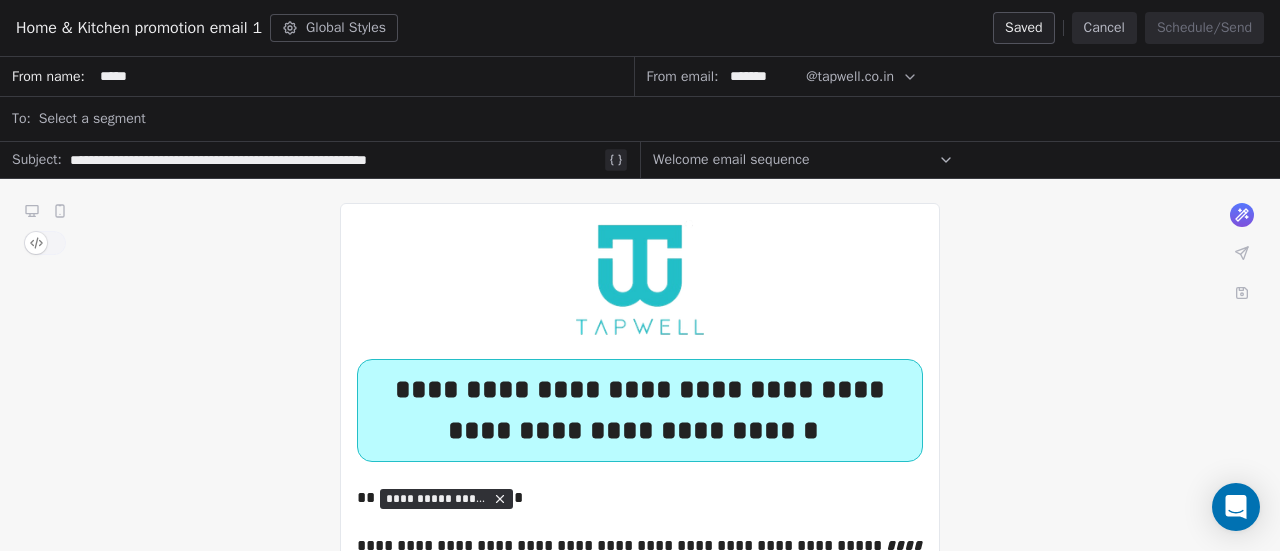 click on "Select a segment" at bounding box center [653, 119] 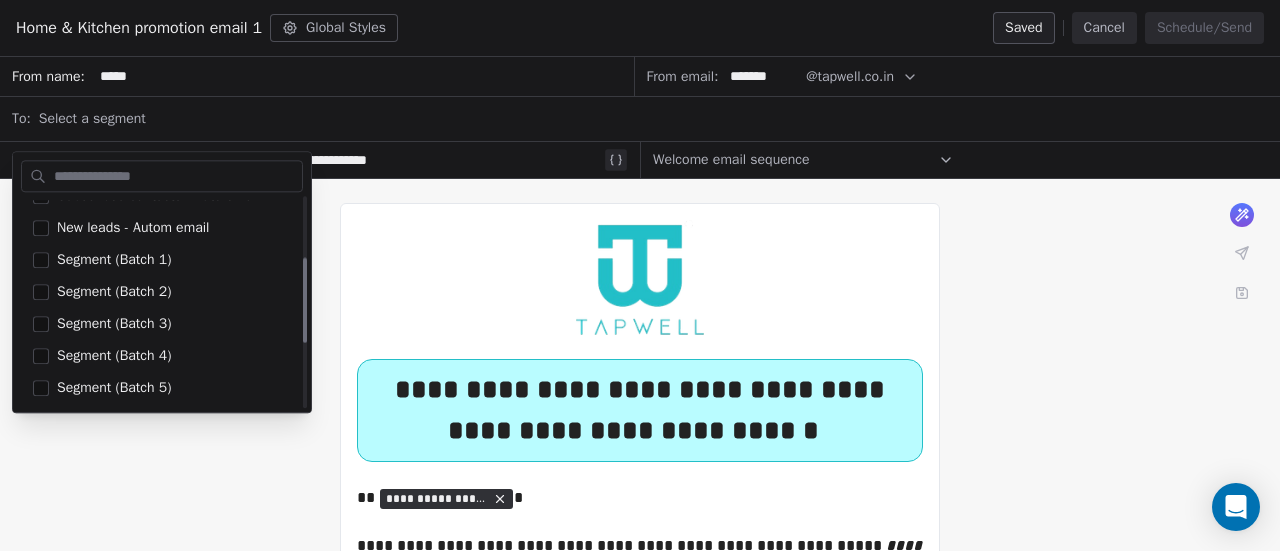 scroll, scrollTop: 144, scrollLeft: 0, axis: vertical 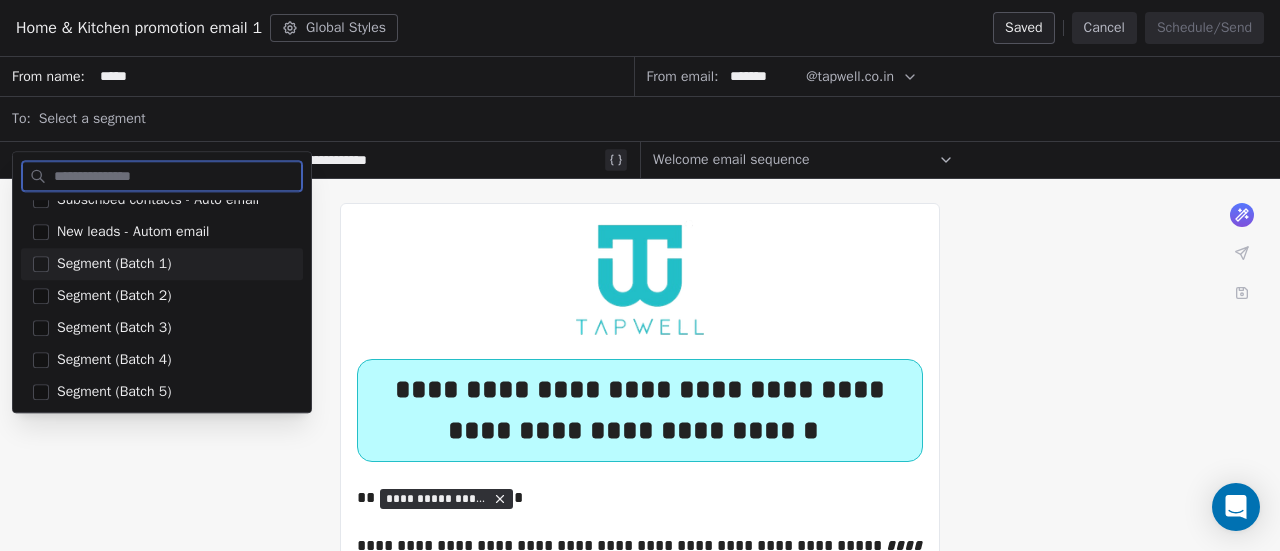 click at bounding box center (41, 264) 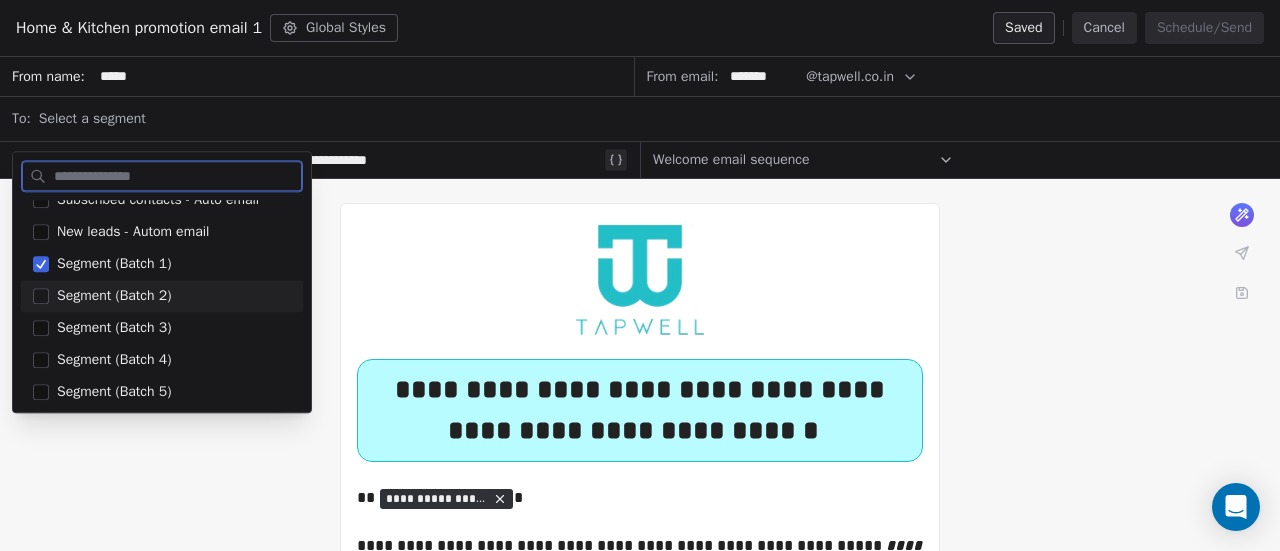 click at bounding box center [41, 296] 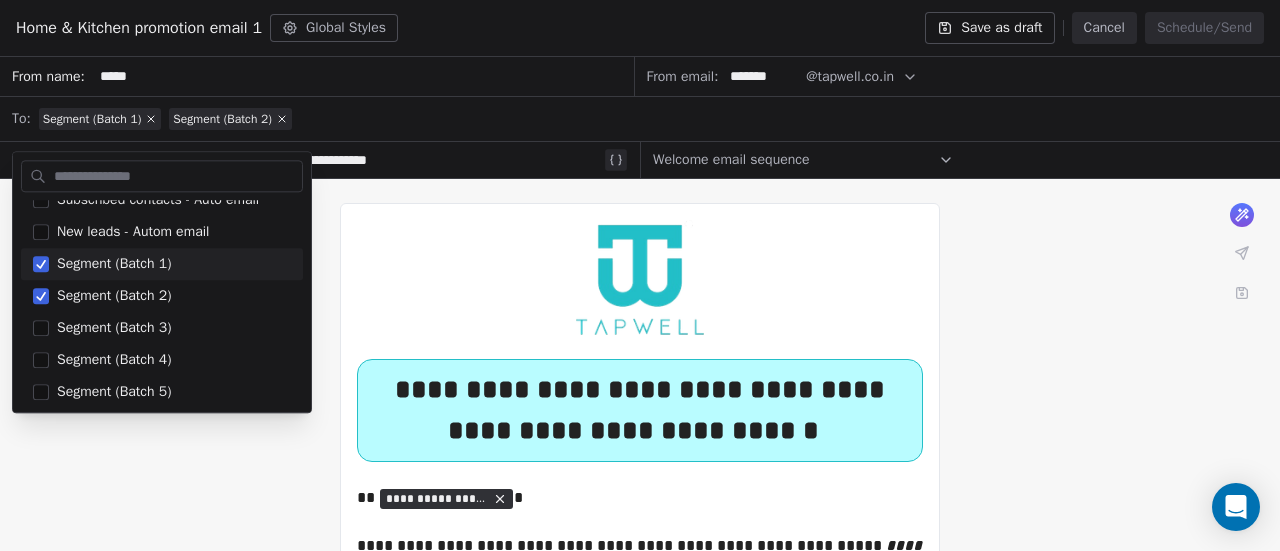 click on "**********" at bounding box center [640, 2016] 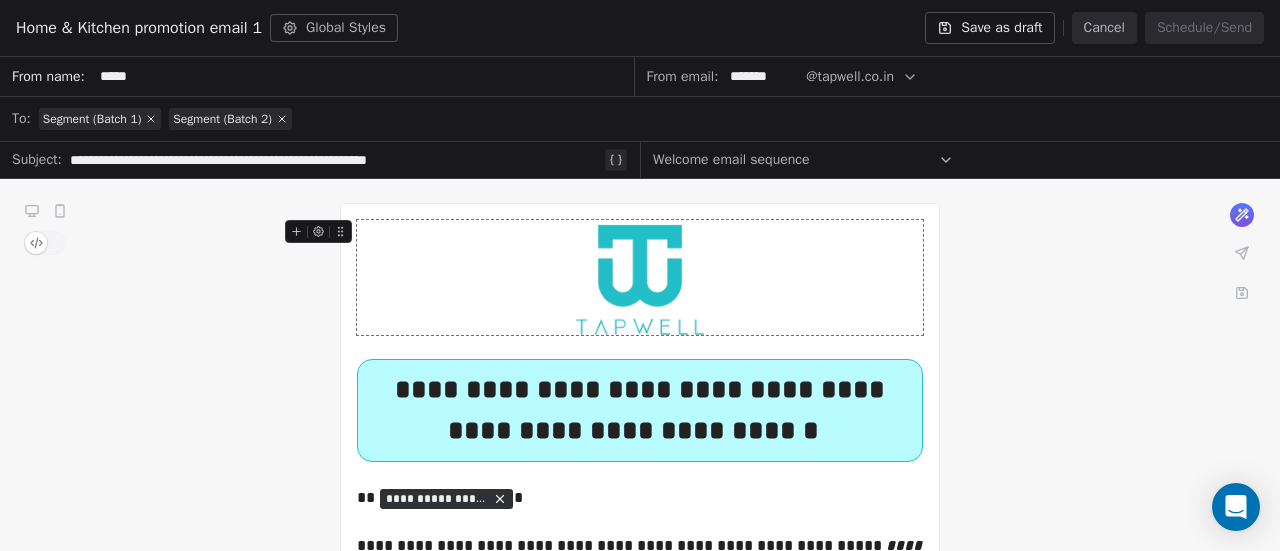 click on "**********" at bounding box center [640, 275] 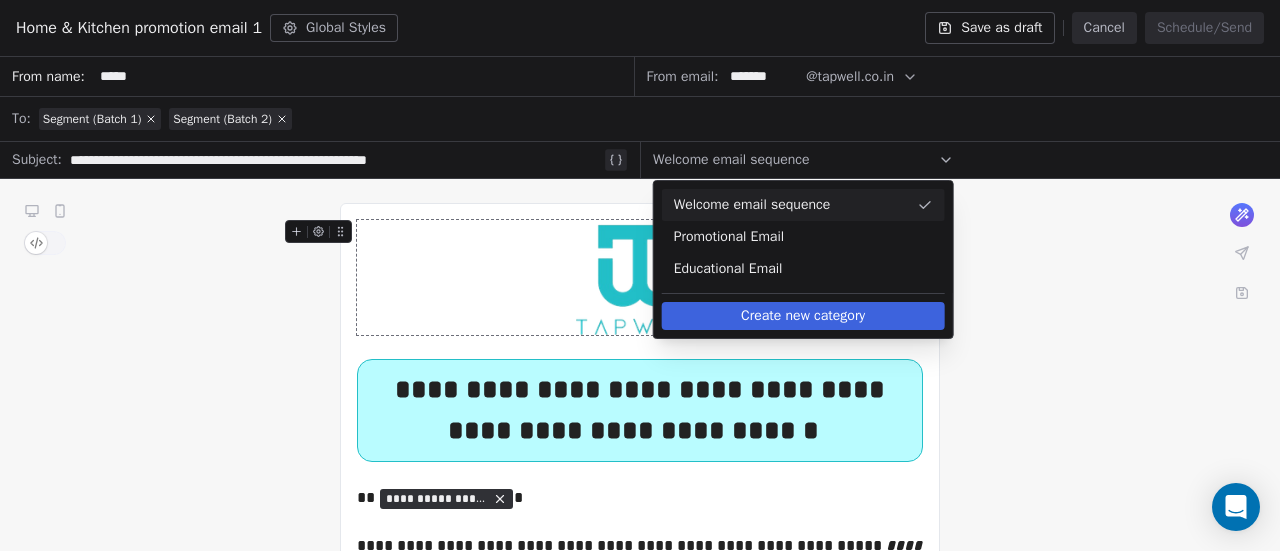 click on "**********" at bounding box center [640, 2016] 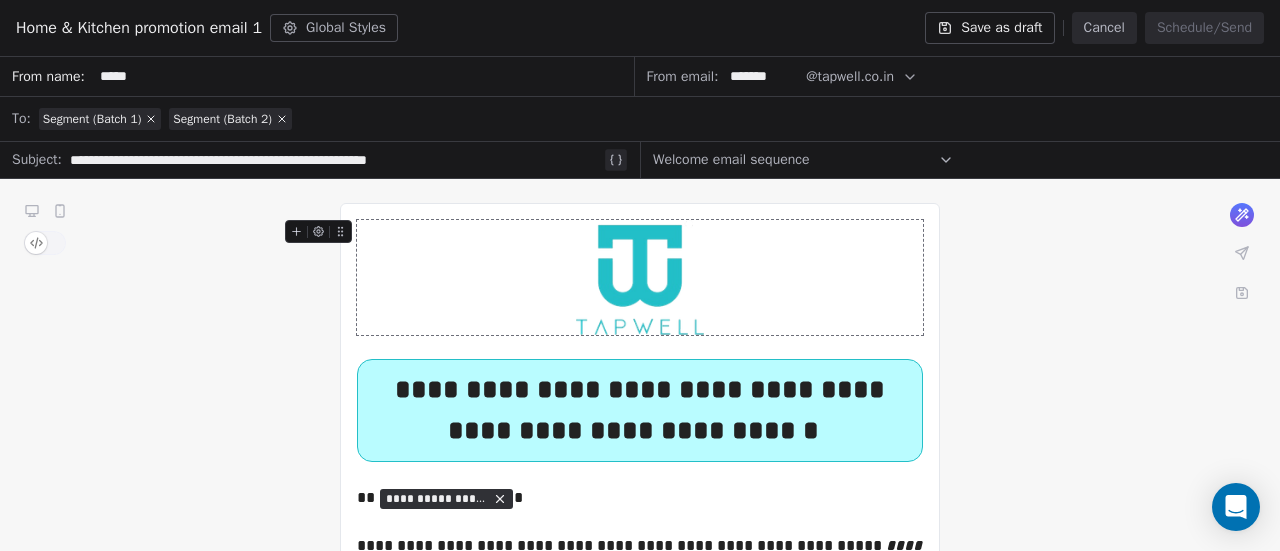 click on "From email: ******* @tapwell.co.in" at bounding box center (958, 77) 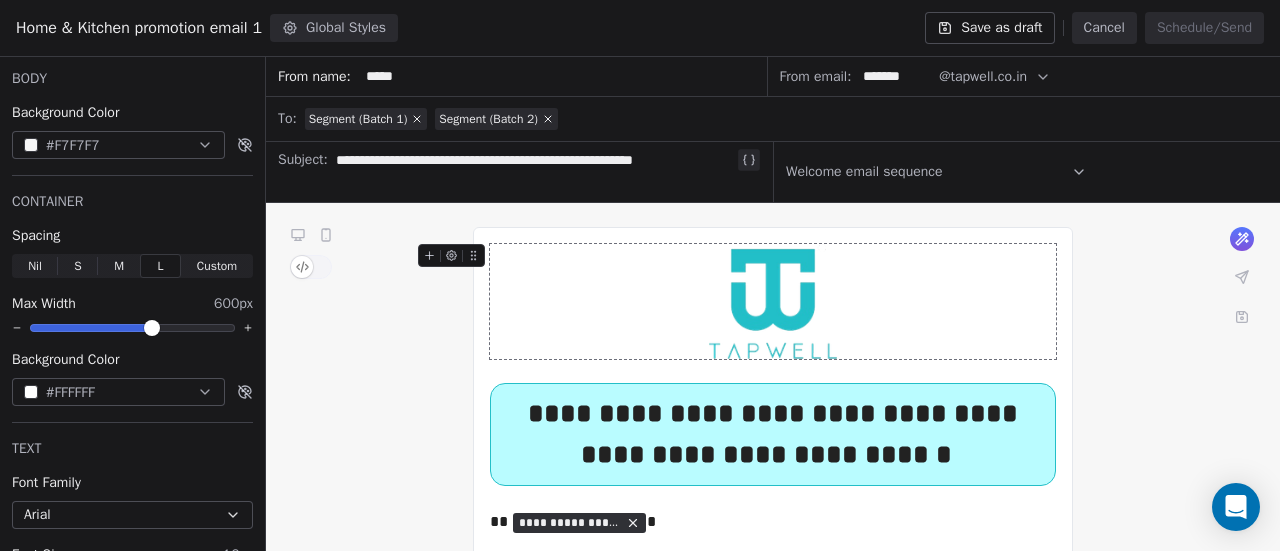 click 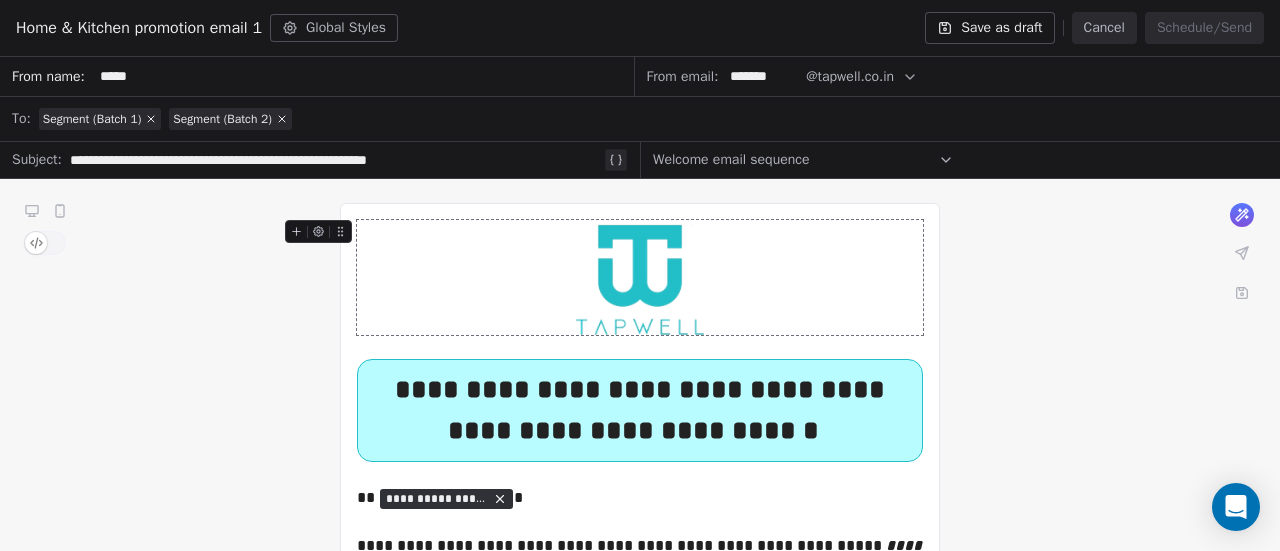 click 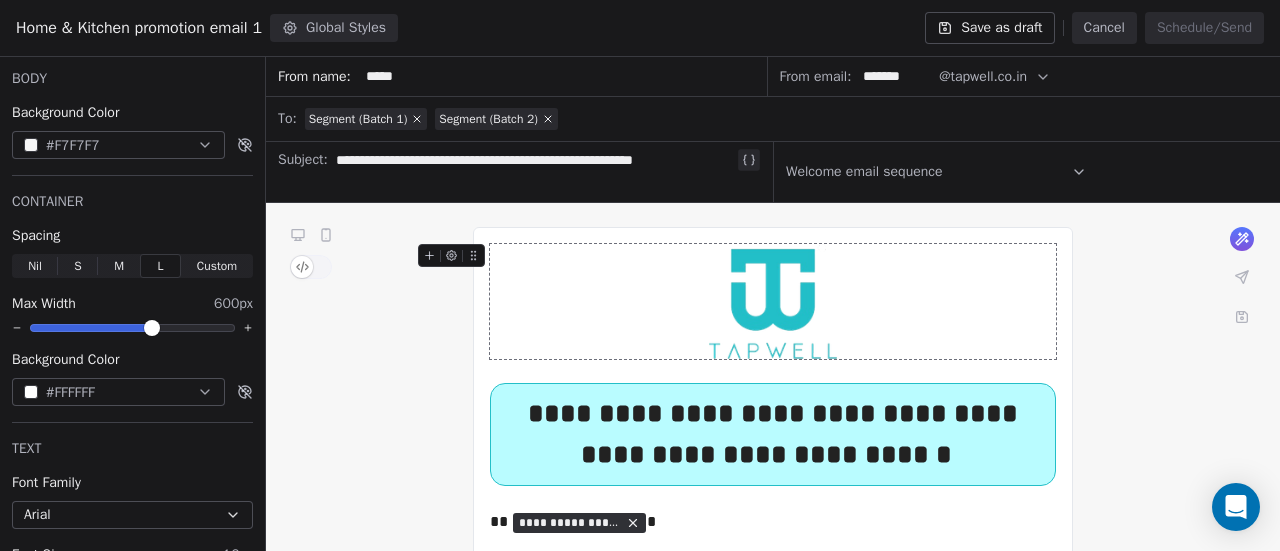 click 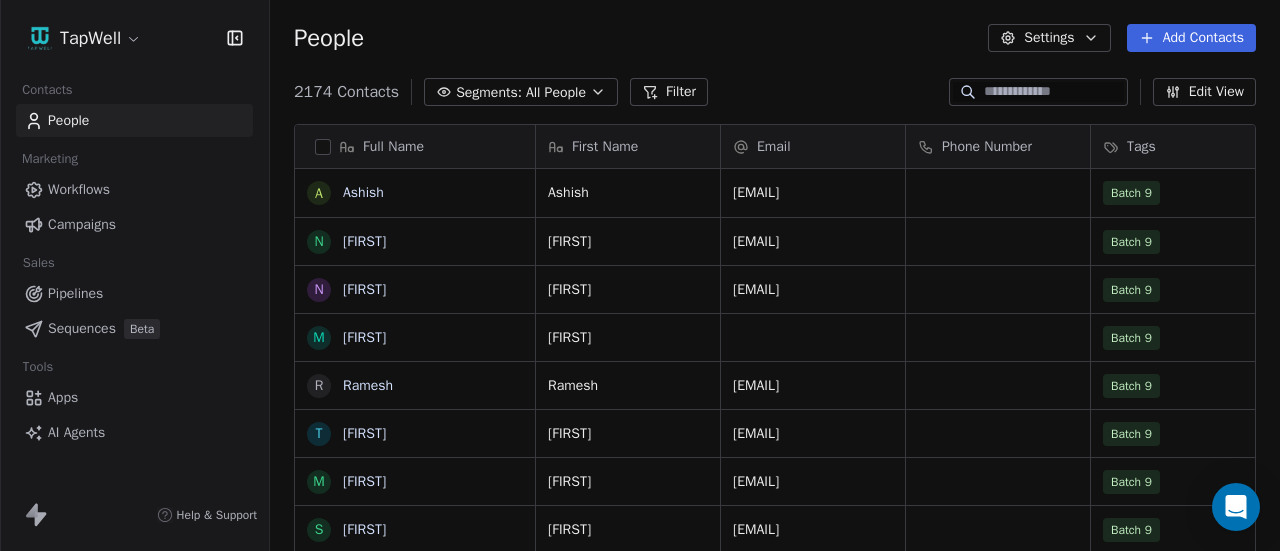 scroll, scrollTop: 16, scrollLeft: 16, axis: both 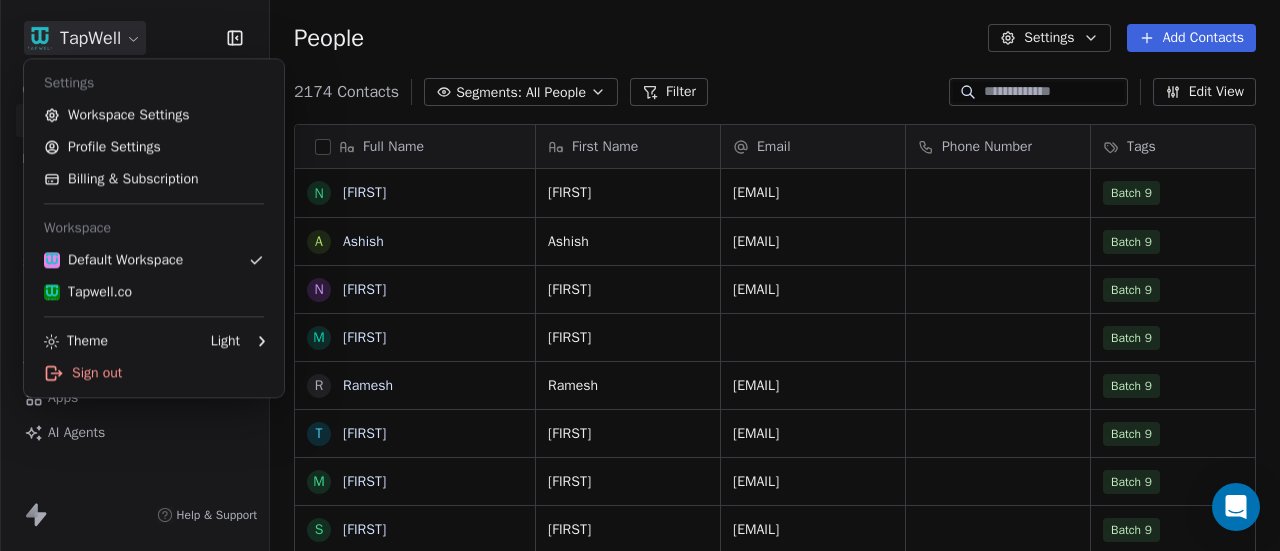 click on "TapWell Contacts People Marketing Workflows Campaigns Sales Pipelines Sequences Beta Tools Apps AI Agents Help & Support People Settings  Add Contacts 2174 Contacts Segments: All People Filter  Edit View Tag Add to Sequence Full Name N Neerata A Ashish N Nikhil M Mudassir R Ramesh T Tanushree M Mayurakshi S Sanchari A Atul B Bhushan C Chandan A Abhispsha A Abhishek R Raj S Siddharth N Nisha v vskaccount@gmail.com S Sujit t testing@responce.com r rashika@shivalikgroup.com j joseph S Sheetal Srivastava t testing@dashboard.com j jrod@gmail.com D Dhruv A Aniket N Nikhil K Karan G Gokul Krishnan First Name Email Phone Number Tags Country Website Job Title Neerata neerata.prabhakar@privacypillar.com Batch 9 Ashish ashish.lokhande@neoniche.com Batch 9 Nikhil harshn09@gmail.com Batch 9 Mudassir Batch 9 Ramesh thiru.ramesh@araasfoods.com Batch 9 Tanushree tanushree@unboxed.in Batch 9 Mayurakshi mayurakshi.jayasi@c2perform.com Batch 9 Sanchari sanchari.pait@branch.co Batch 9 Atul atul@voixandmerch.com Bhushan Chandan" at bounding box center (640, 275) 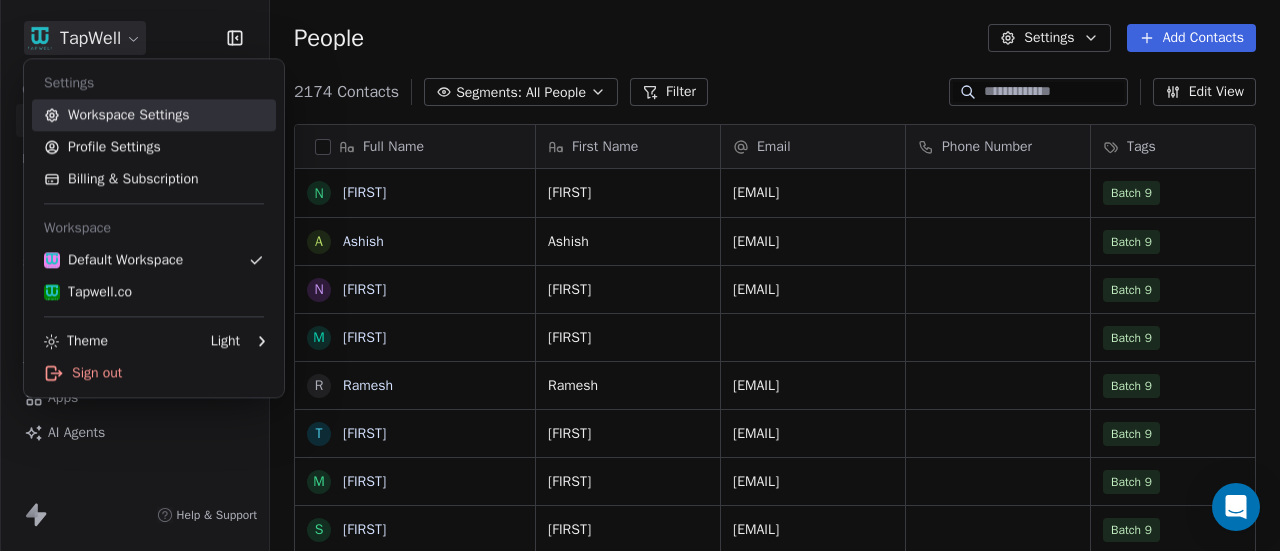 click on "Workspace Settings" at bounding box center [154, 115] 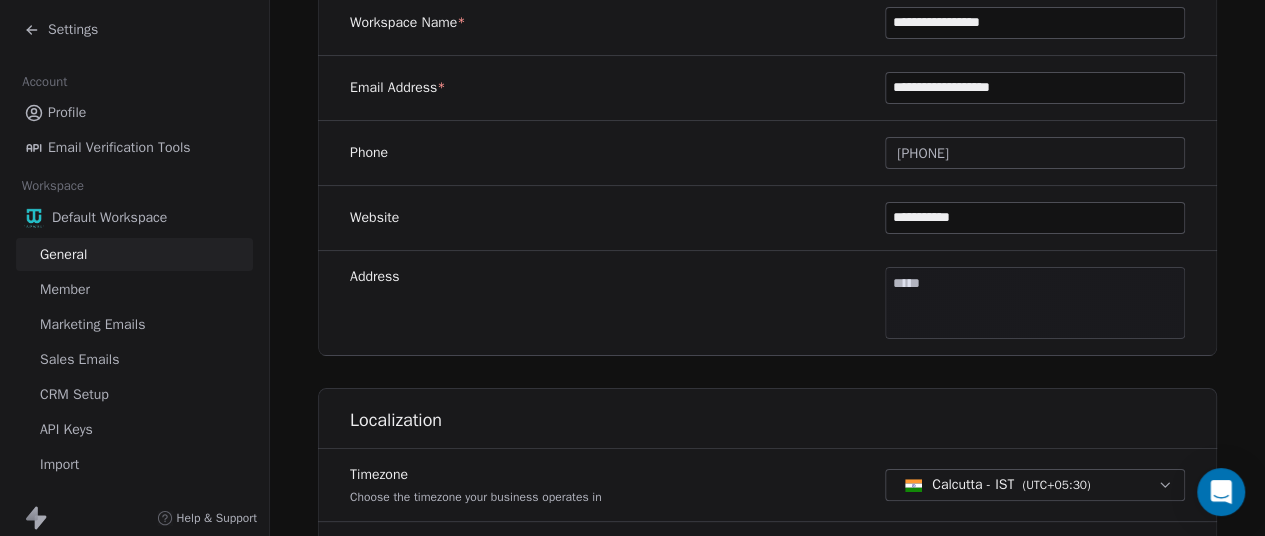 scroll, scrollTop: 460, scrollLeft: 0, axis: vertical 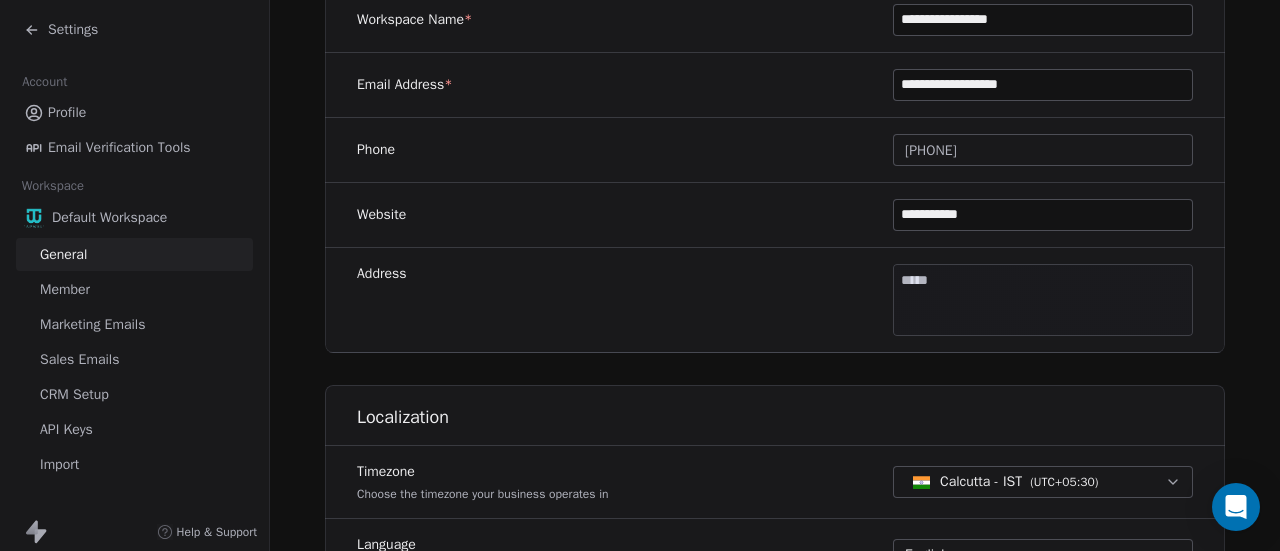 click on "**********" at bounding box center (640, 275) 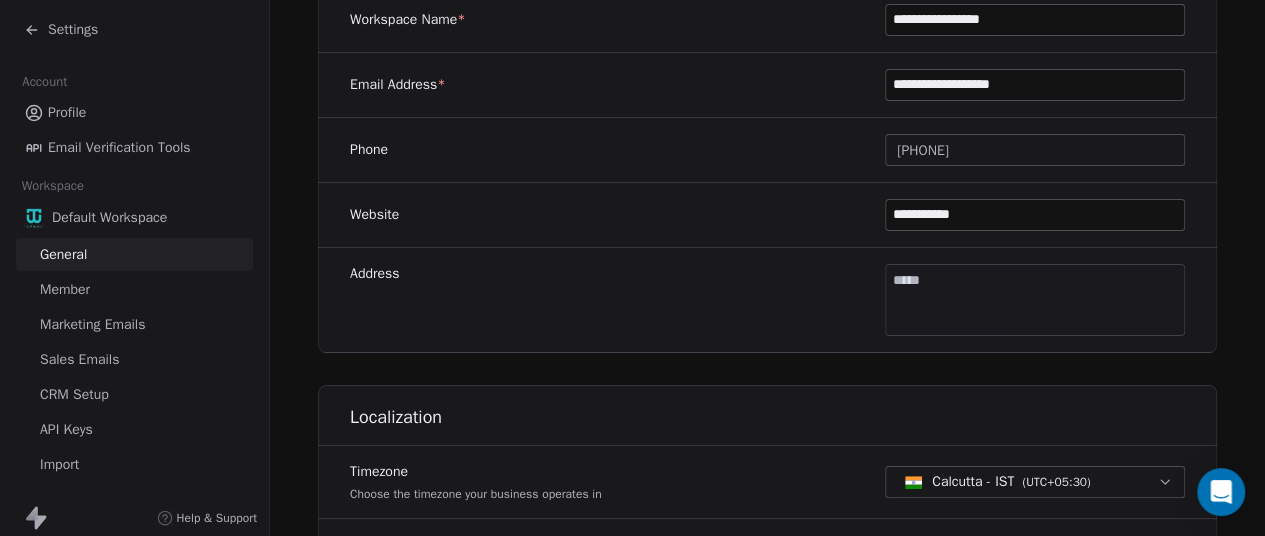 click on "**********" at bounding box center [632, 268] 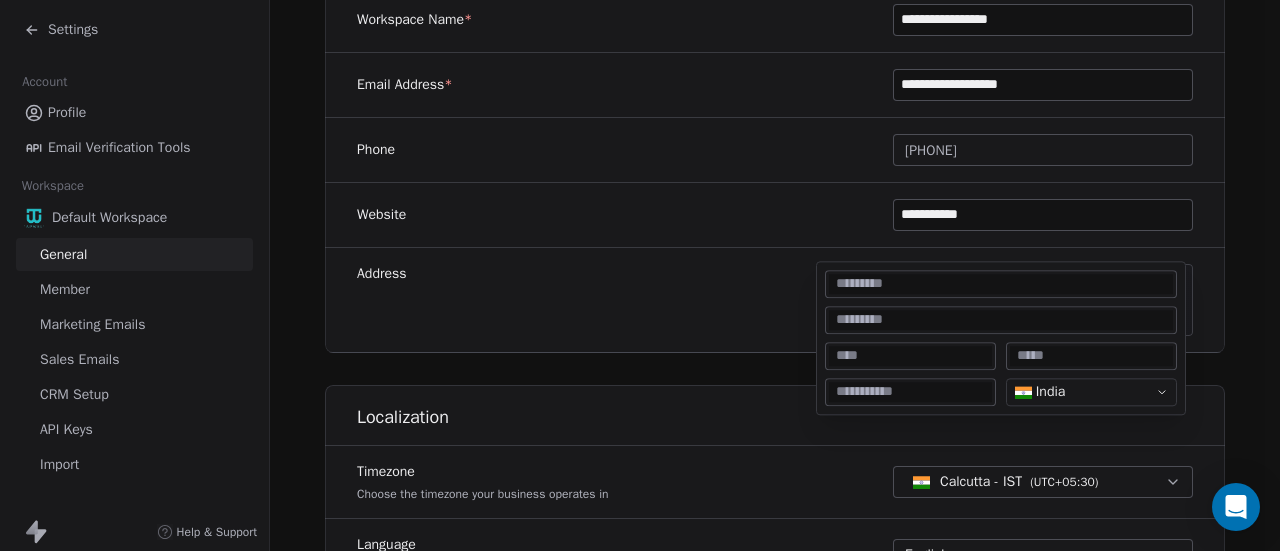 click on "**********" at bounding box center [632, 275] 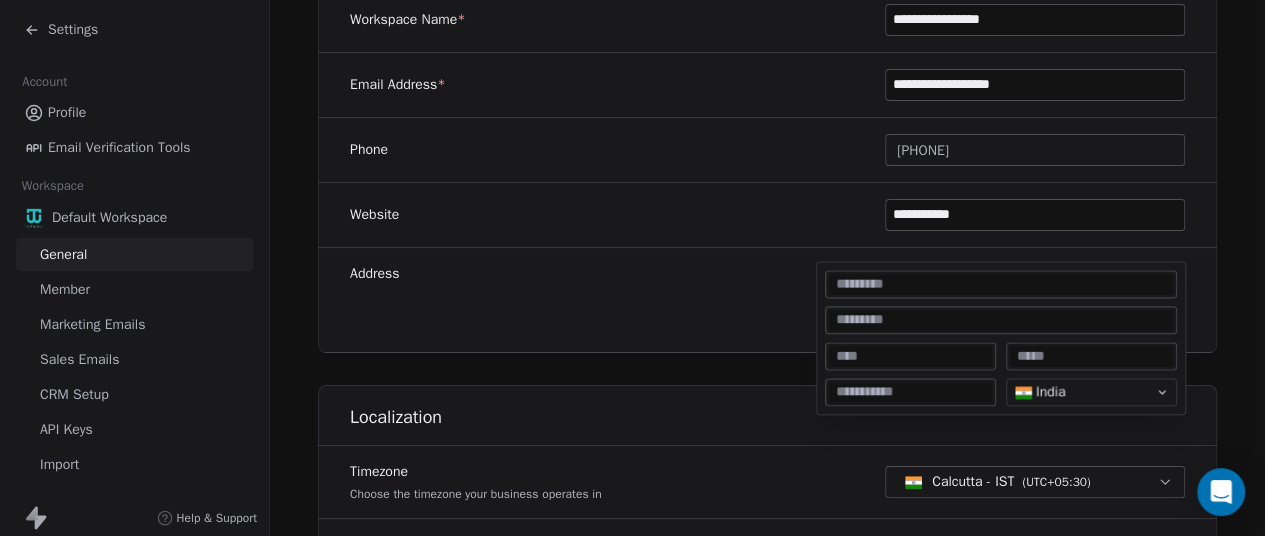 click on "**********" at bounding box center (632, 268) 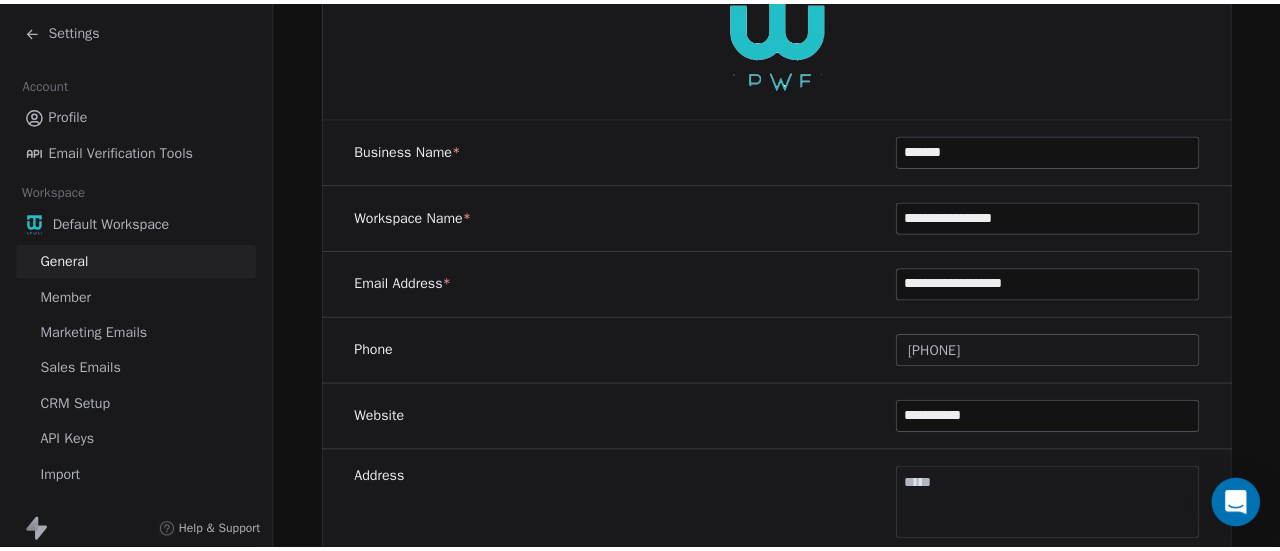 scroll, scrollTop: 267, scrollLeft: 0, axis: vertical 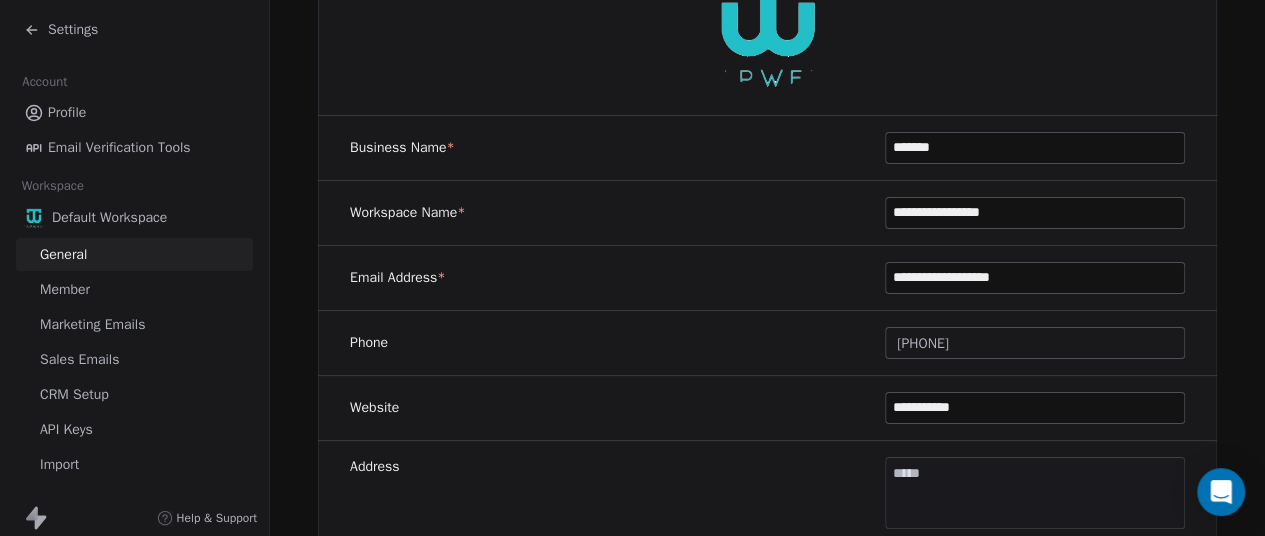 click 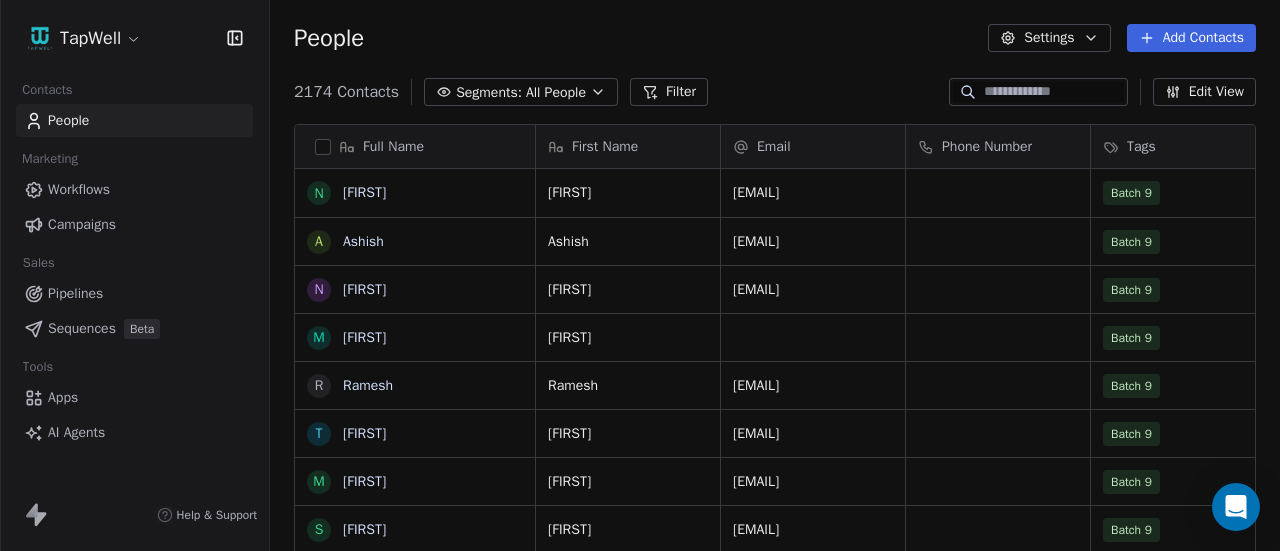 scroll, scrollTop: 16, scrollLeft: 16, axis: both 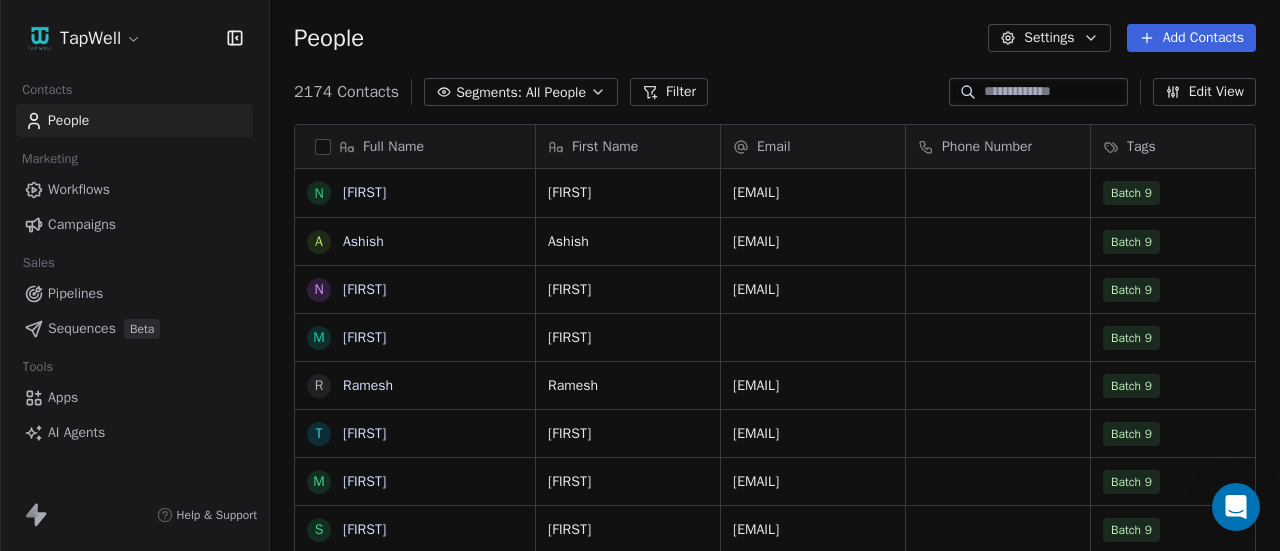 click on "Campaigns" at bounding box center (82, 224) 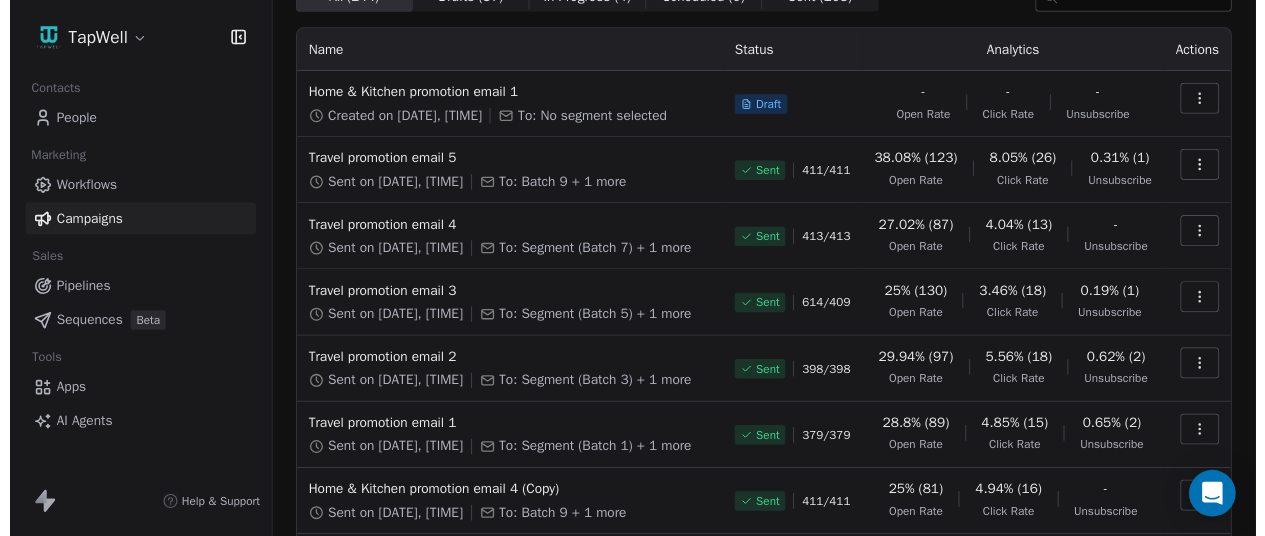 scroll, scrollTop: 0, scrollLeft: 0, axis: both 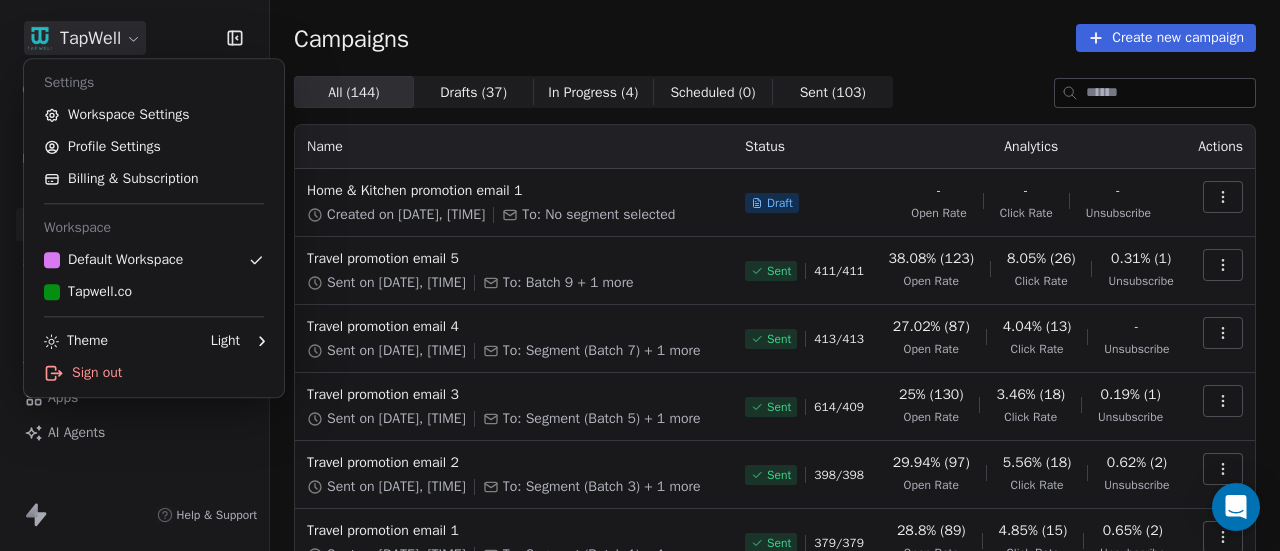 click on "TapWell Contacts People Marketing Workflows Campaigns Sales Pipelines Sequences Beta Tools Apps AI Agents Help & Support Campaigns  Create new campaign All ( 144 ) All ( 144 ) Drafts ( 37 ) Drafts ( 37 ) In Progress ( 4 ) In Progress ( 4 ) Scheduled ( 0 ) Scheduled ( 0 ) Sent ( 103 ) Sent ( 103 ) Name Status Analytics Actions Home & Kitchen promotion email 1 Created on Jul 9, 2025, 4:11 PM To: No segment selected Draft - Open Rate - Click Rate - Unsubscribe Travel promotion email 5 Sent on Jul 3, 2025, 8:50 PM To: Batch 9 + 1 more Sent 411 / 411 38.08% (123) Open Rate 8.05% (26) Click Rate 0.31% (1) Unsubscribe Travel promotion email 4 Sent on Jul 3, 2025, 7:22 PM To: Segment (Batch 7) + 1 more Sent 413 / 413 27.02% (87) Open Rate 4.04% (13) Click Rate - Unsubscribe Travel promotion email 3 Sent on Jul 3, 2025, 5:22 PM To: Segment (Batch 5) + 1 more Sent 614 / 409 25% (130) Open Rate 3.46% (18) Click Rate 0.19% (1) Unsubscribe Travel promotion email 2 Sent on Jul 3, 2025, 2:49 PM Sent 398 / 398 29.94% (97)" at bounding box center [640, 275] 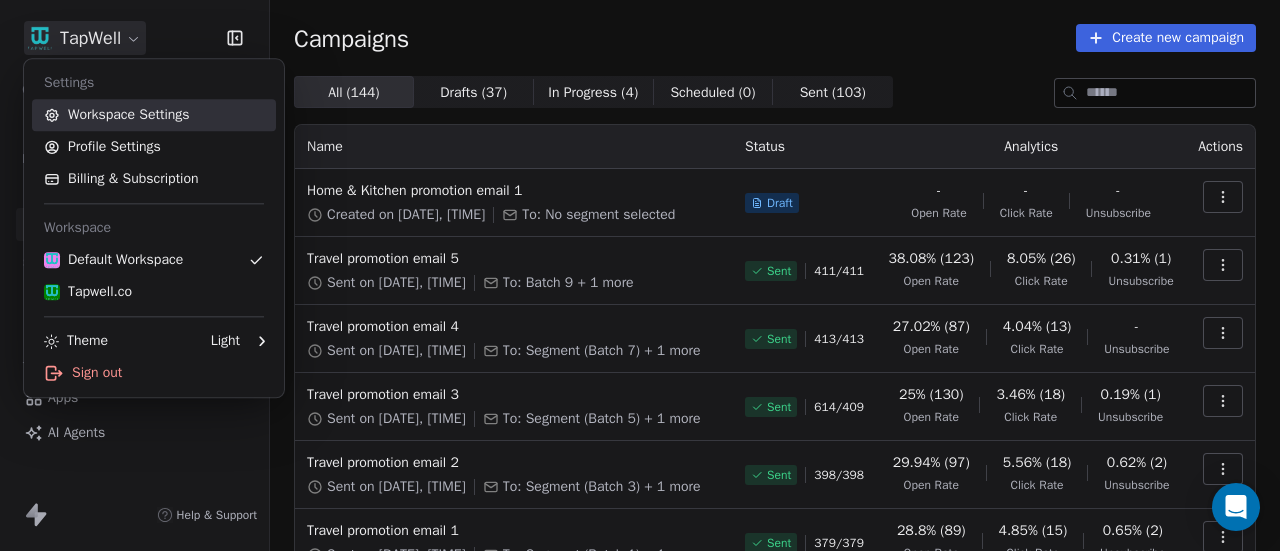 click on "Workspace Settings" at bounding box center [154, 115] 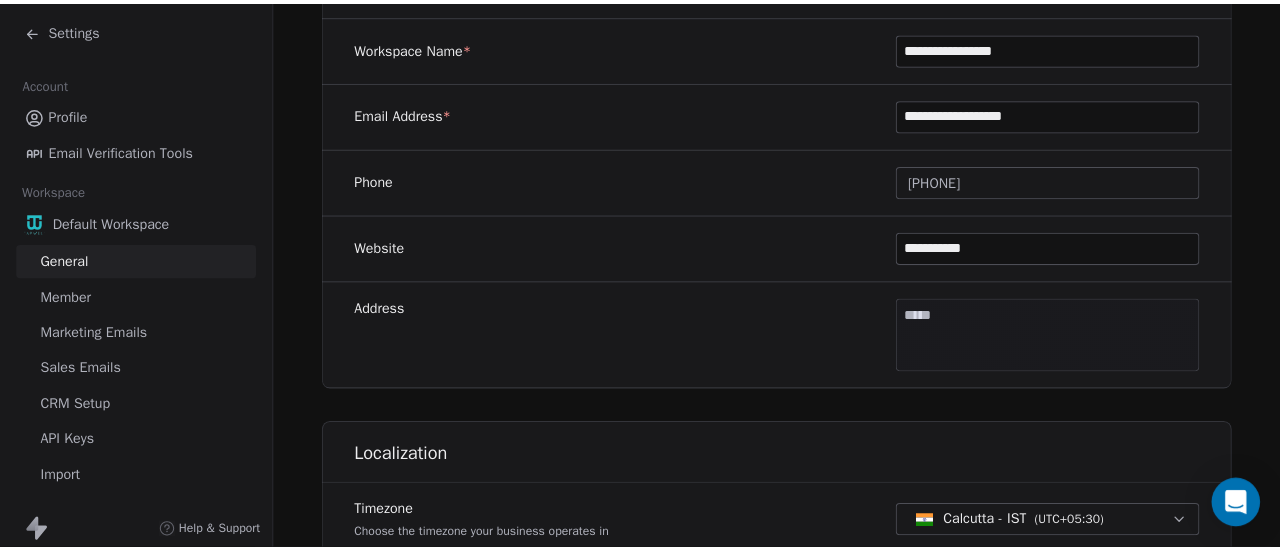scroll, scrollTop: 434, scrollLeft: 0, axis: vertical 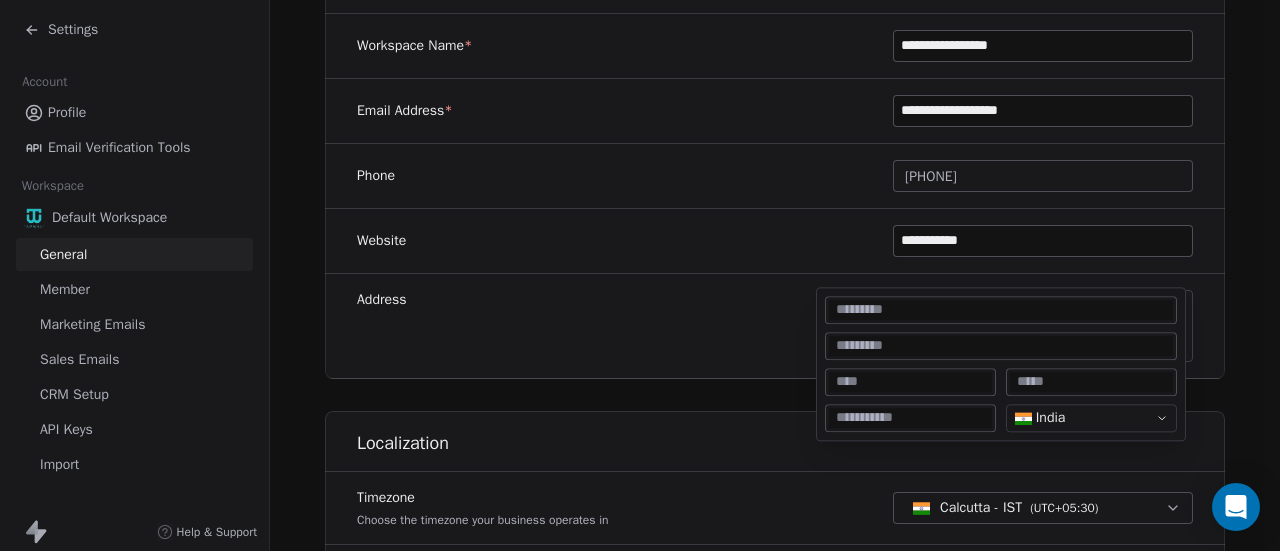 click on "**********" at bounding box center (632, 275) 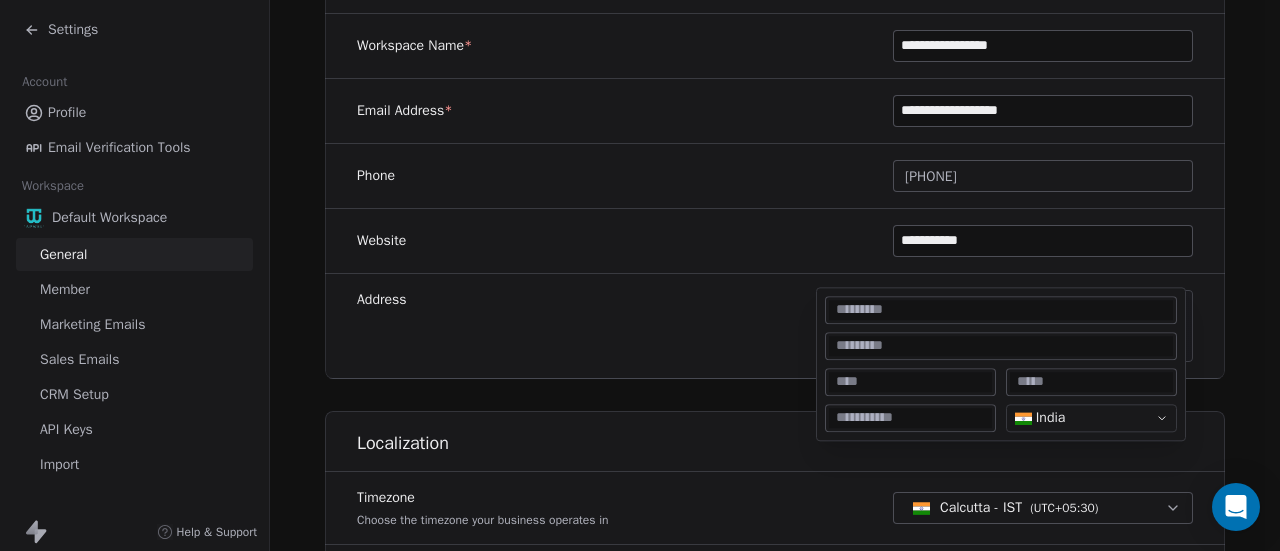 click at bounding box center (1001, 310) 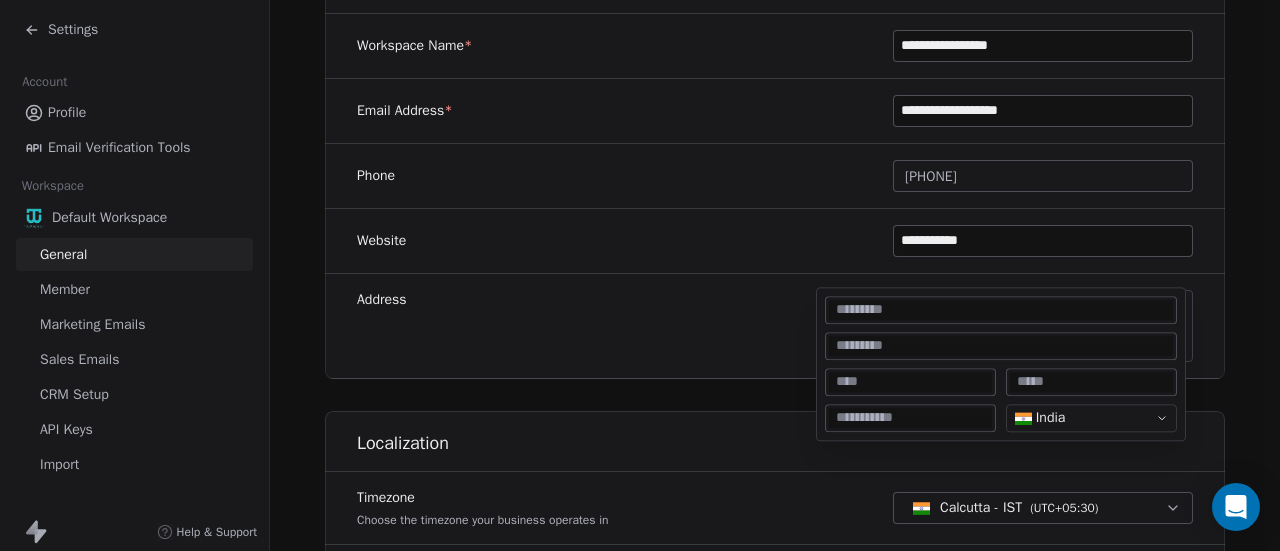 type on "*" 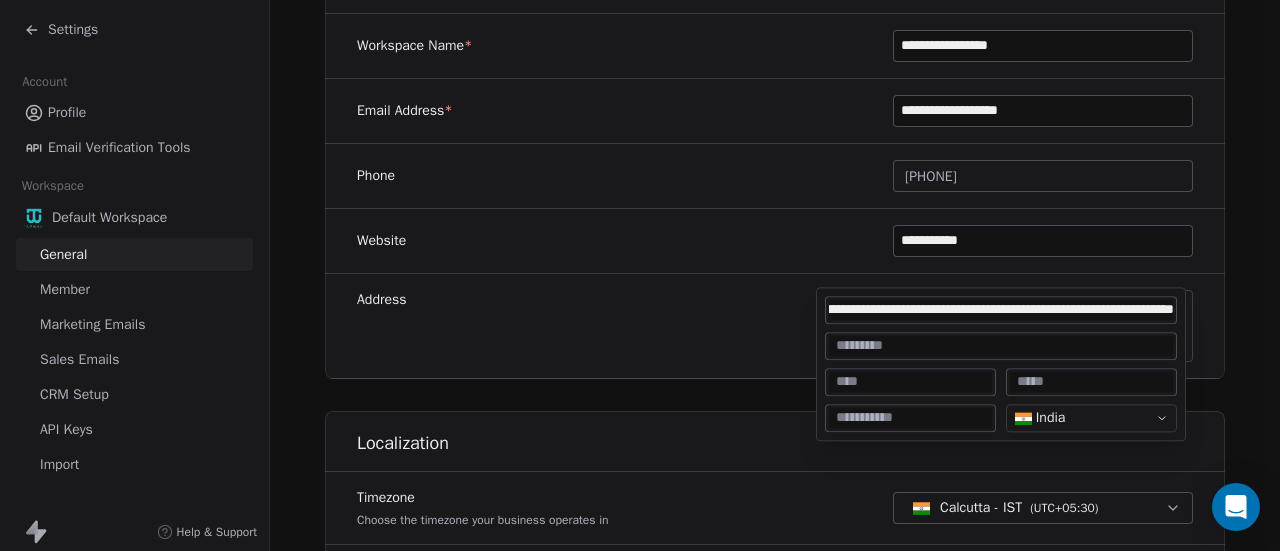scroll, scrollTop: 0, scrollLeft: 404, axis: horizontal 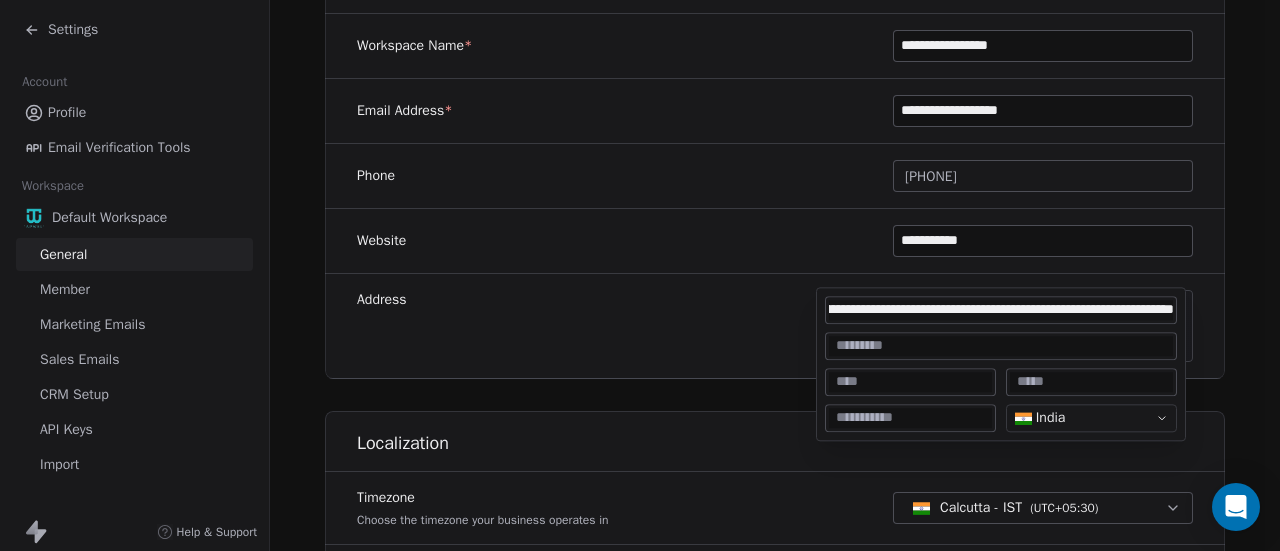 type on "**********" 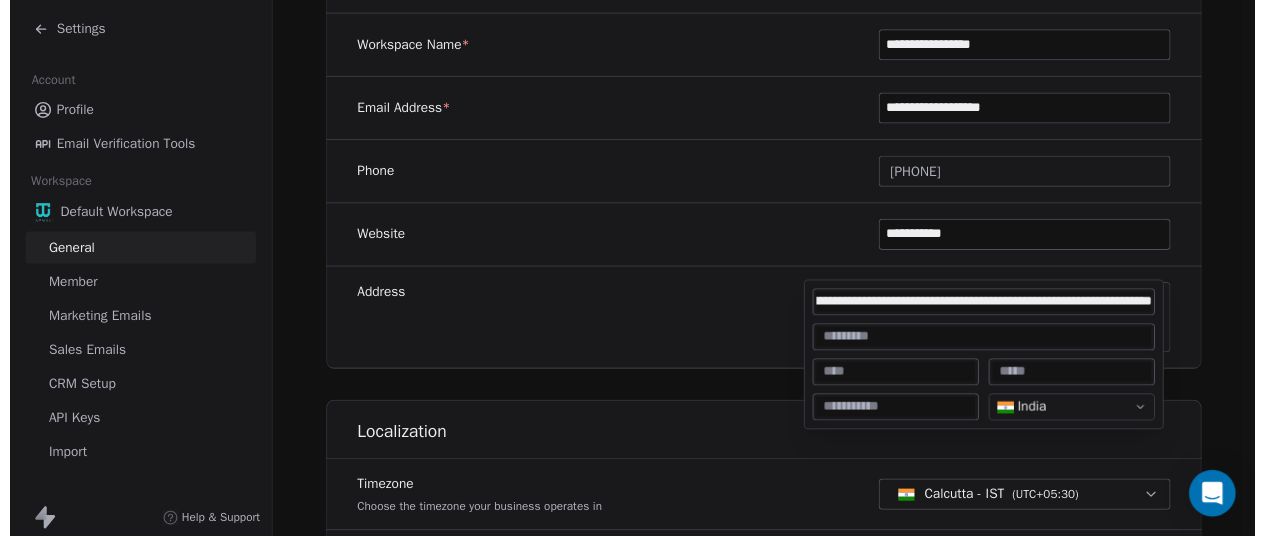 scroll, scrollTop: 0, scrollLeft: 0, axis: both 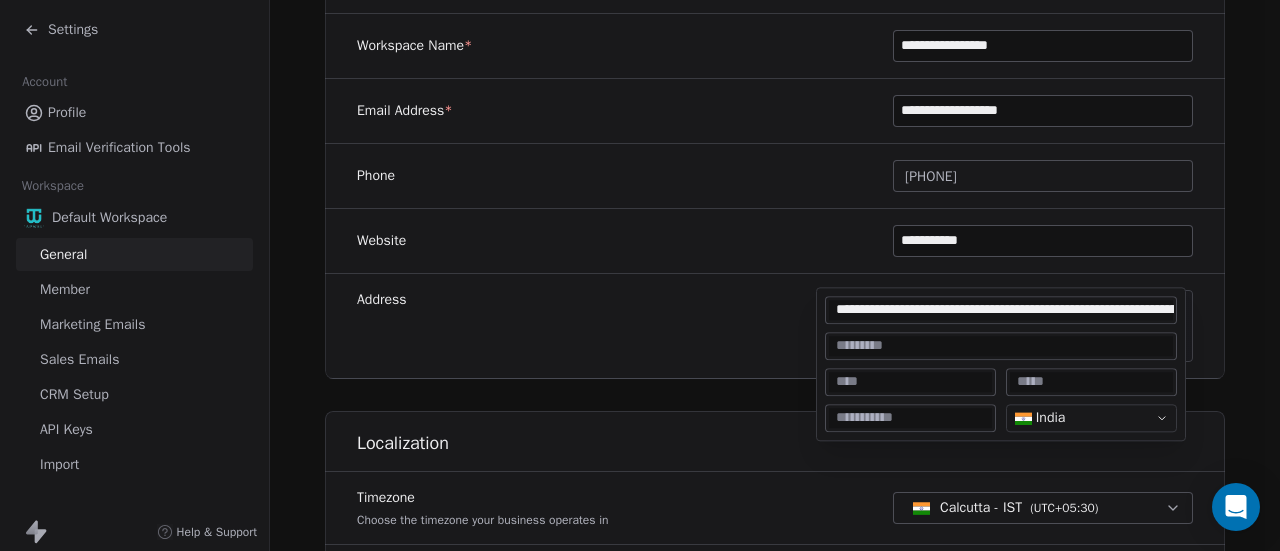 click at bounding box center (910, 382) 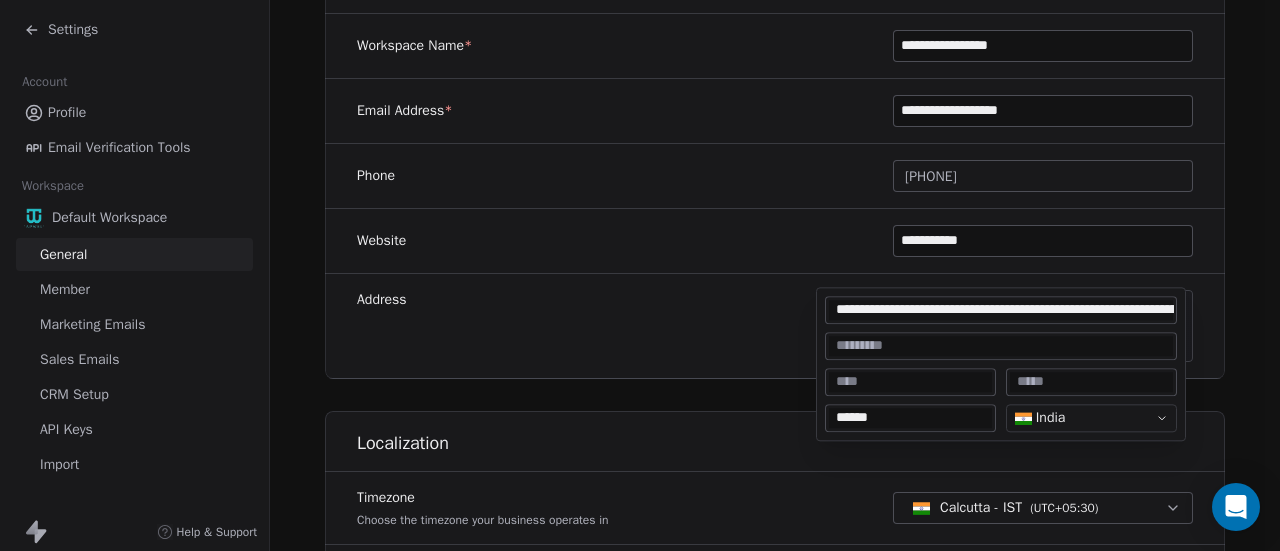 type on "******" 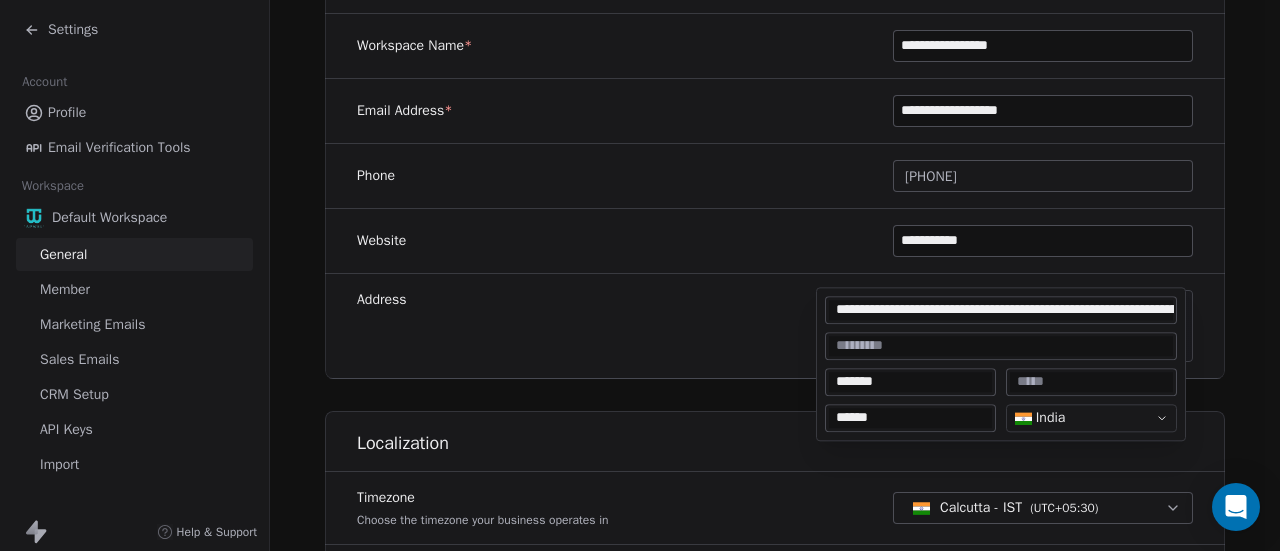type on "******" 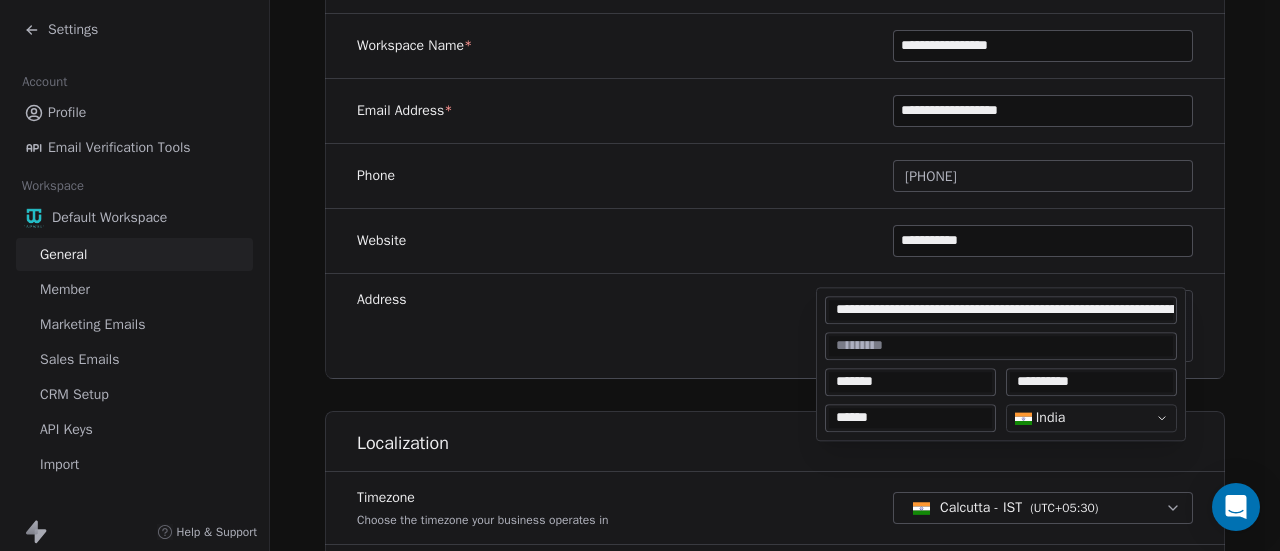 type on "**********" 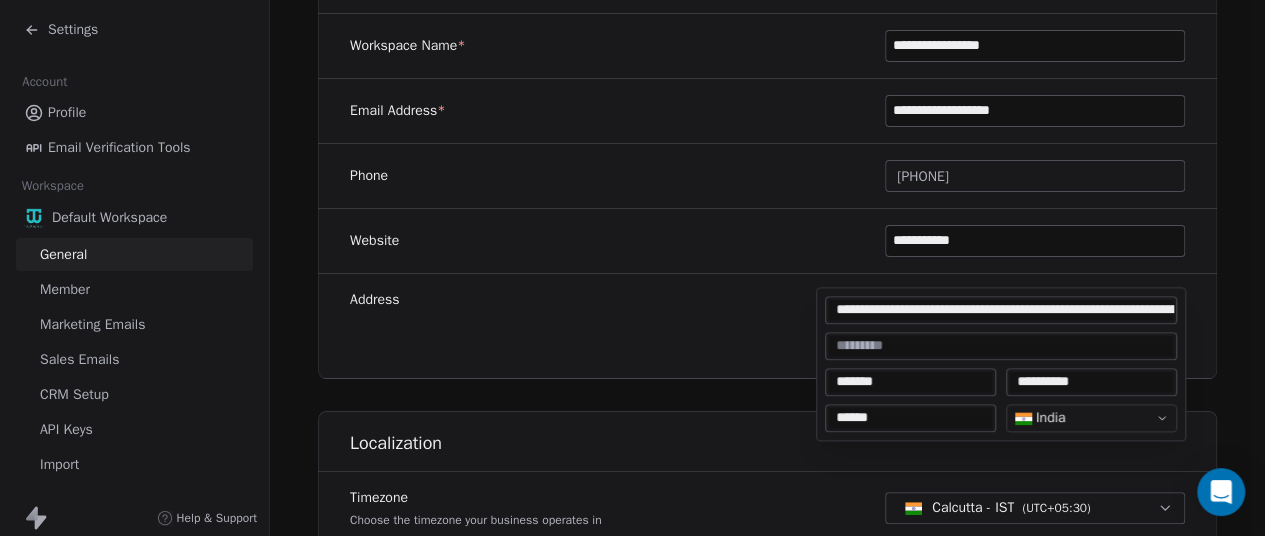 scroll, scrollTop: 15, scrollLeft: 0, axis: vertical 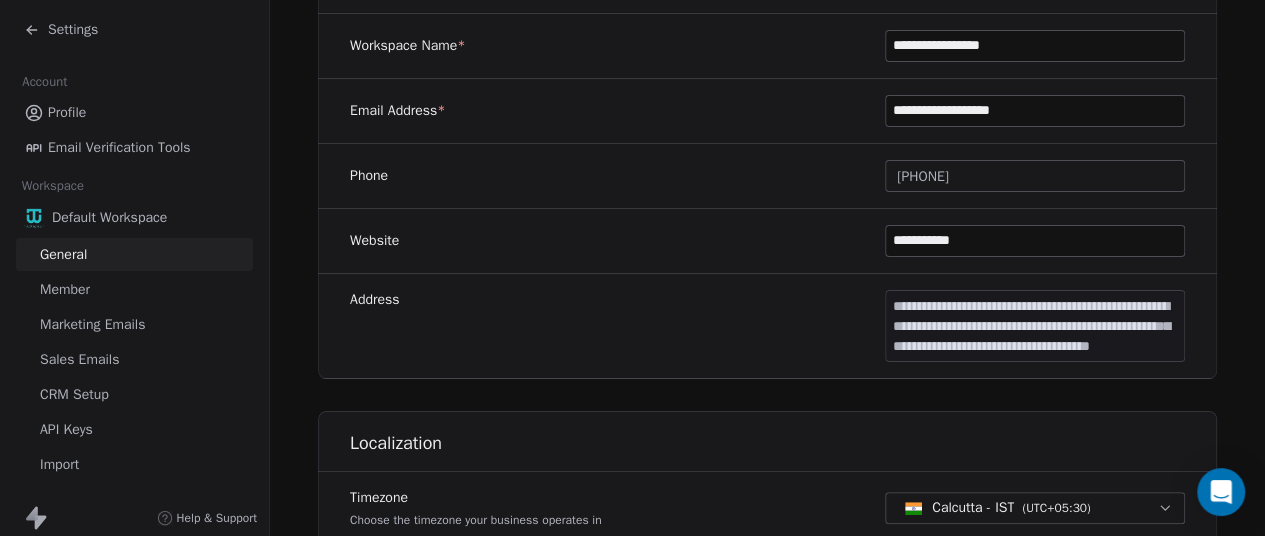 click on "Profile" at bounding box center (134, 112) 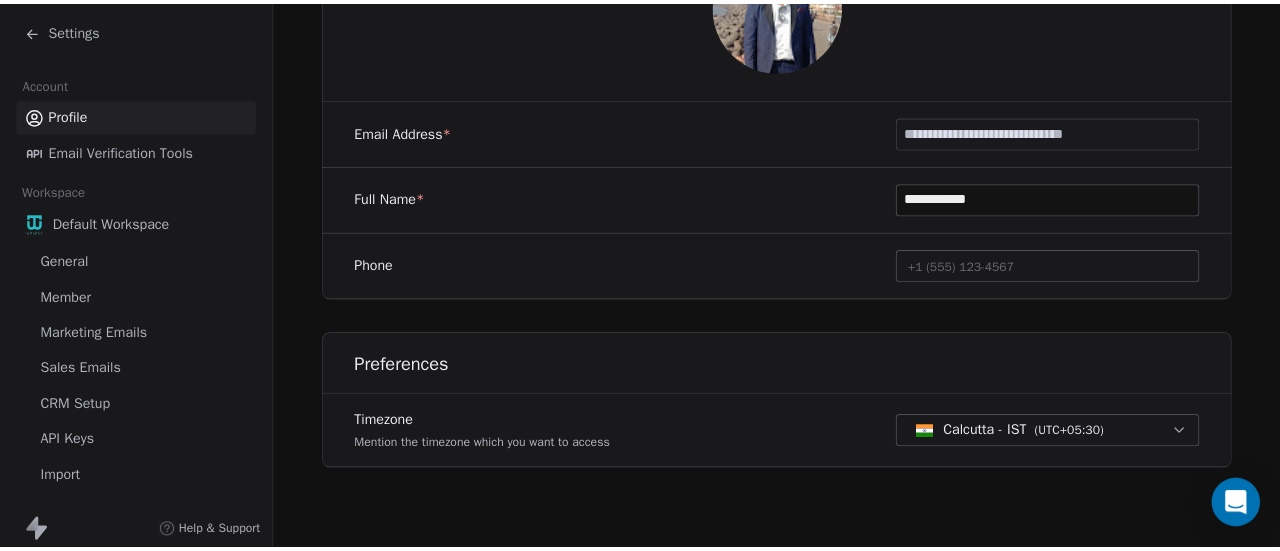 scroll, scrollTop: 0, scrollLeft: 0, axis: both 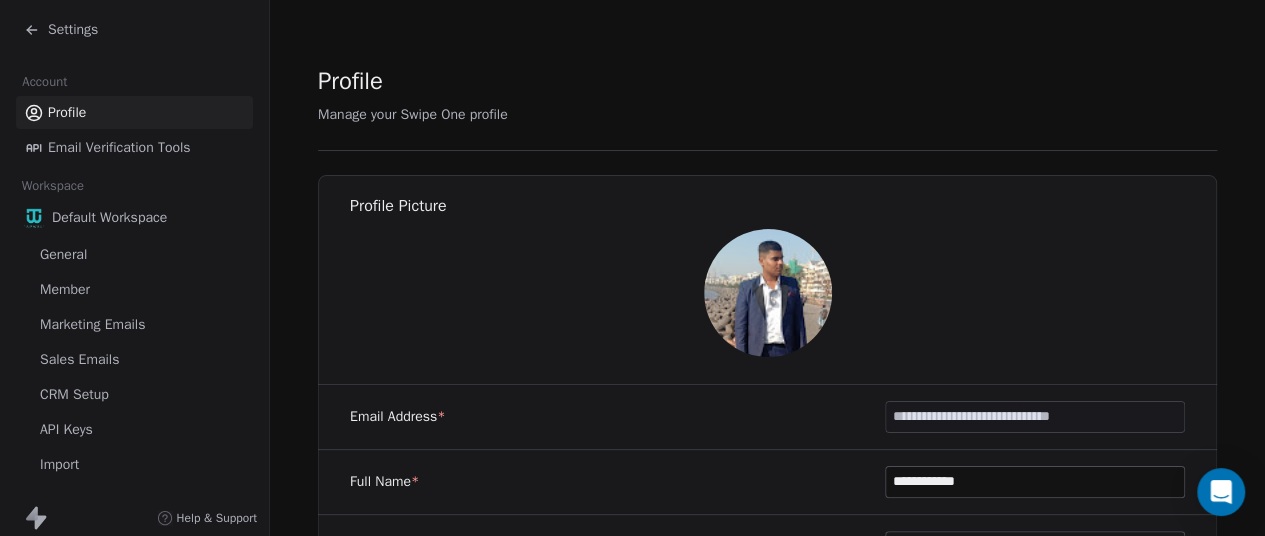 click 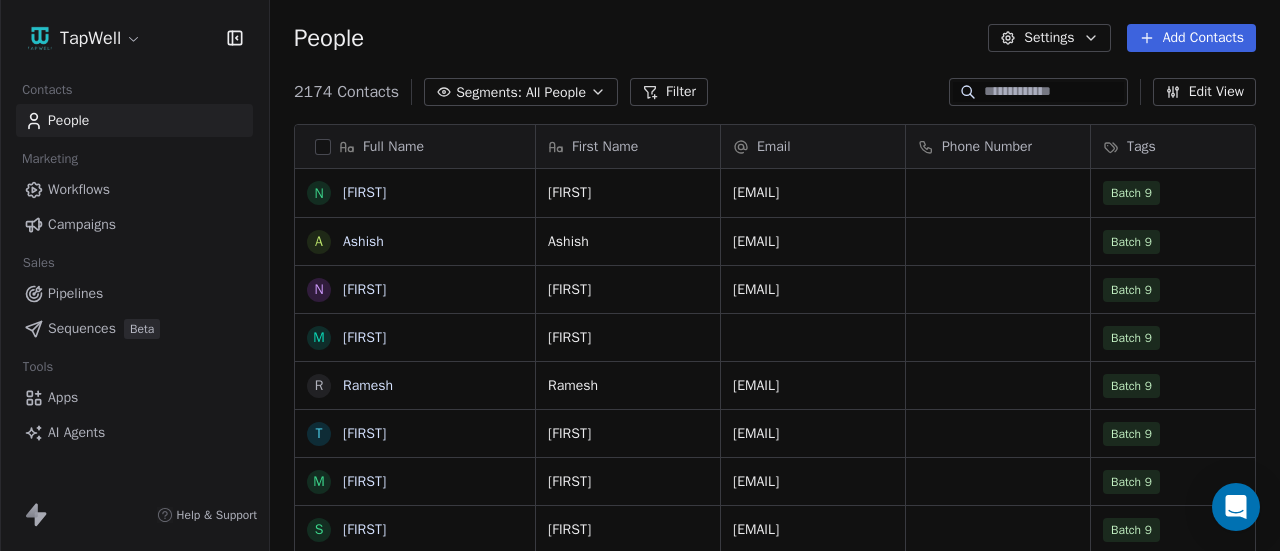scroll, scrollTop: 16, scrollLeft: 16, axis: both 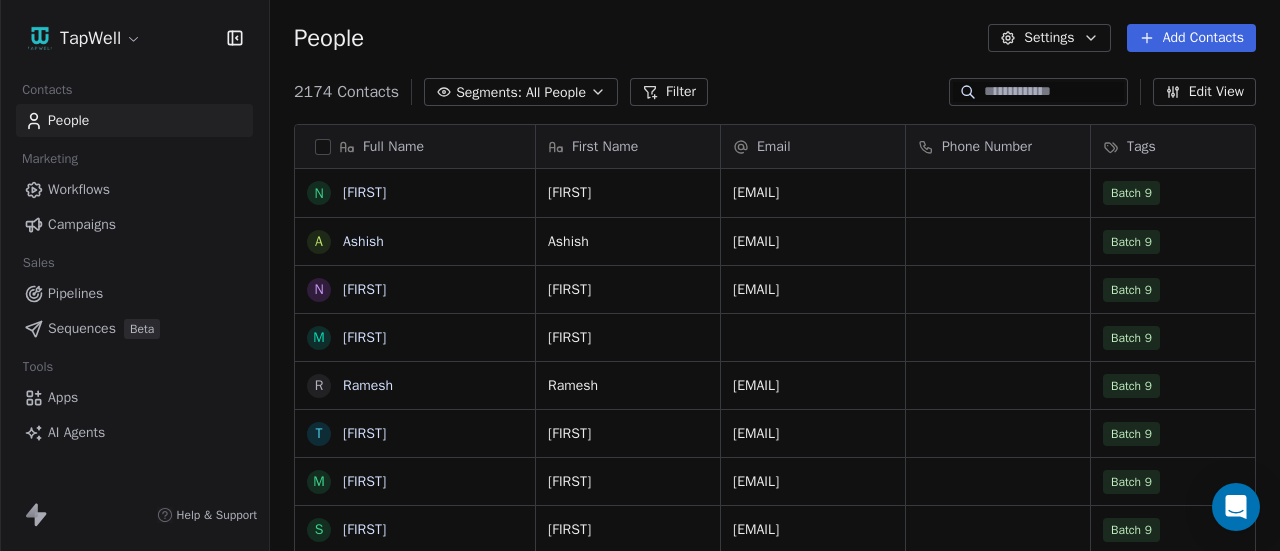 click on "Campaigns" at bounding box center [134, 224] 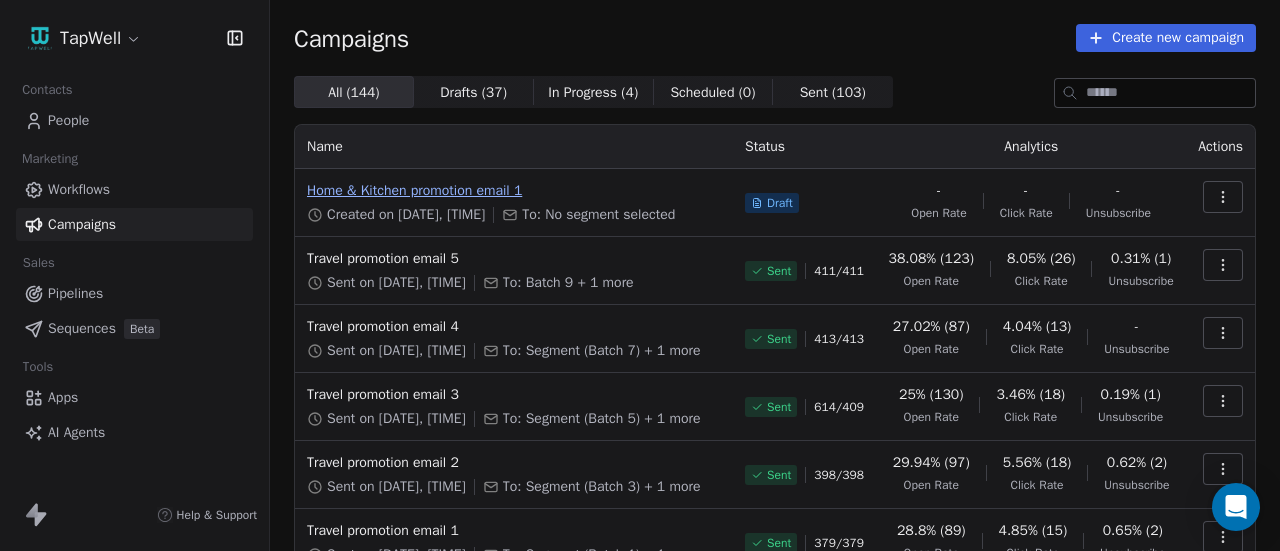 click on "Home & Kitchen promotion email 1" at bounding box center [514, 191] 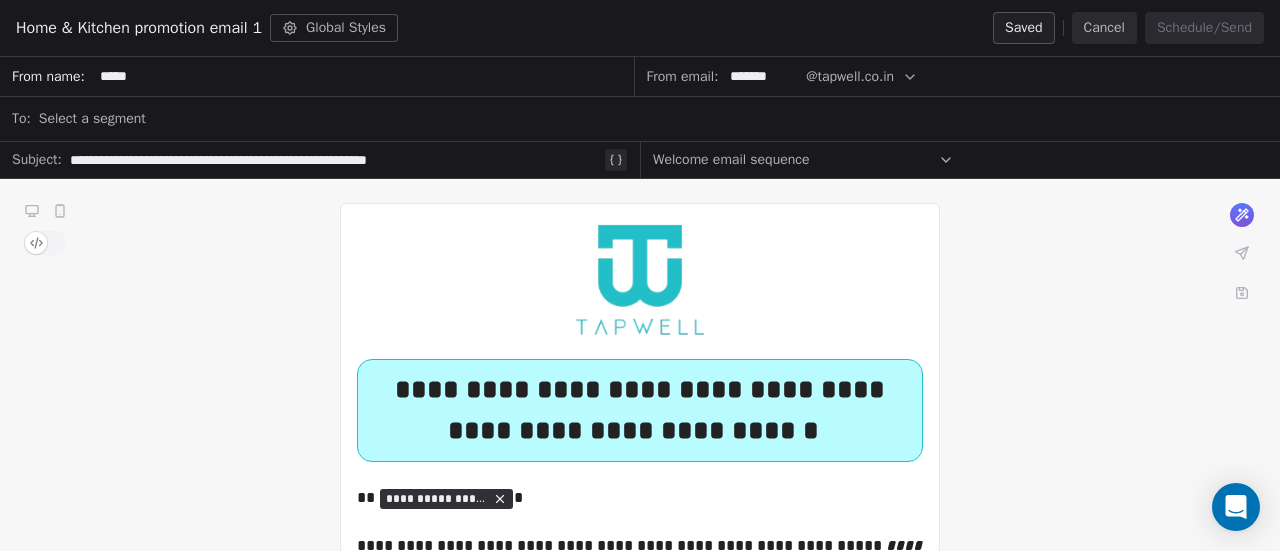 click on "Select a segment" at bounding box center (653, 119) 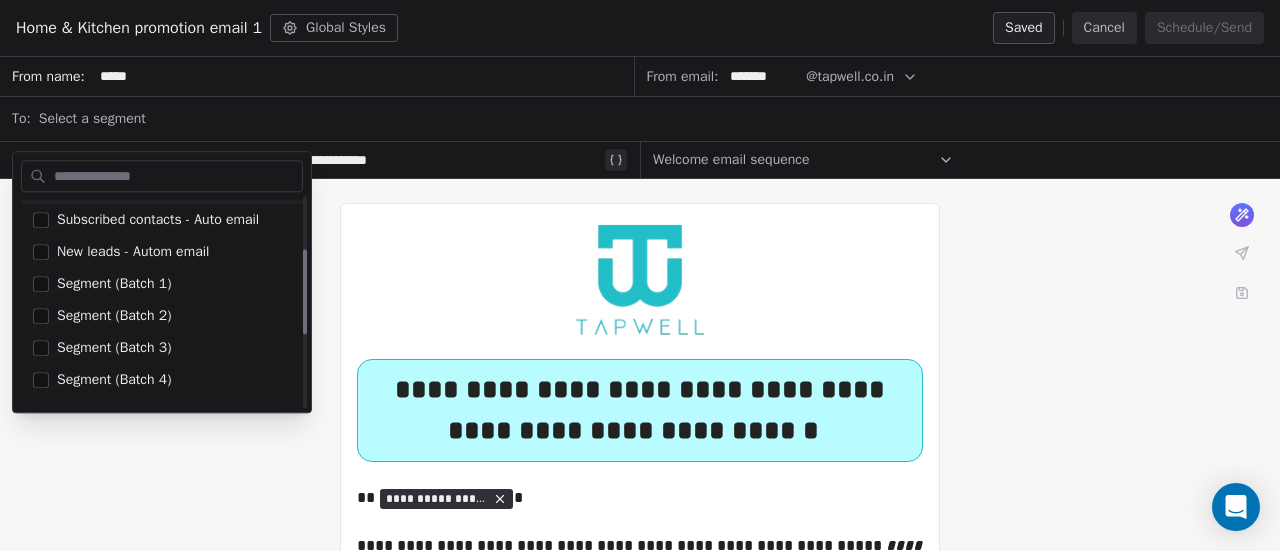 scroll, scrollTop: 128, scrollLeft: 0, axis: vertical 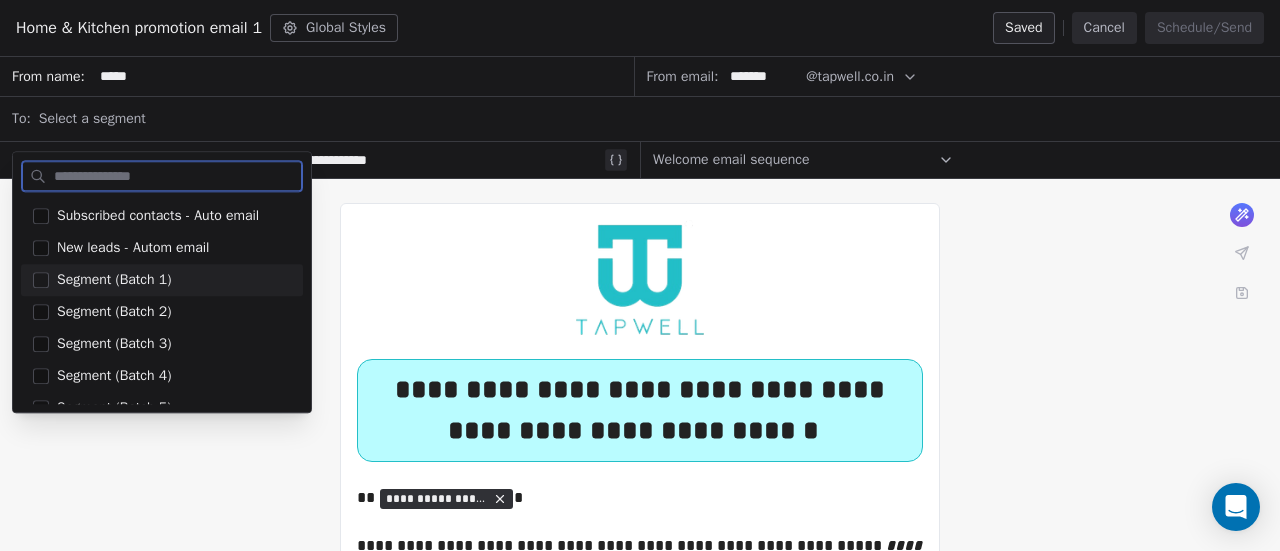drag, startPoint x: 43, startPoint y: 286, endPoint x: 35, endPoint y: 269, distance: 18.788294 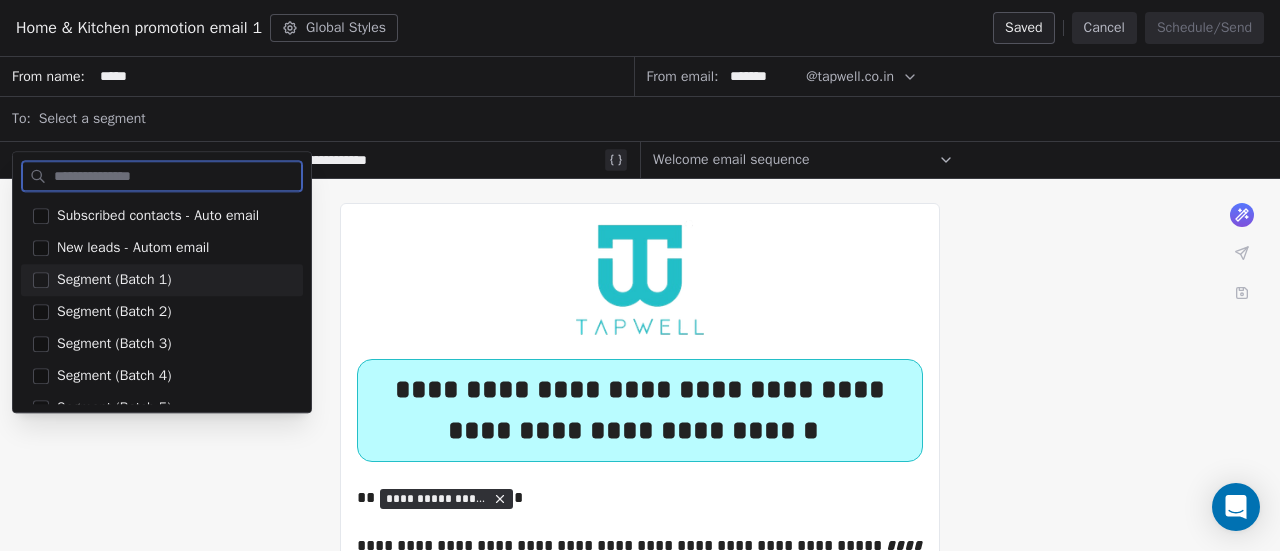 click on "Segment (Batch 1)" at bounding box center [162, 280] 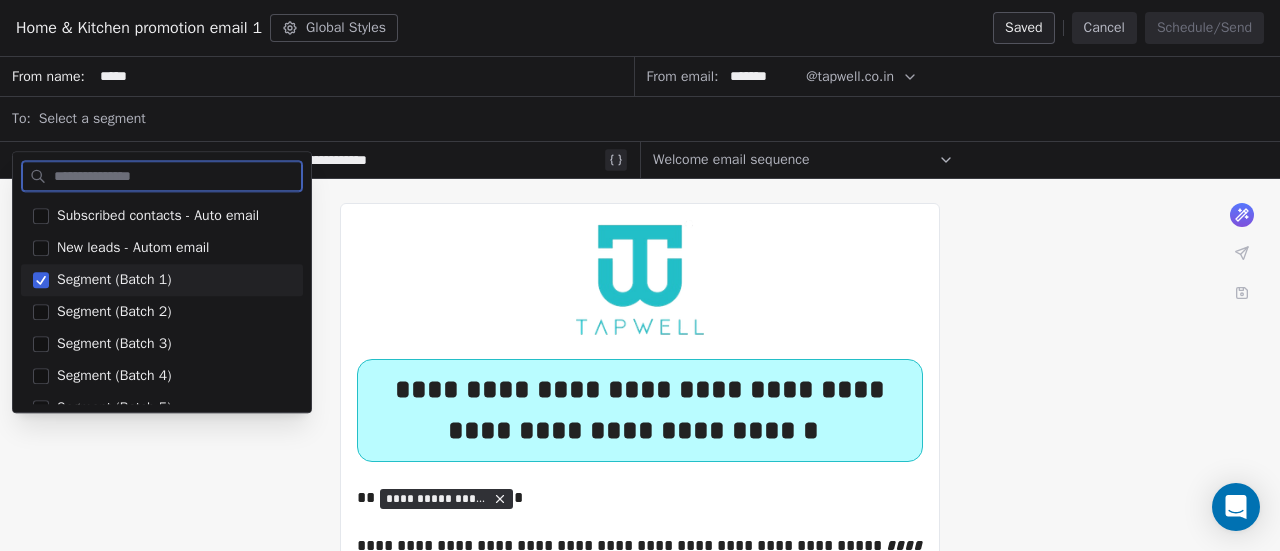 click on "Segment (Batch 1)" at bounding box center [162, 280] 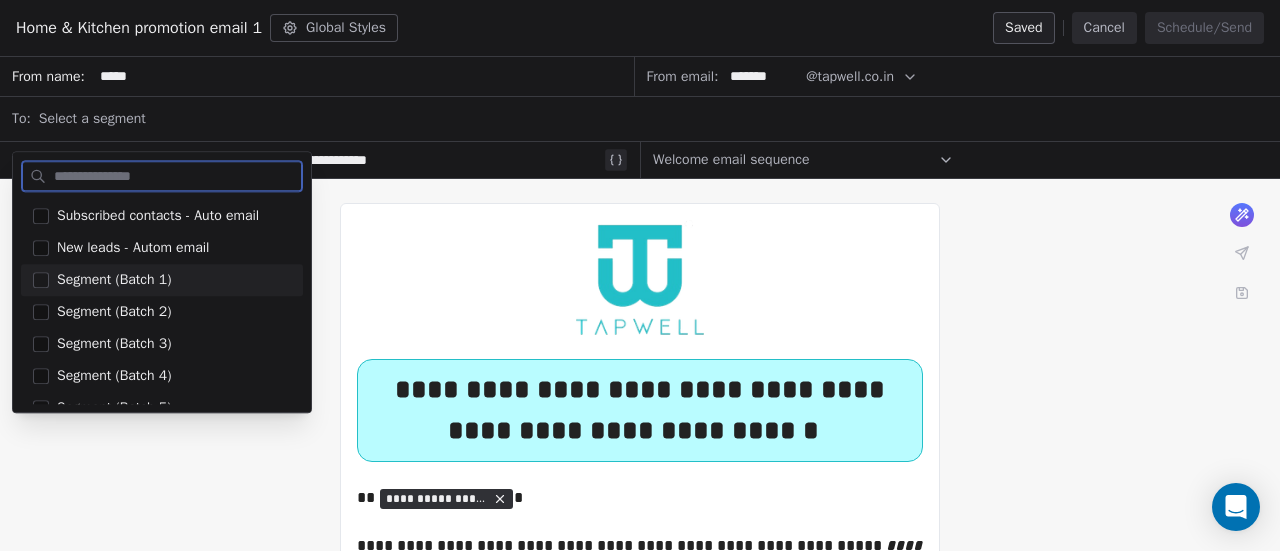click at bounding box center (41, 280) 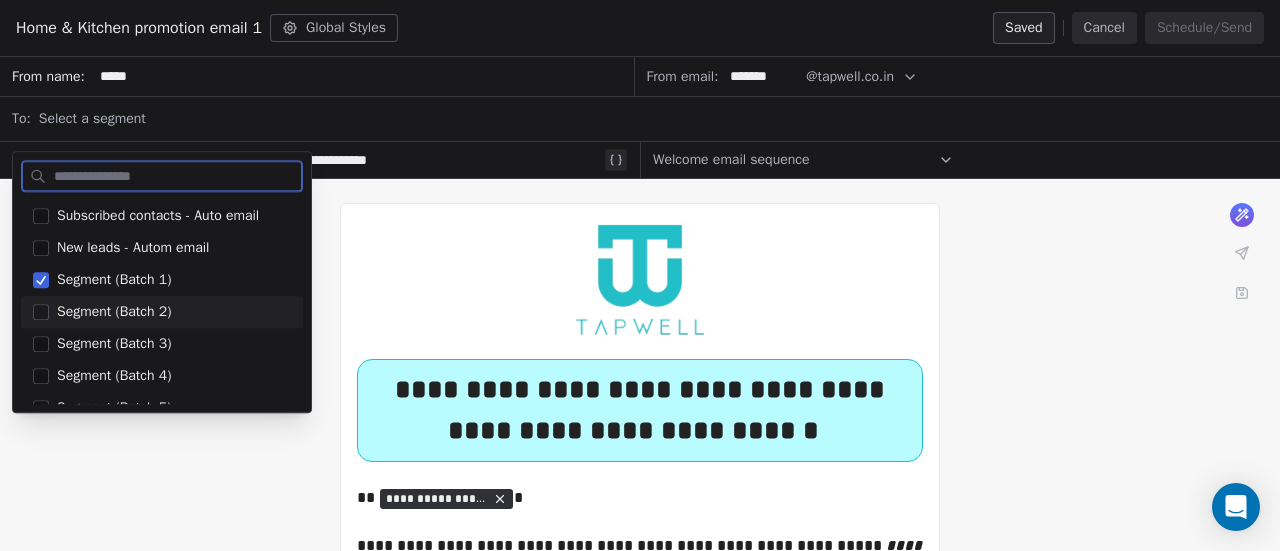 click at bounding box center [41, 312] 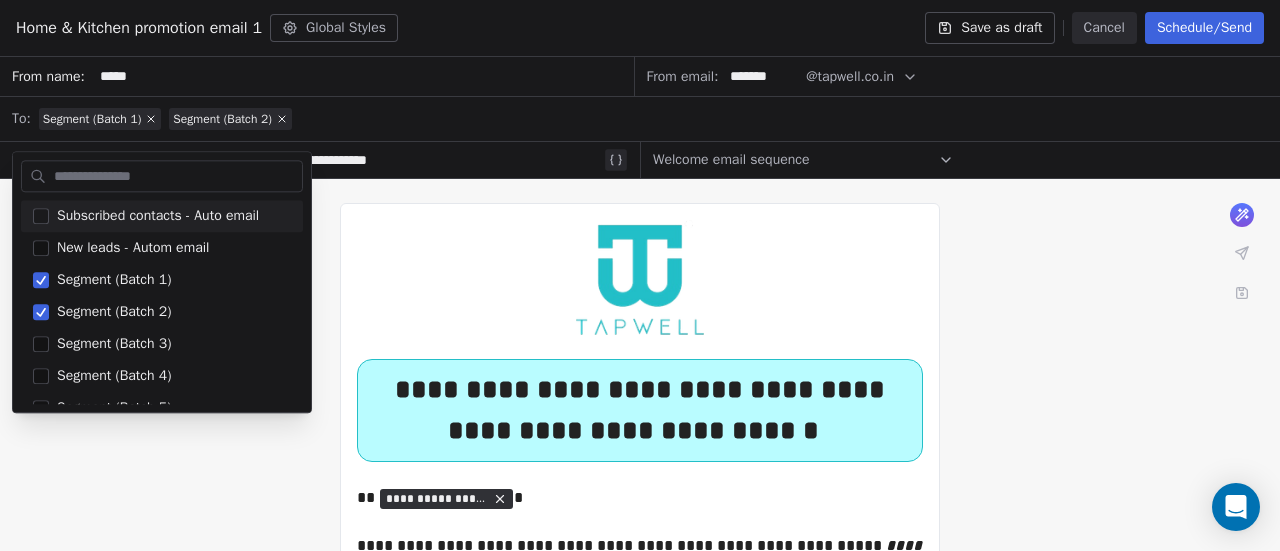 click on "**********" at bounding box center (640, 2028) 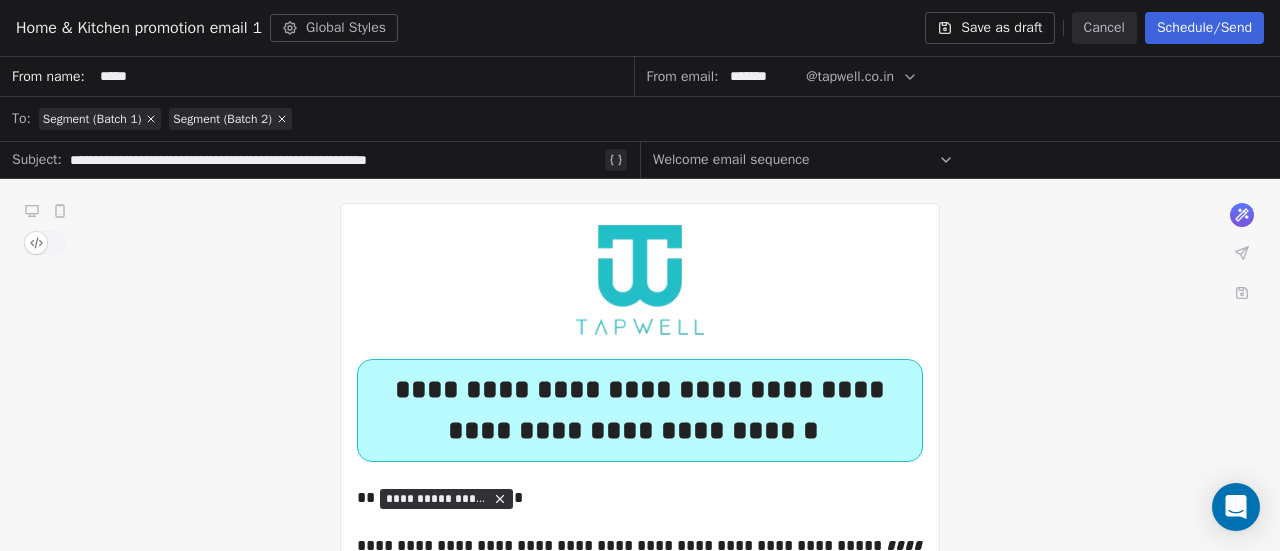 click on "Schedule/Send" at bounding box center (1204, 28) 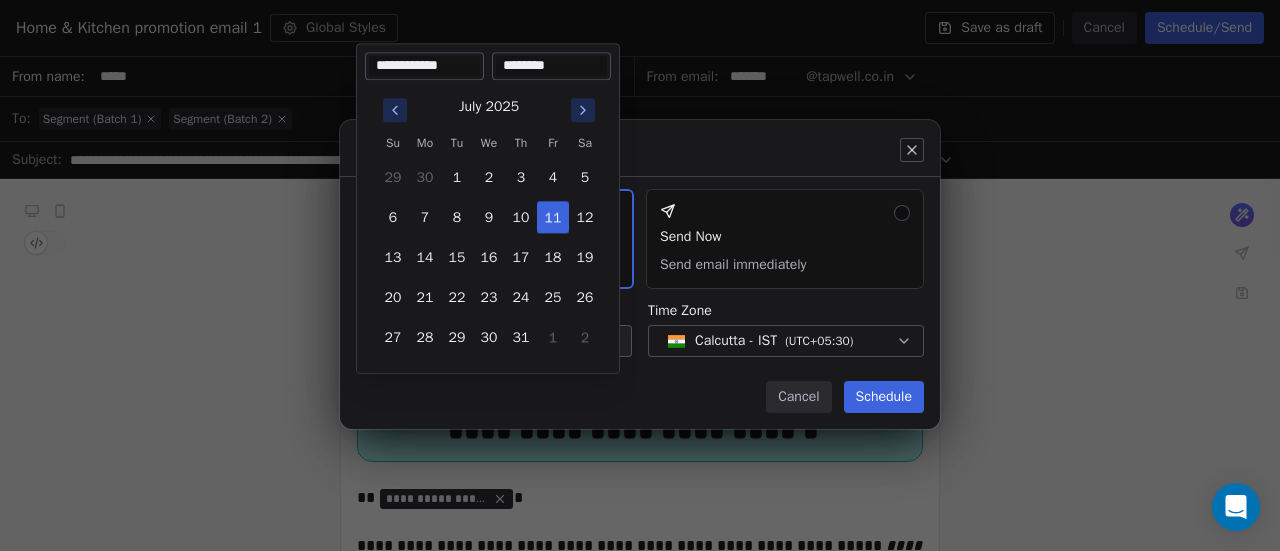 click on "TapWell Contacts People Marketing Workflows Campaigns Sales Pipelines Sequences Beta Tools Apps AI Agents Help & Support Campaigns  Create new campaign All ( 144 ) All ( 144 ) Drafts ( 37 ) Drafts ( 37 ) In Progress ( 4 ) In Progress ( 4 ) Scheduled ( 0 ) Scheduled ( 0 ) Sent ( 103 ) Sent ( 103 ) Name Status Analytics Actions Home & Kitchen promotion email 1 Created on Jul 9, 2025, 4:11 PM To: No segment selected Draft - Open Rate - Click Rate - Unsubscribe Travel promotion email 5 Sent on Jul 3, 2025, 8:50 PM To: Batch 9 + 1 more Sent 411 / 411 38.08% (123) Open Rate 8.05% (26) Click Rate 0.31% (1) Unsubscribe Travel promotion email 4 Sent on Jul 3, 2025, 7:22 PM To: Segment (Batch 7) + 1 more Sent 413 / 413 27.02% (87) Open Rate 4.04% (13) Click Rate - Unsubscribe Travel promotion email 3 Sent on Jul 3, 2025, 5:22 PM To: Segment (Batch 5) + 1 more Sent 614 / 409 25% (130) Open Rate 3.46% (18) Click Rate 0.19% (1) Unsubscribe Travel promotion email 2 Sent on Jul 3, 2025, 2:49 PM Sent 398 / 398 29.94% (97)" at bounding box center [640, 275] 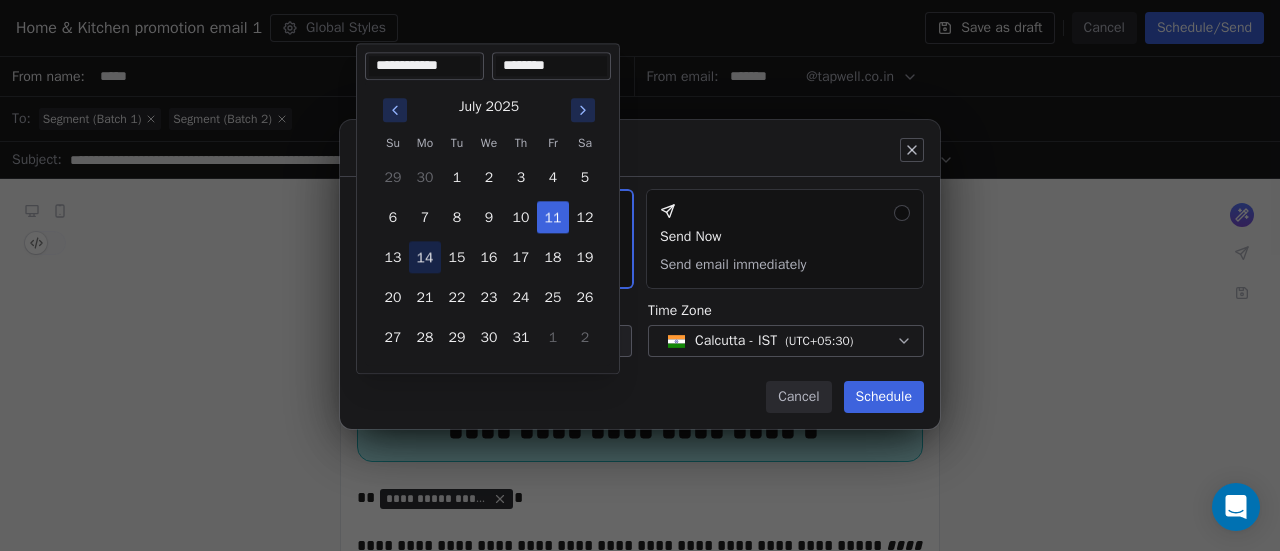 click on "14" at bounding box center [425, 257] 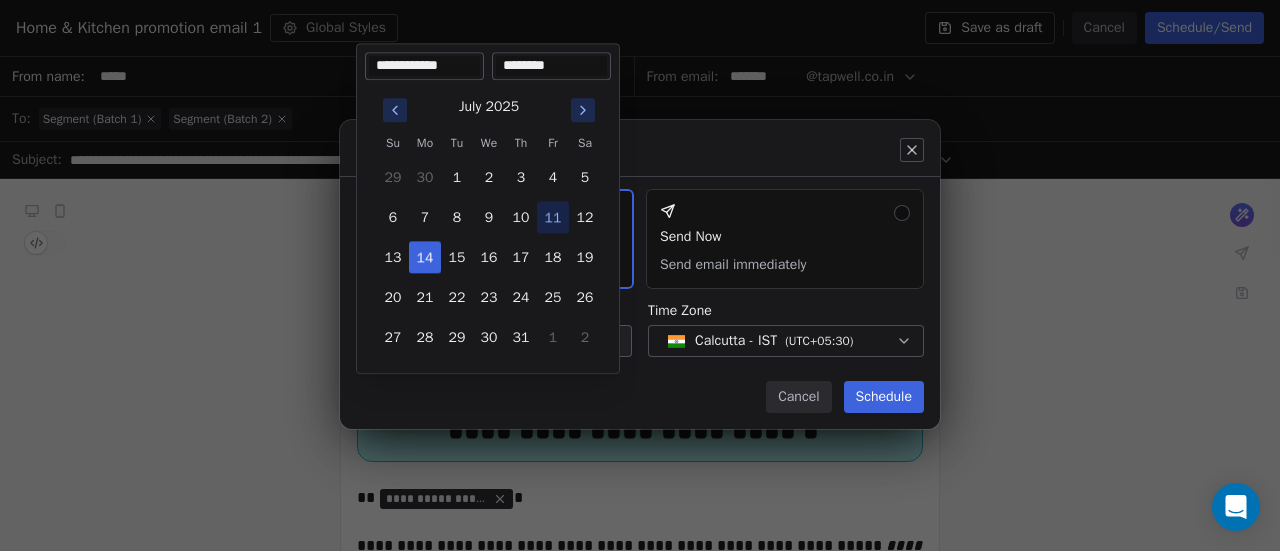 click on "********" at bounding box center [551, 66] 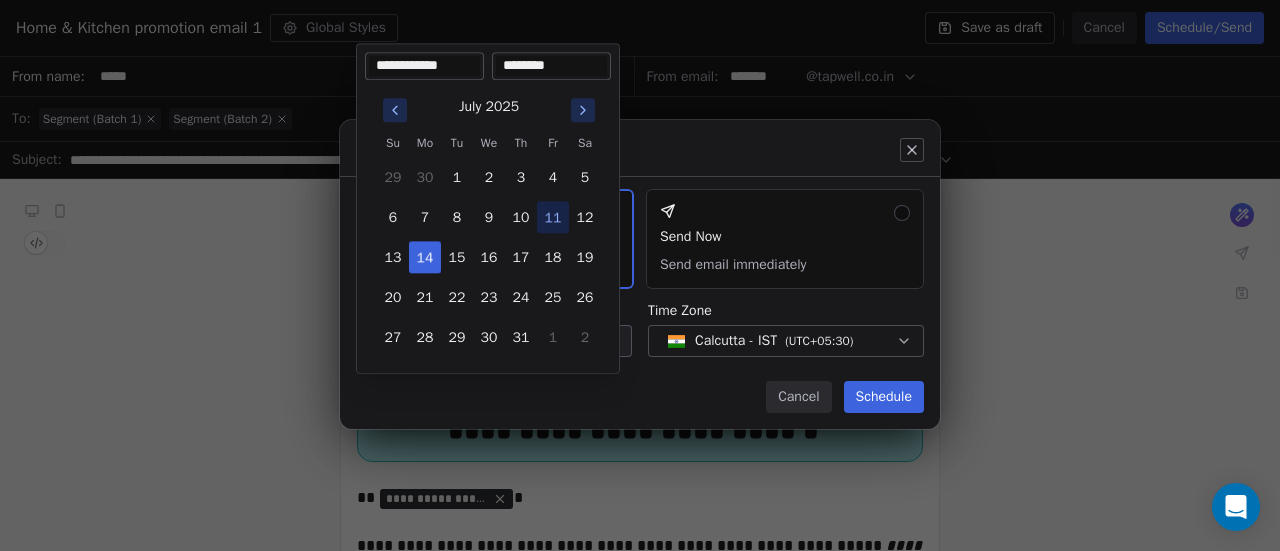 click on "July 2025 Su Mo Tu We Th Fr Sa 29 30 1 2 3 4 5 6 7 8 9 10 11 12 13 14 15 16 17 18 19 20 21 22 23 24 25 26 27 28 29 30 31 1 2" at bounding box center [488, 222] 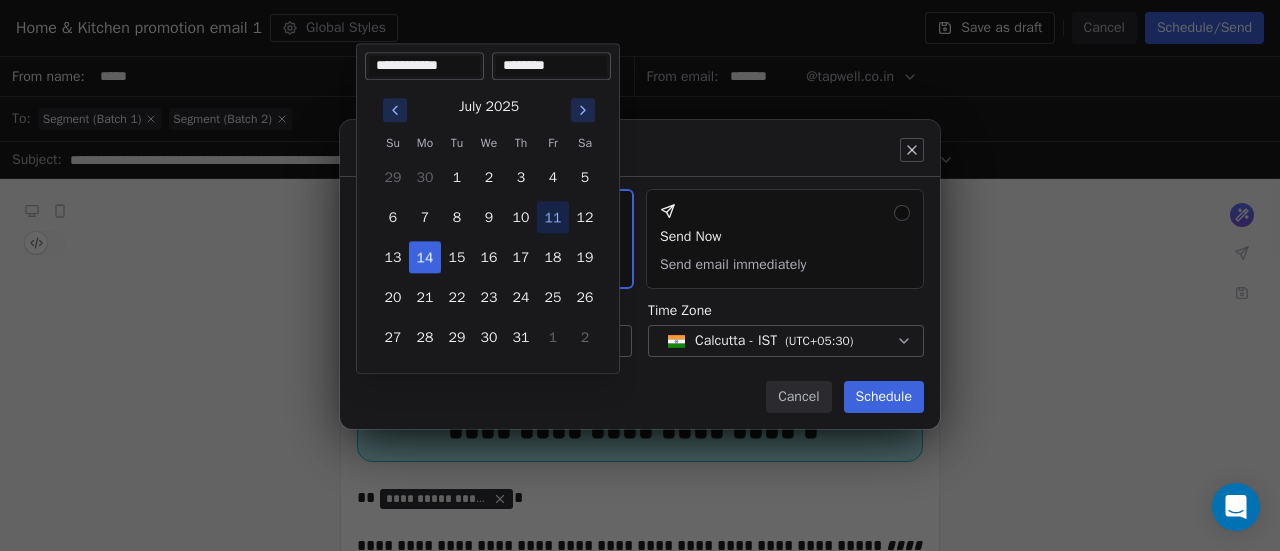 click on "Send or schedule email Schedule & Send Choose a future date and time Send Now Send email immediately Date & Time Jul 14, 2025 10:30 PM Time Zone Calcutta - IST ( UTC+05:30 ) Cancel Schedule" at bounding box center [640, 275] 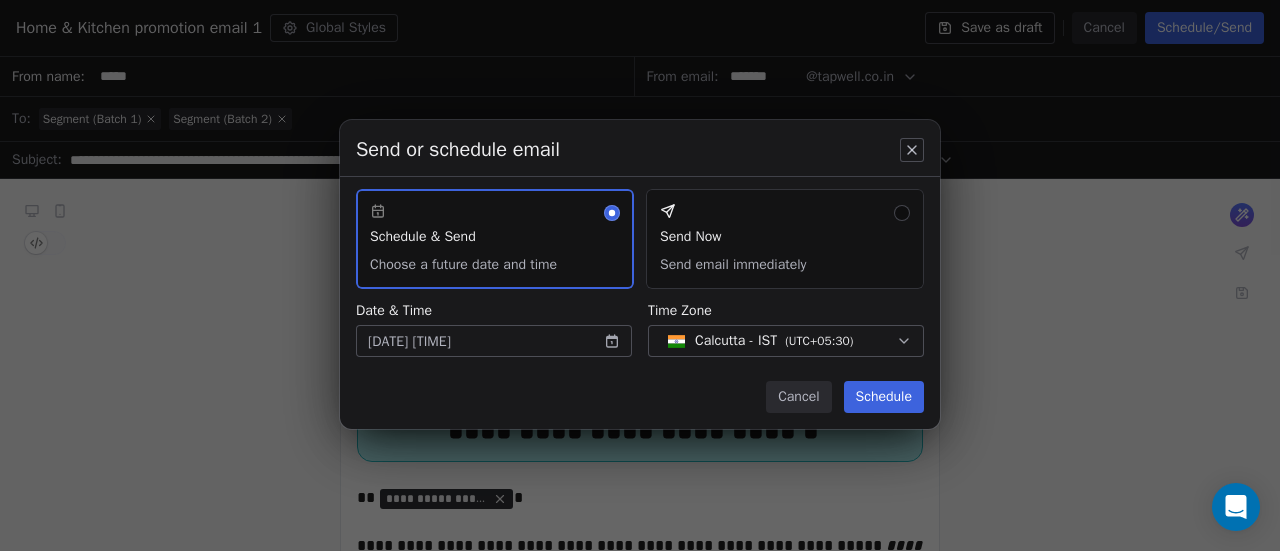 click on "Calcutta - IST" at bounding box center (736, 341) 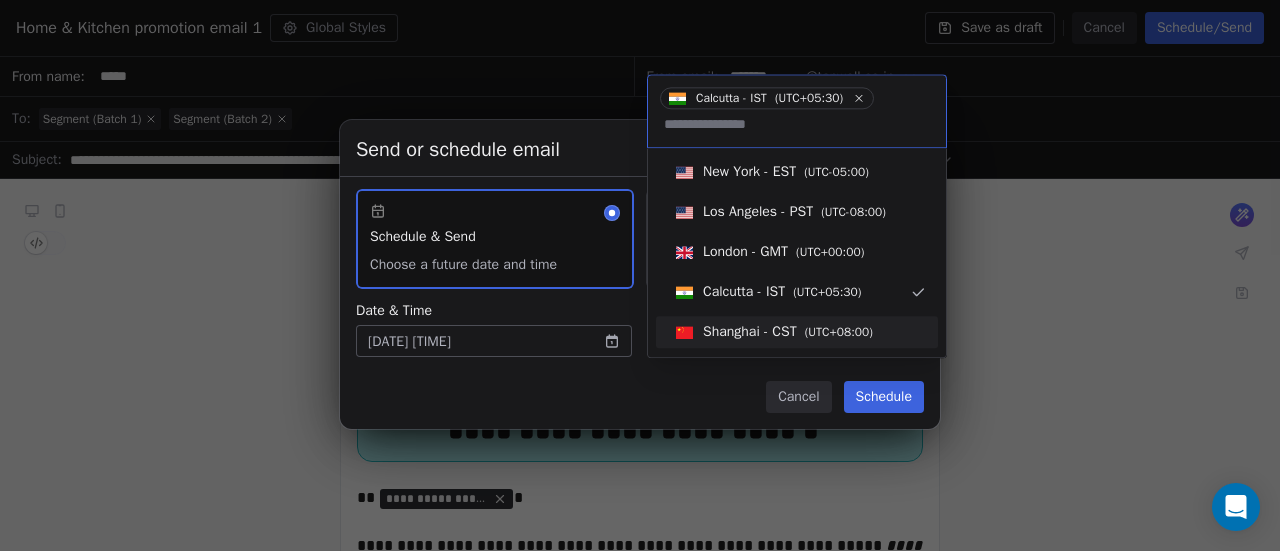 click on "Send or schedule email Schedule & Send Choose a future date and time Send Now Send email immediately Date & Time Jul 14, 2025 10:30 PM Time Zone Calcutta - IST ( UTC+05:30 ) Cancel Schedule" at bounding box center [640, 275] 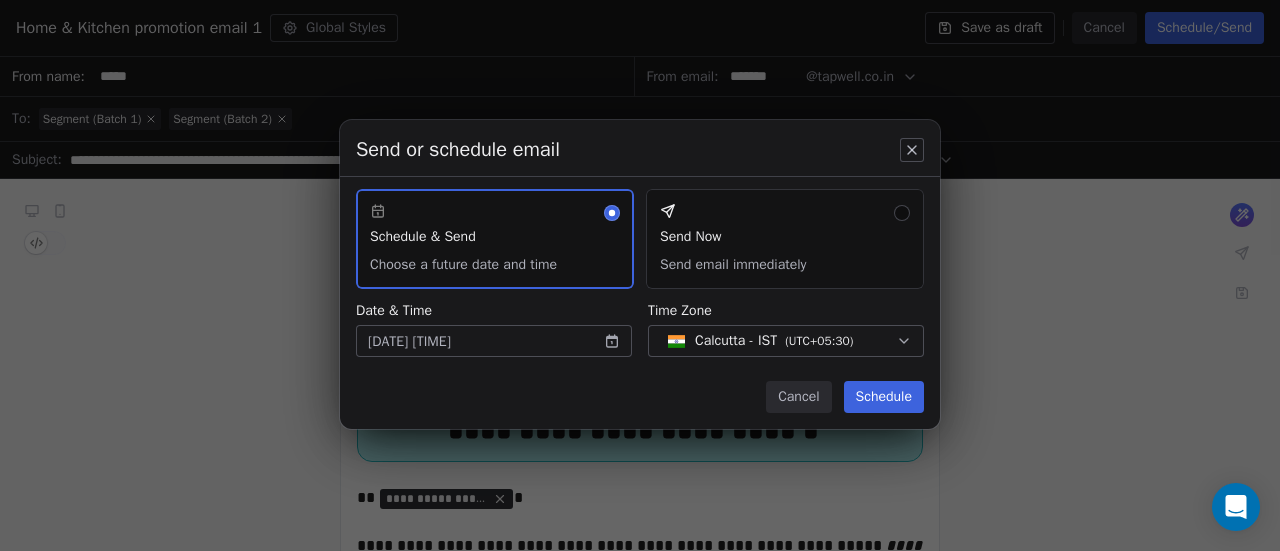 click on "Schedule" at bounding box center [884, 397] 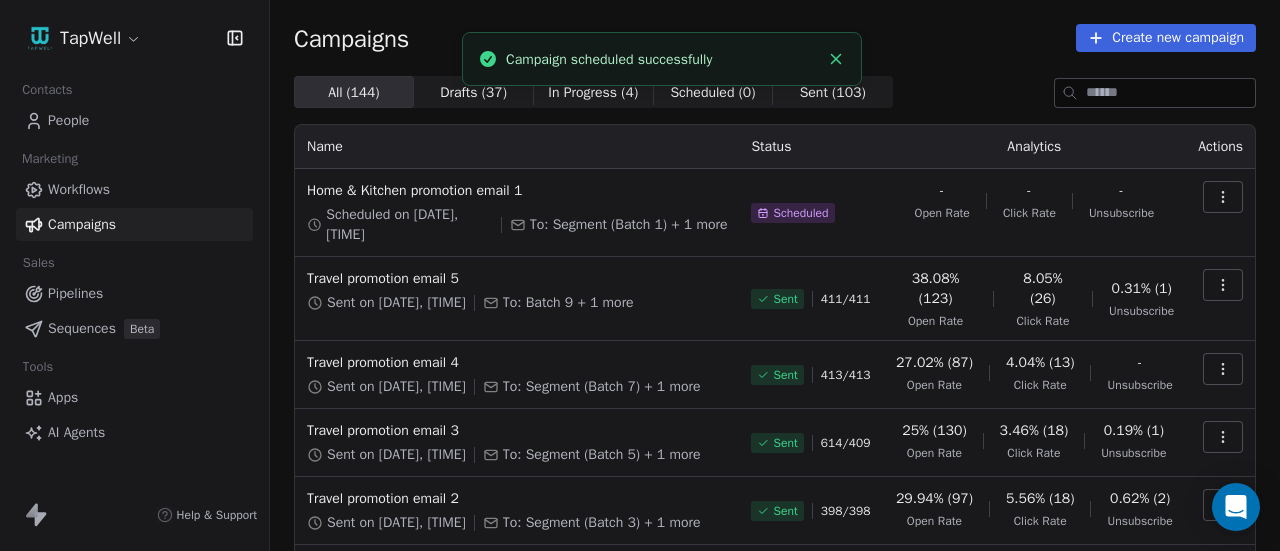 drag, startPoint x: 782, startPoint y: 190, endPoint x: 746, endPoint y: 221, distance: 47.507893 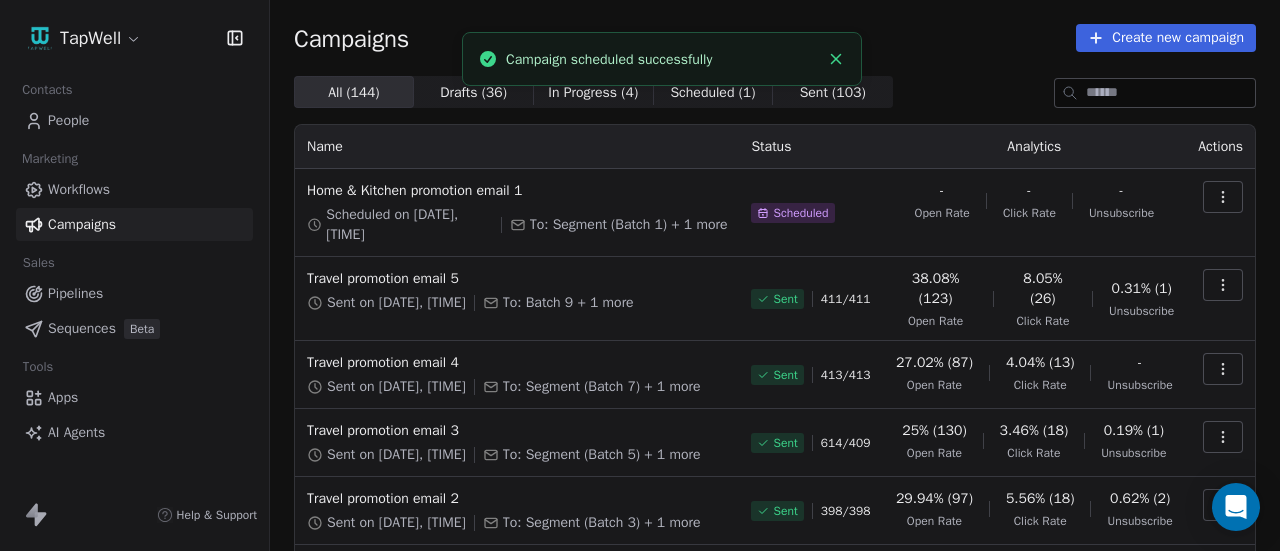 click at bounding box center [1223, 197] 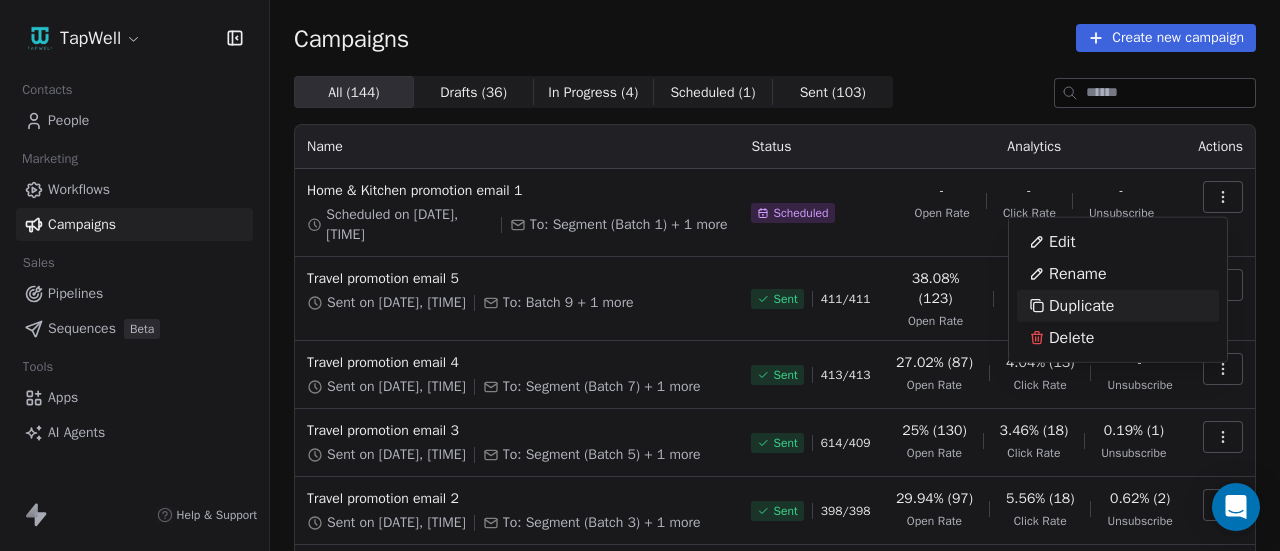 click on "Duplicate" at bounding box center (1081, 306) 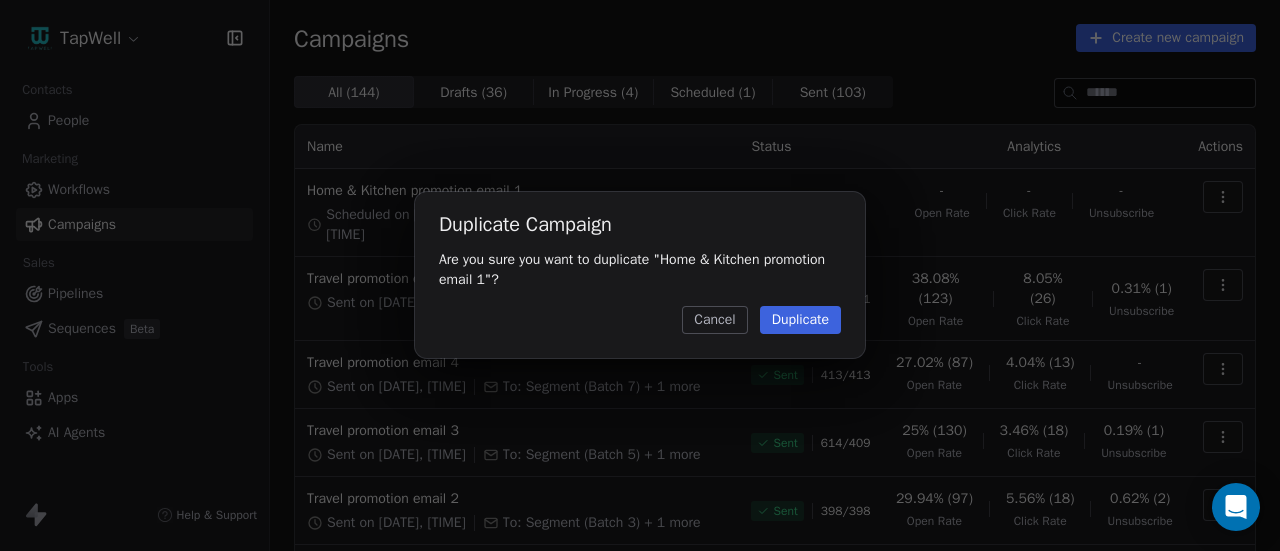 click on "Duplicate" at bounding box center [800, 320] 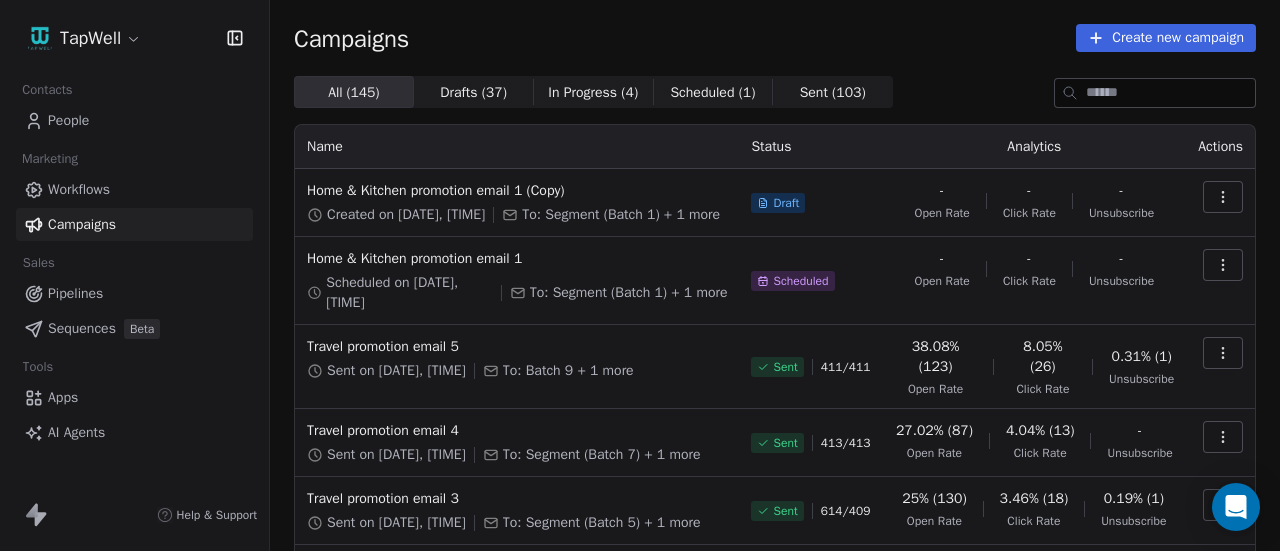 click 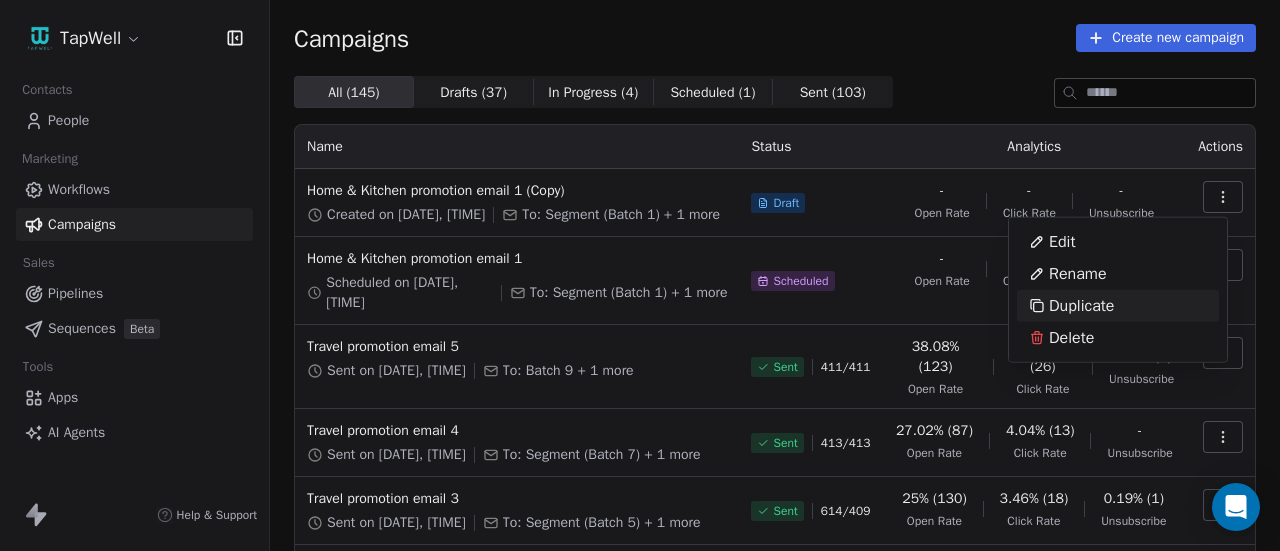 click on "Duplicate" at bounding box center (1081, 306) 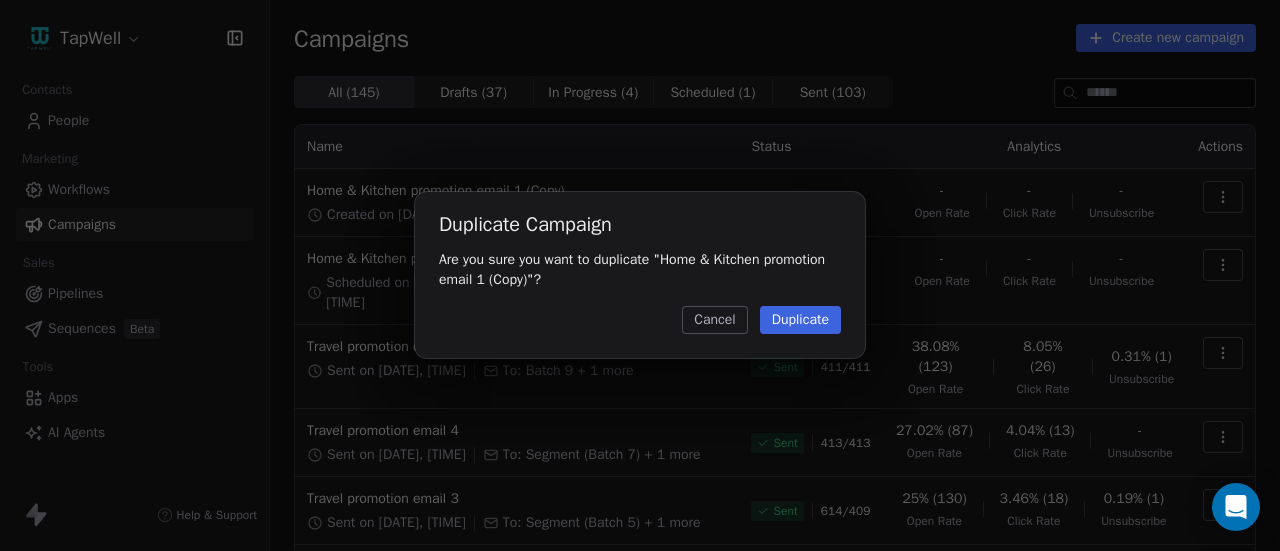 click on "Duplicate" at bounding box center (800, 320) 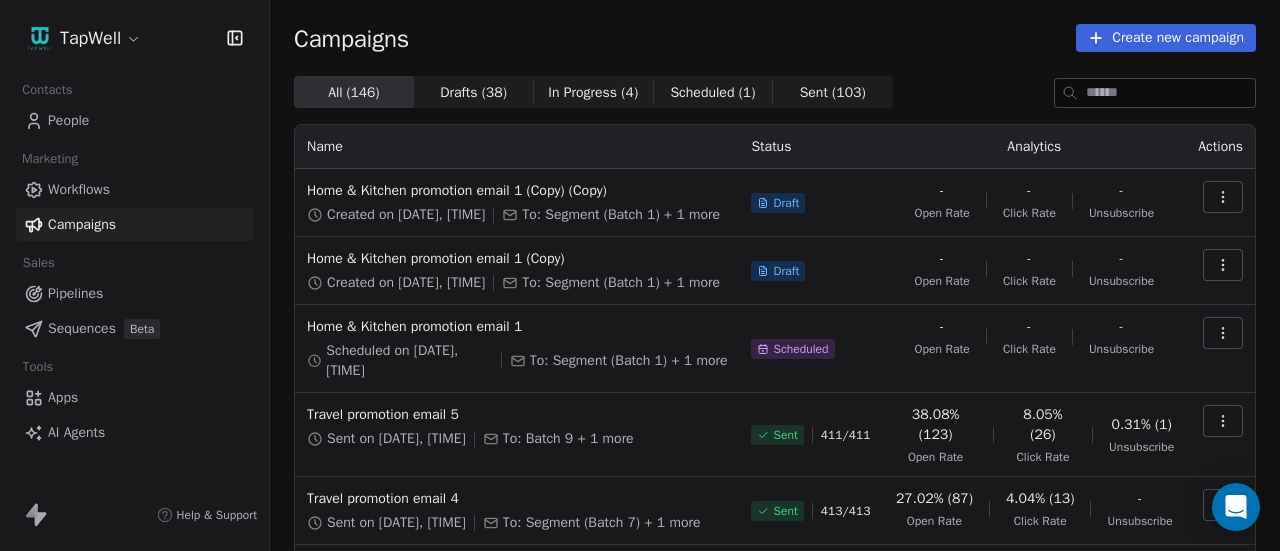 click at bounding box center (1220, 271) 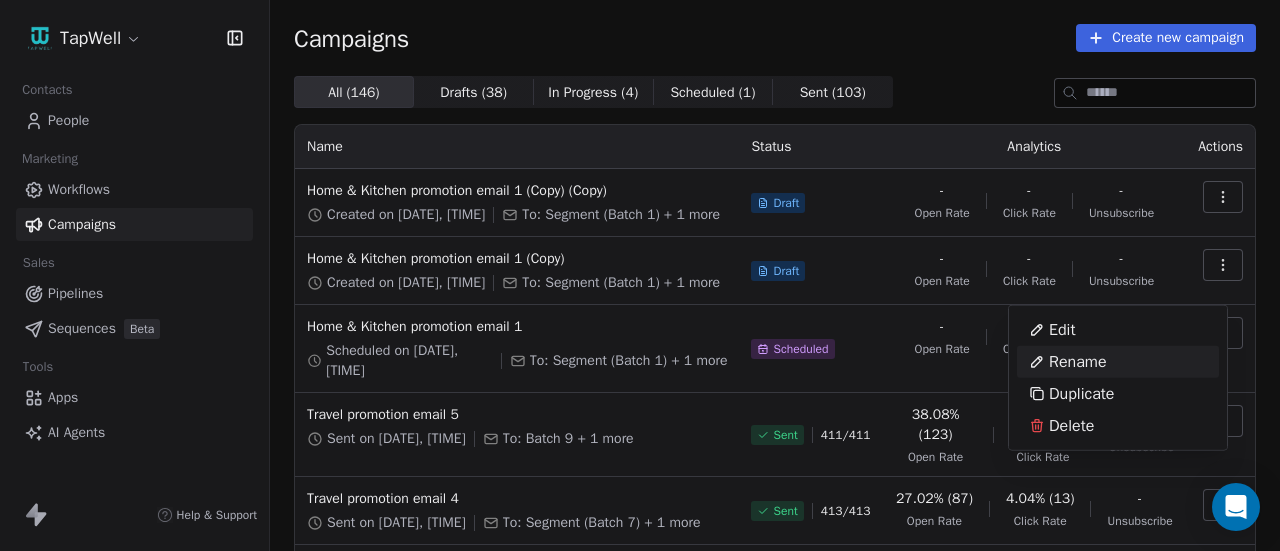 click on "Rename" at bounding box center (1118, 362) 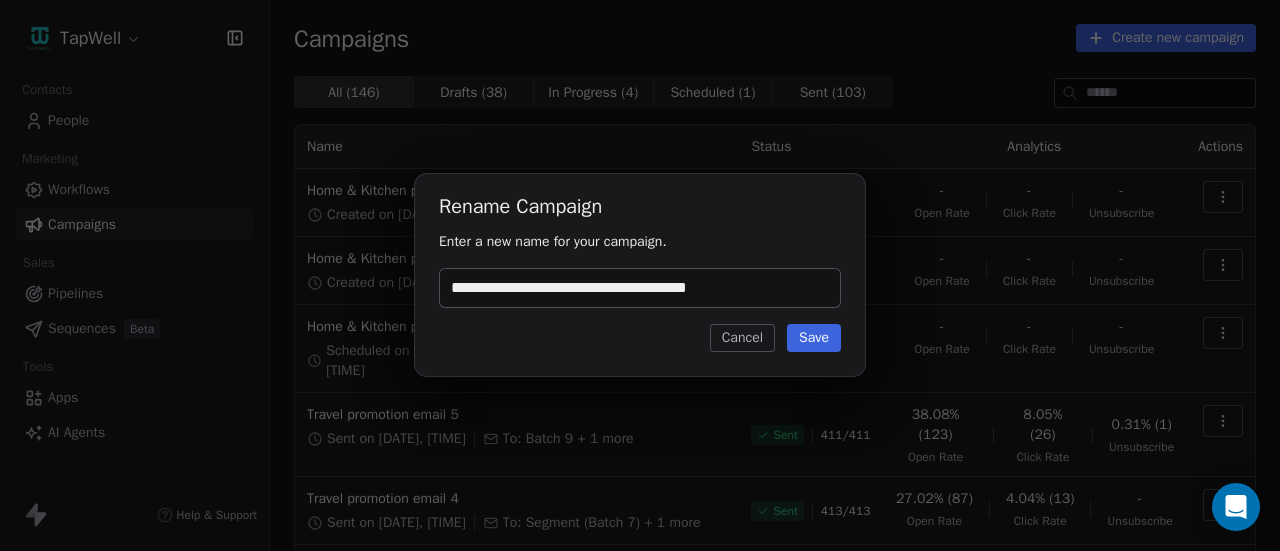 click on "**********" at bounding box center [640, 288] 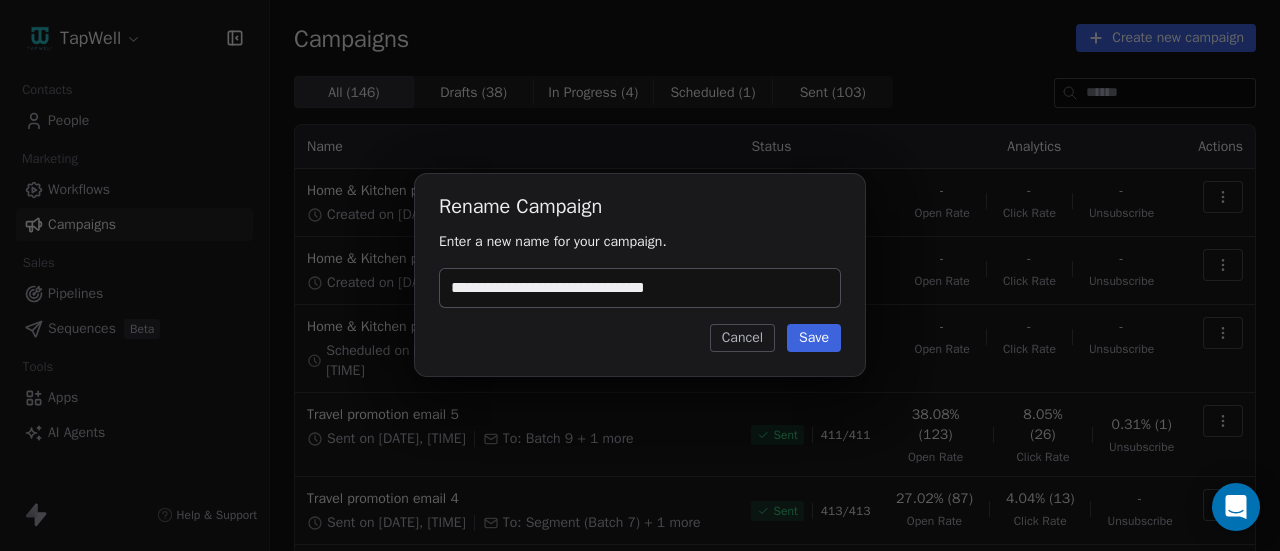type on "**********" 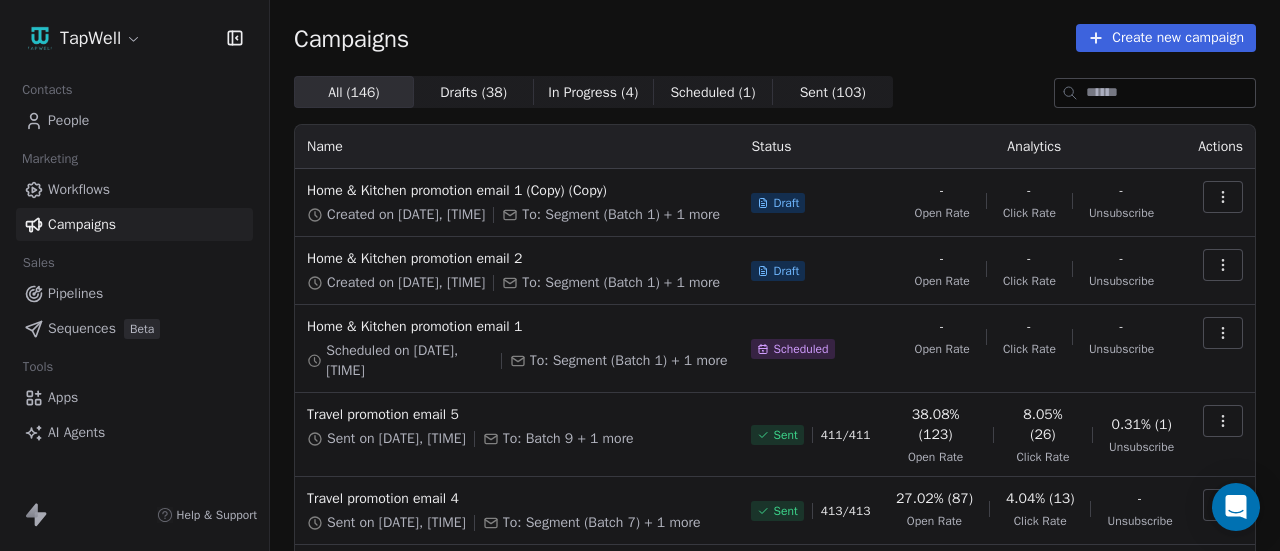 click 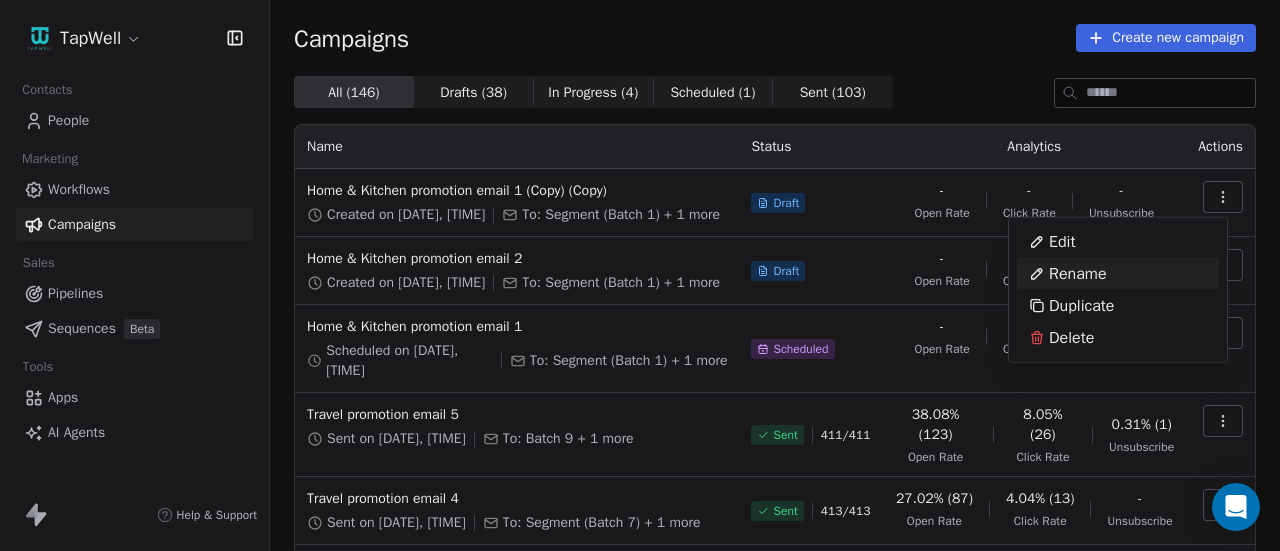 click on "Rename" at bounding box center [1078, 274] 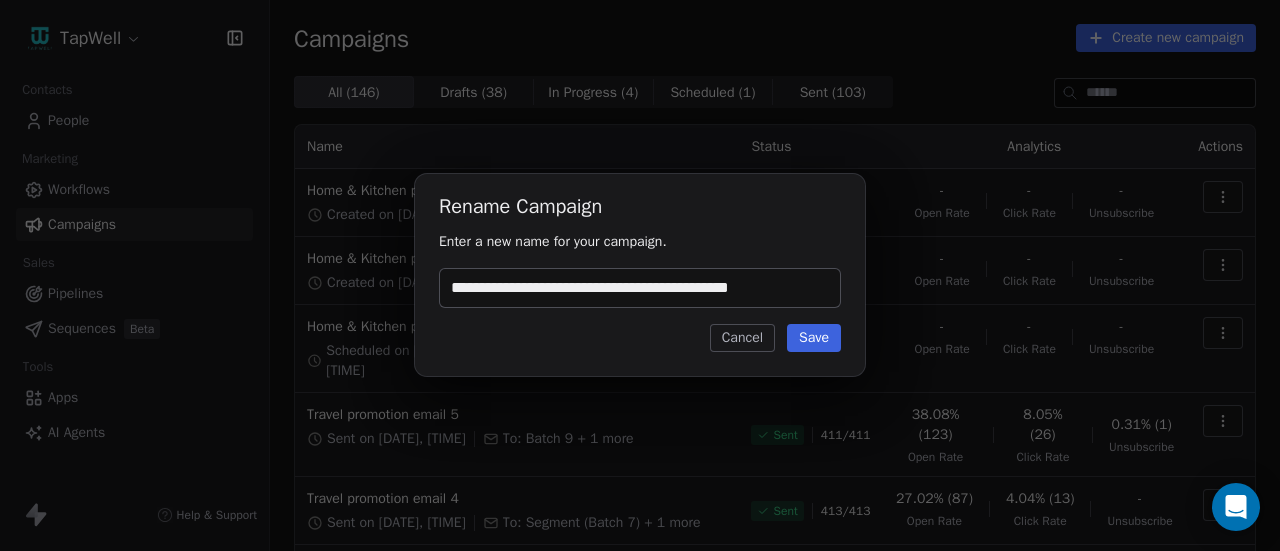 click on "**********" at bounding box center (640, 288) 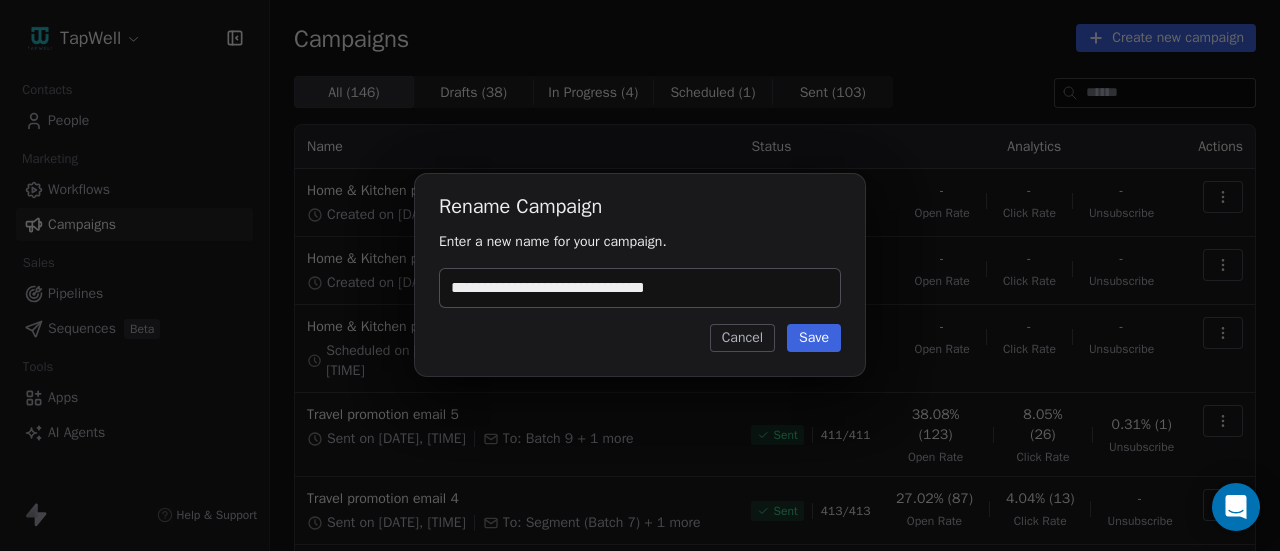 type on "**********" 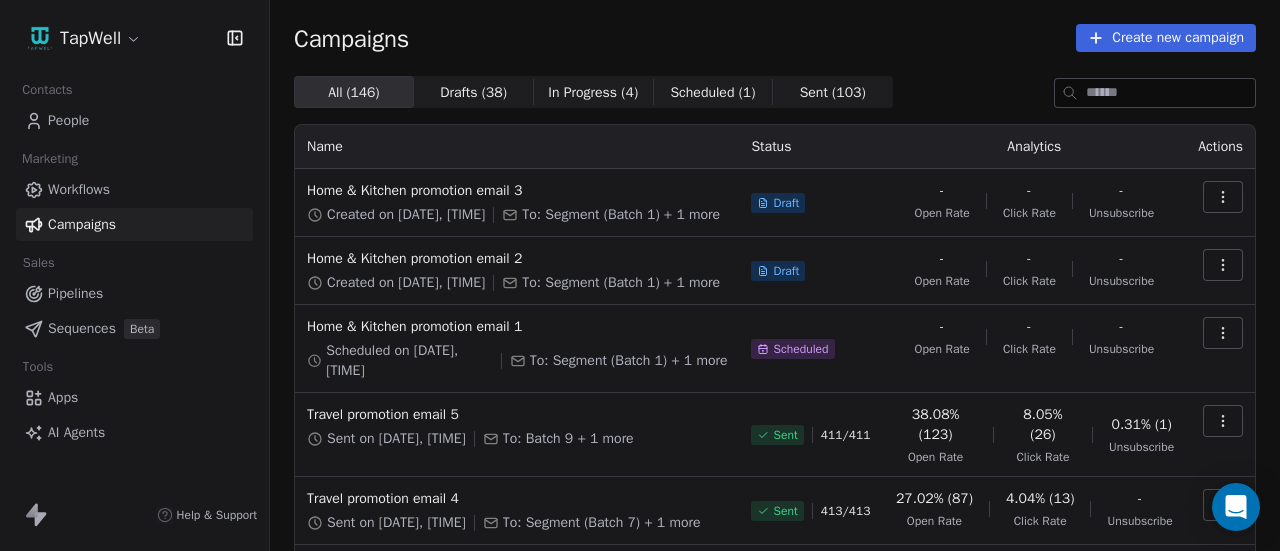 click on "Created on Jul 11, 2025, 12:50 PM To: Segment (Batch 1) + 1 more" at bounding box center [517, 283] 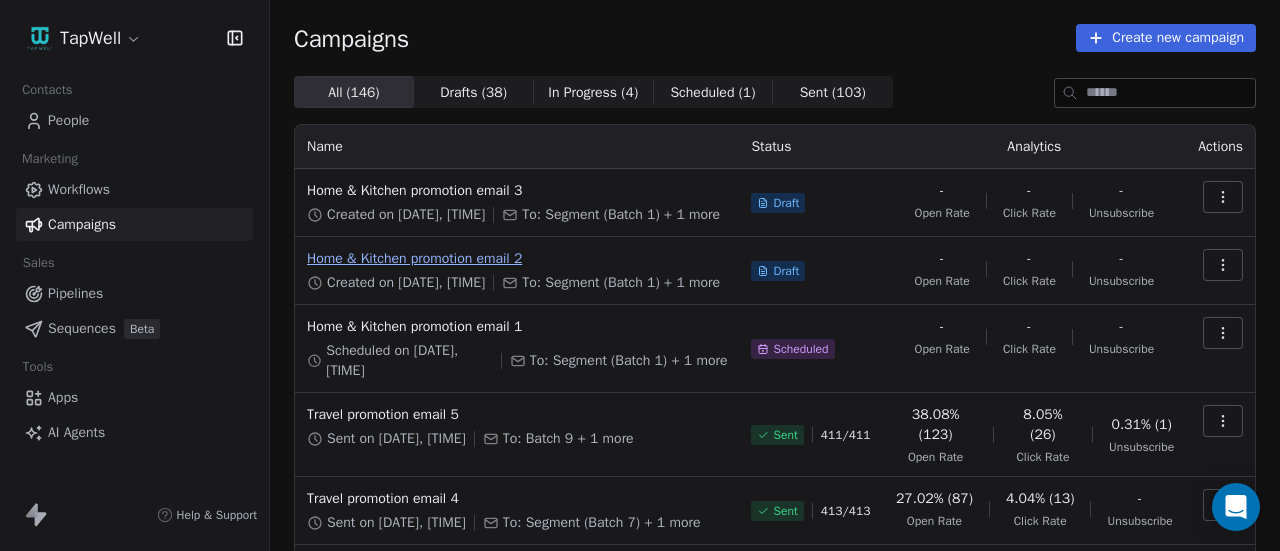 click on "Home & Kitchen promotion email 2" at bounding box center [517, 259] 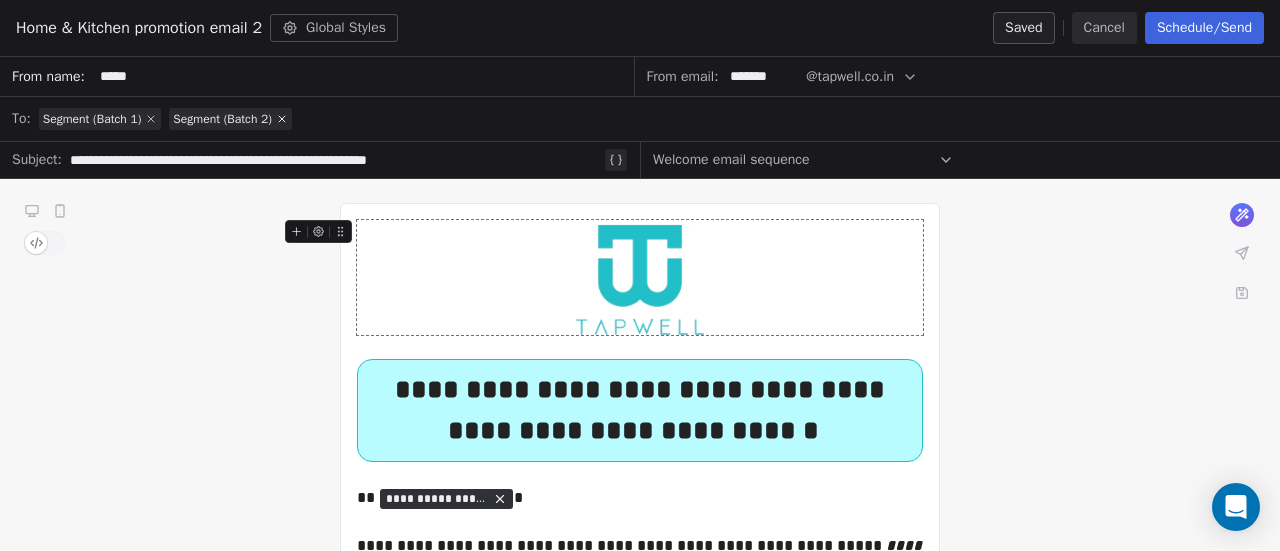 click 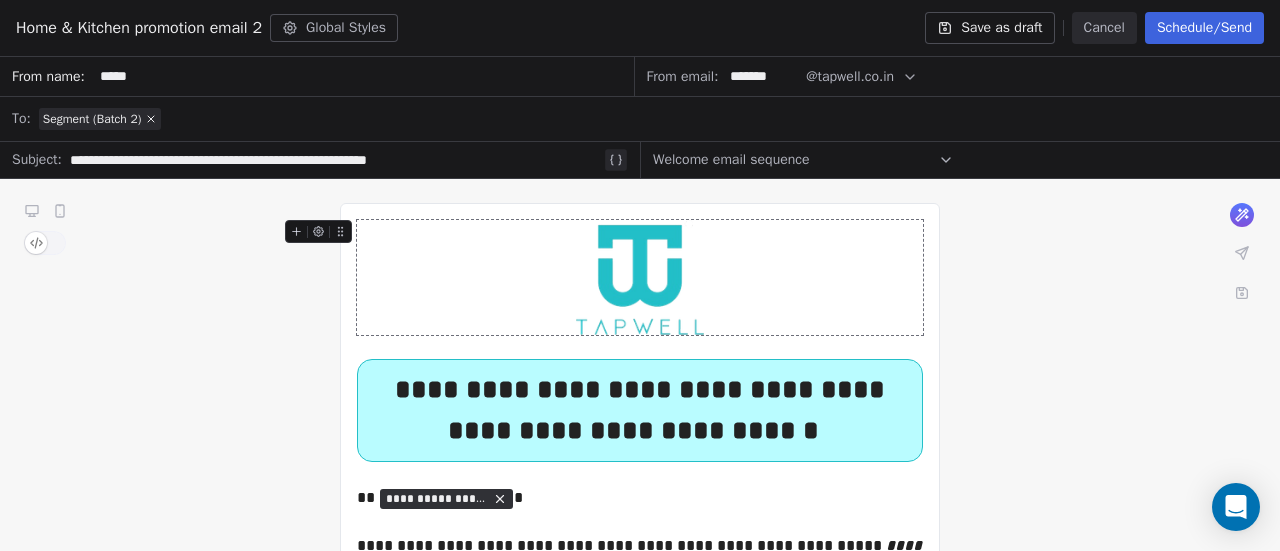 click 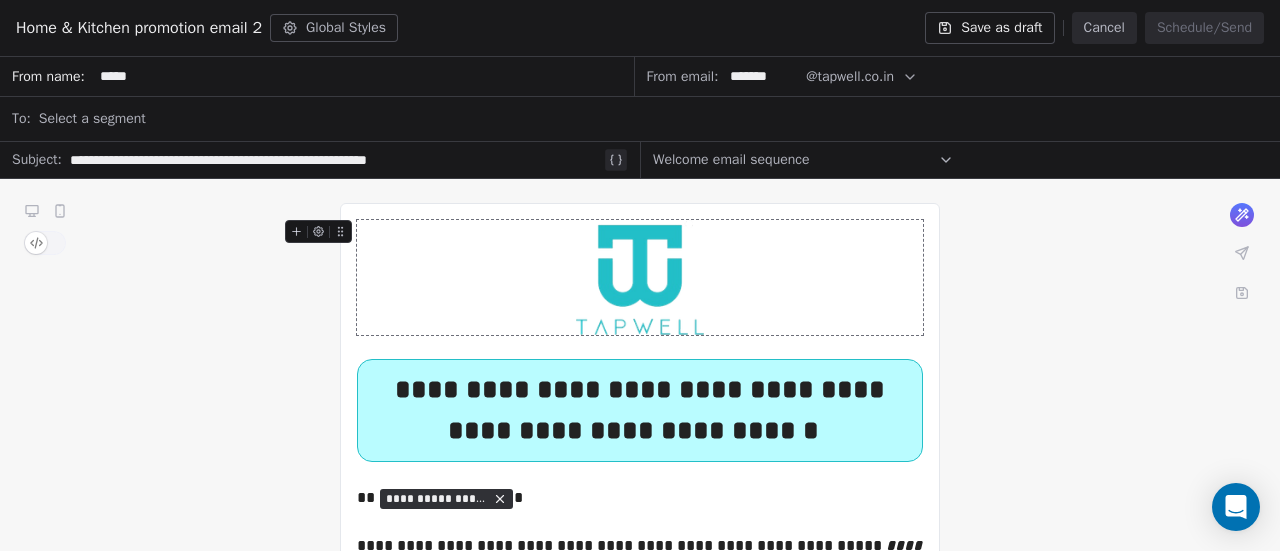 click on "Select a segment" at bounding box center [653, 119] 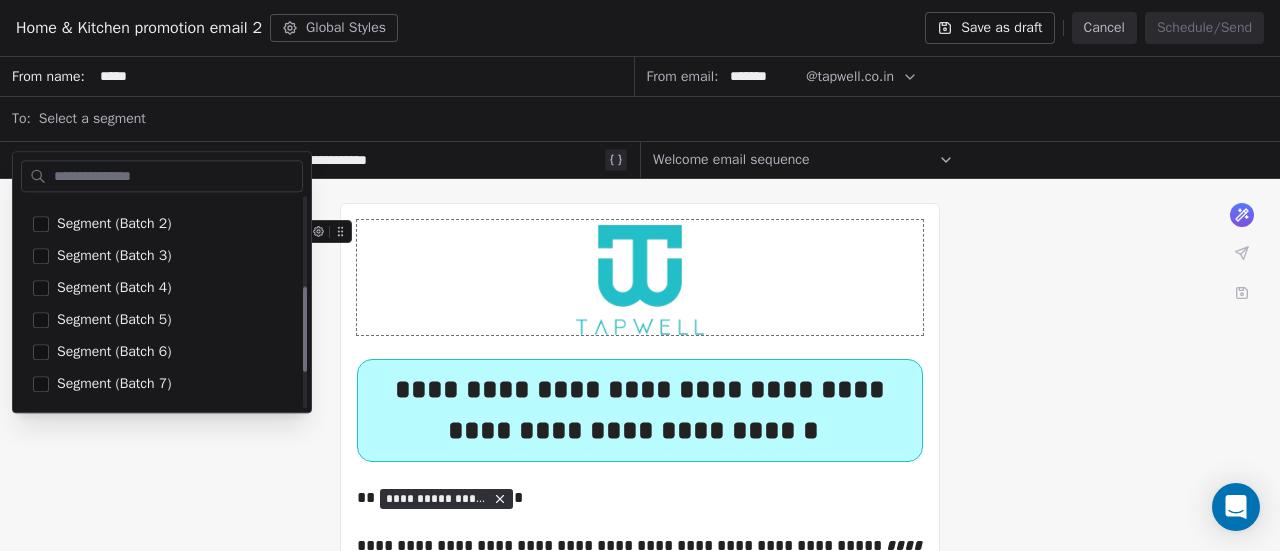 scroll, scrollTop: 217, scrollLeft: 0, axis: vertical 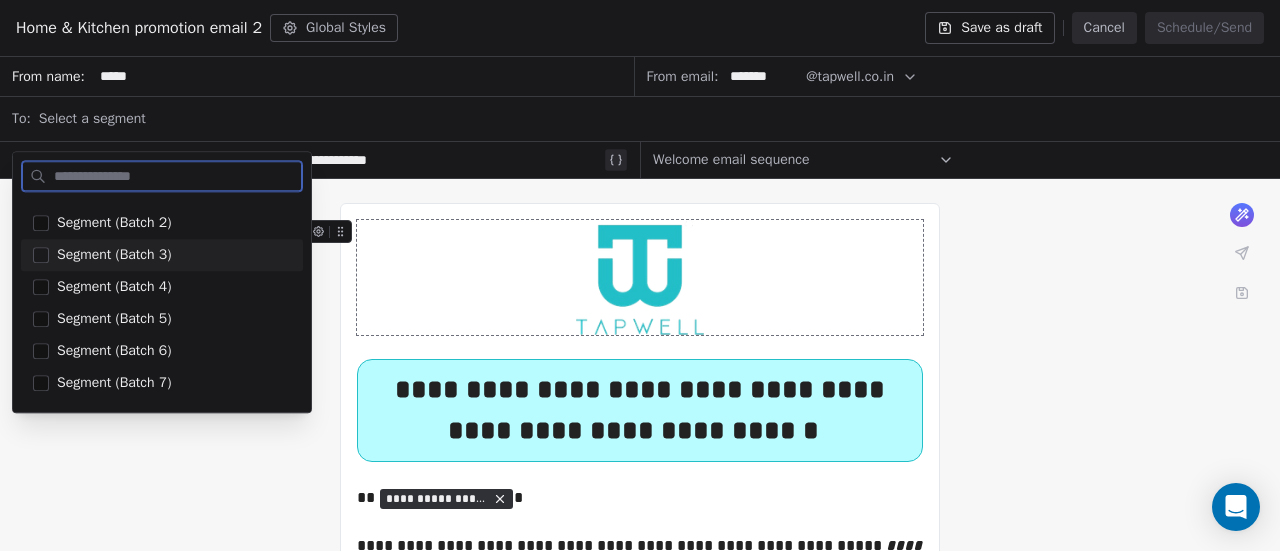 click at bounding box center (41, 255) 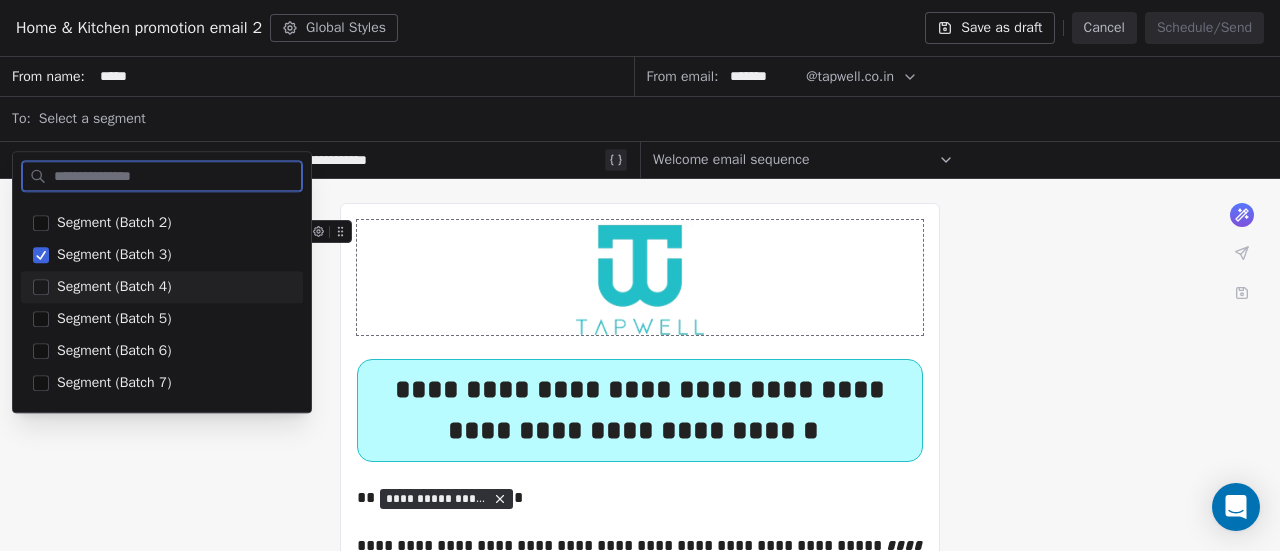 click on "Segment (Batch 4)" at bounding box center [162, 287] 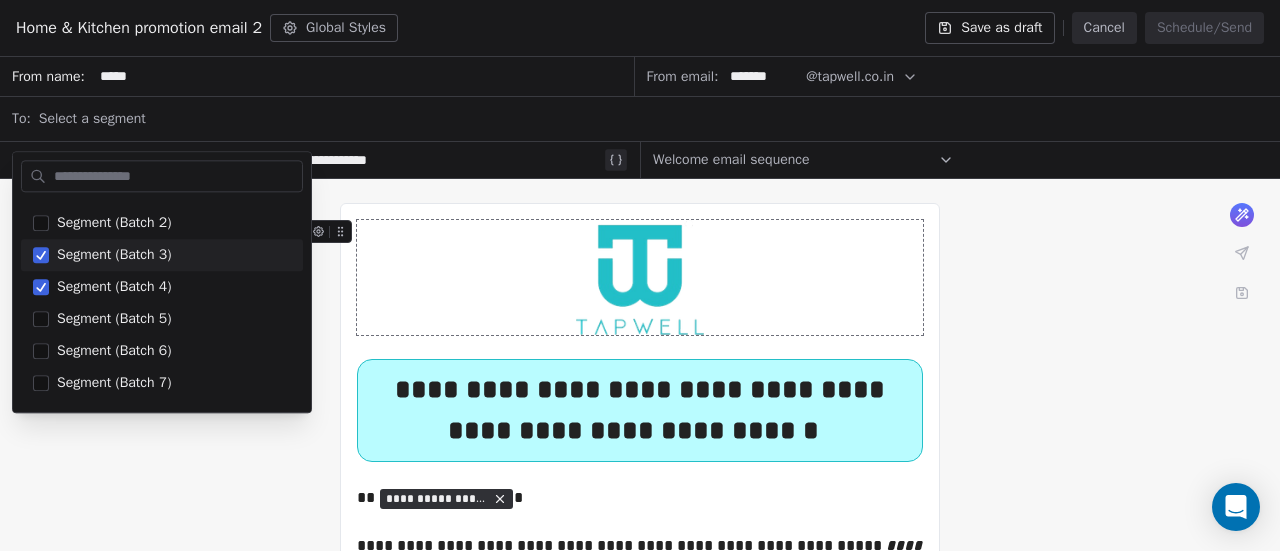 click on "*****" at bounding box center [363, 76] 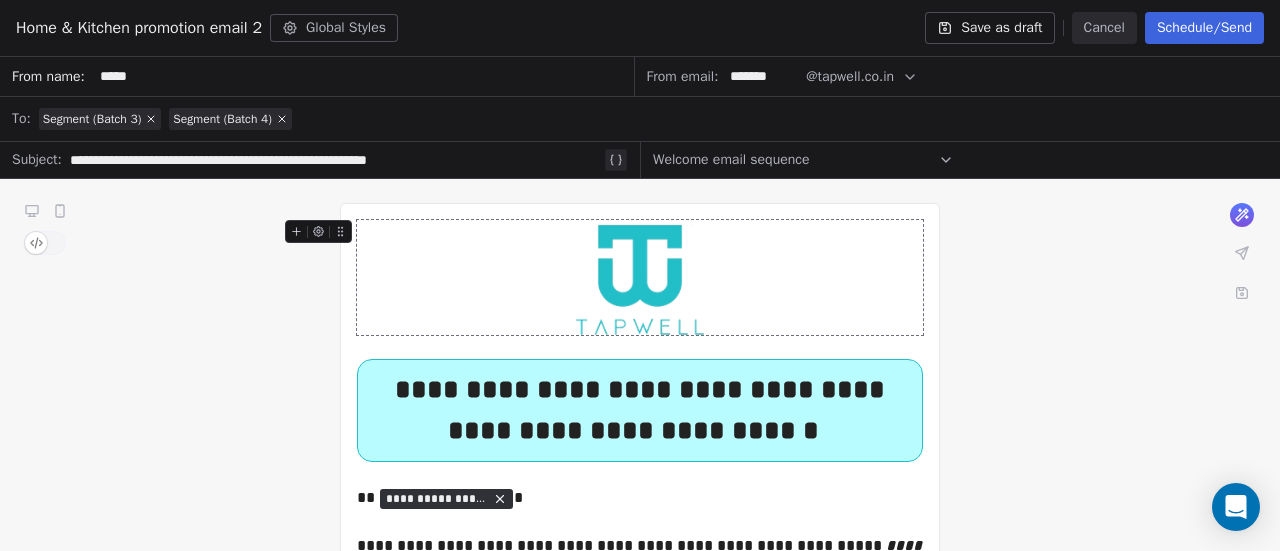 click on "Schedule/Send" at bounding box center [1204, 28] 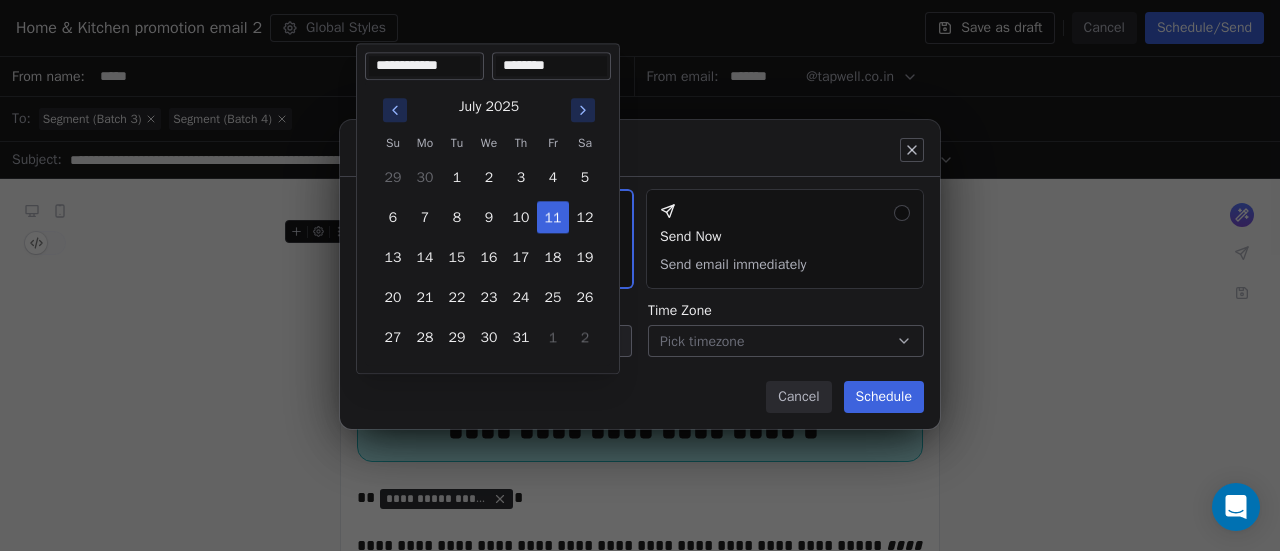 click on "TapWell Contacts People Marketing Workflows Campaigns Sales Pipelines Sequences Beta Tools Apps AI Agents Help & Support Campaigns  Create new campaign All ( 146 ) All ( 146 ) Drafts ( 38 ) Drafts ( 38 ) In Progress ( 4 ) In Progress ( 4 ) Scheduled ( 1 ) Scheduled ( 1 ) Sent ( 103 ) Sent ( 103 ) Name Status Analytics Actions Home & Kitchen promotion email 3 Created on Jul 11, 2025, 12:50 PM To: Segment (Batch 1) + 1 more Draft - Open Rate - Click Rate - Unsubscribe Home & Kitchen promotion email 2 Created on Jul 11, 2025, 12:50 PM To: Segment (Batch 1) + 1 more Draft - Open Rate - Click Rate - Unsubscribe Home & Kitchen promotion email 1 Scheduled on Jul 14, 2025, 10:30 PM To: Segment (Batch 1) + 1 more Scheduled - Open Rate - Click Rate - Unsubscribe Travel promotion email 5 Sent on Jul 3, 2025, 8:50 PM To: Batch 9 + 1 more Sent 411 / 411 38.08% (123) Open Rate 8.05% (26) Click Rate 0.31% (1) Unsubscribe Travel promotion email 4 Sent on Jul 3, 2025, 7:22 PM To: Segment (Batch 7) + 1 more Sent 413 / 413 -" at bounding box center [640, 275] 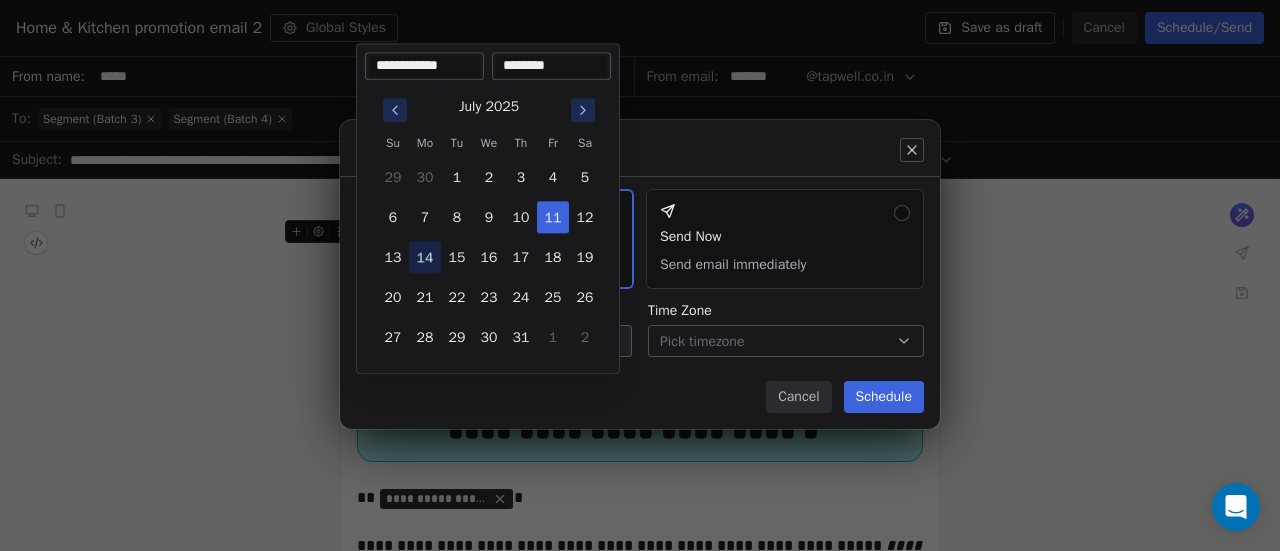 click on "14" at bounding box center [425, 257] 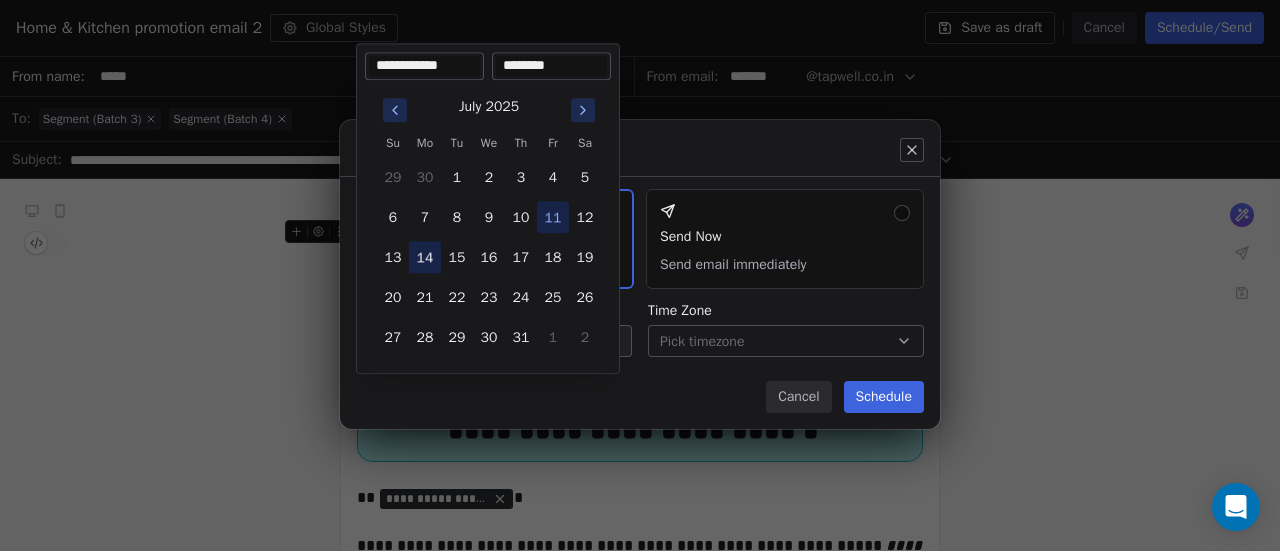 type on "**********" 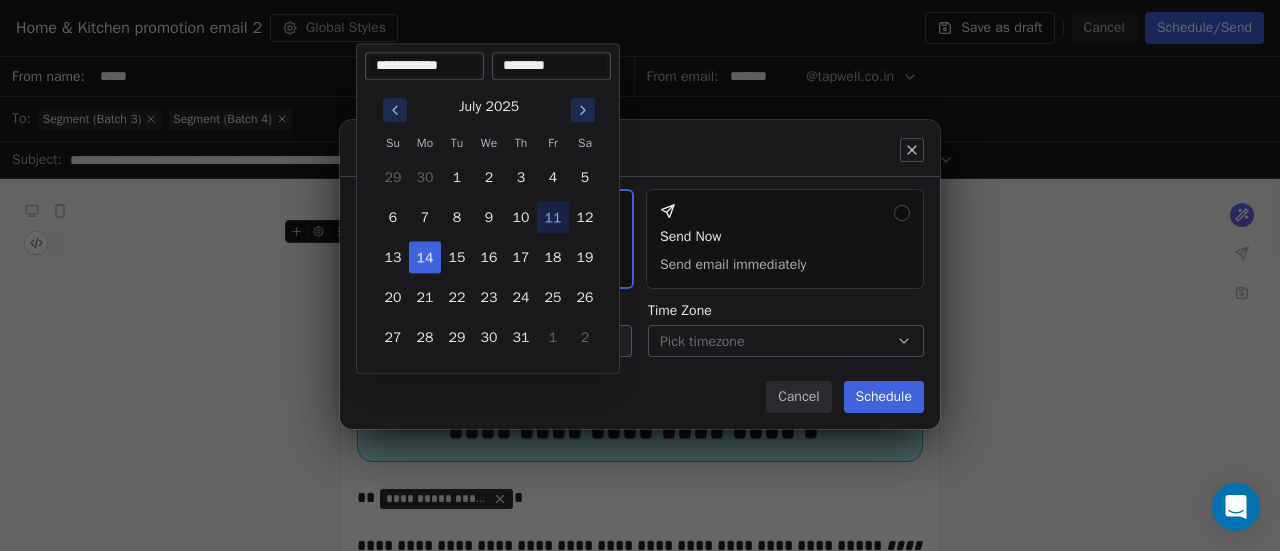 click on "********" at bounding box center (551, 66) 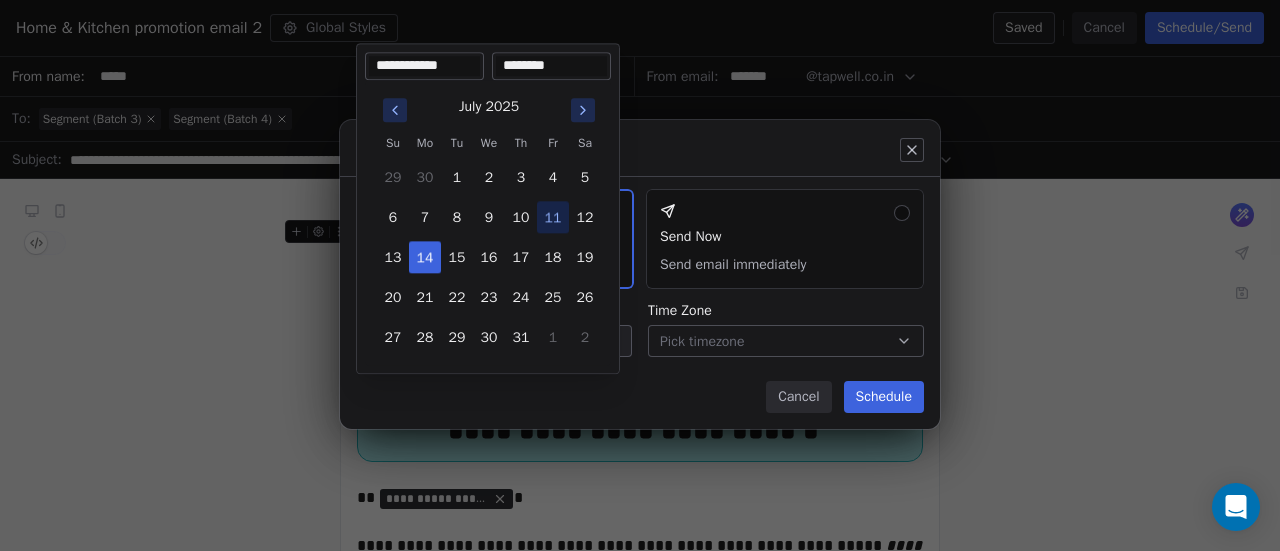 click on "********" at bounding box center [551, 66] 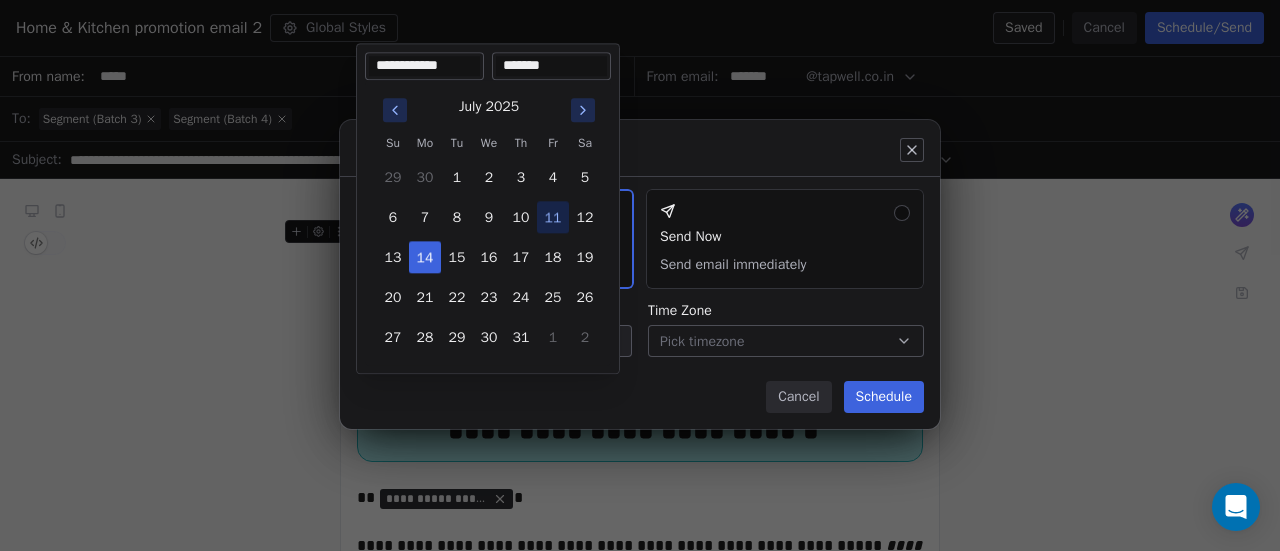 click on "*******" at bounding box center [551, 66] 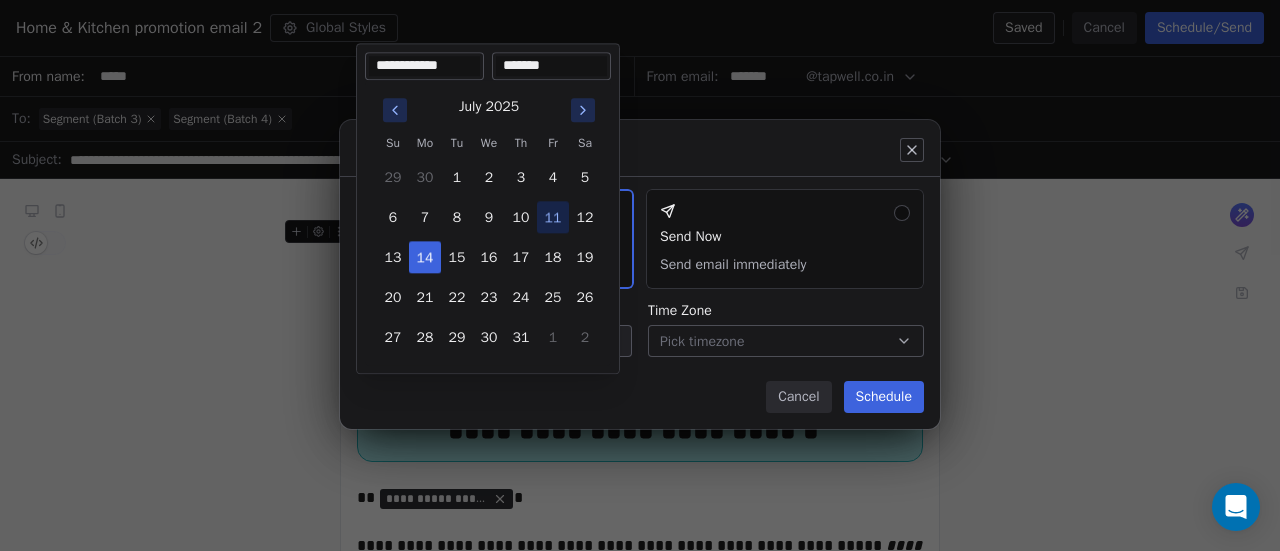 click on "*******" at bounding box center [551, 66] 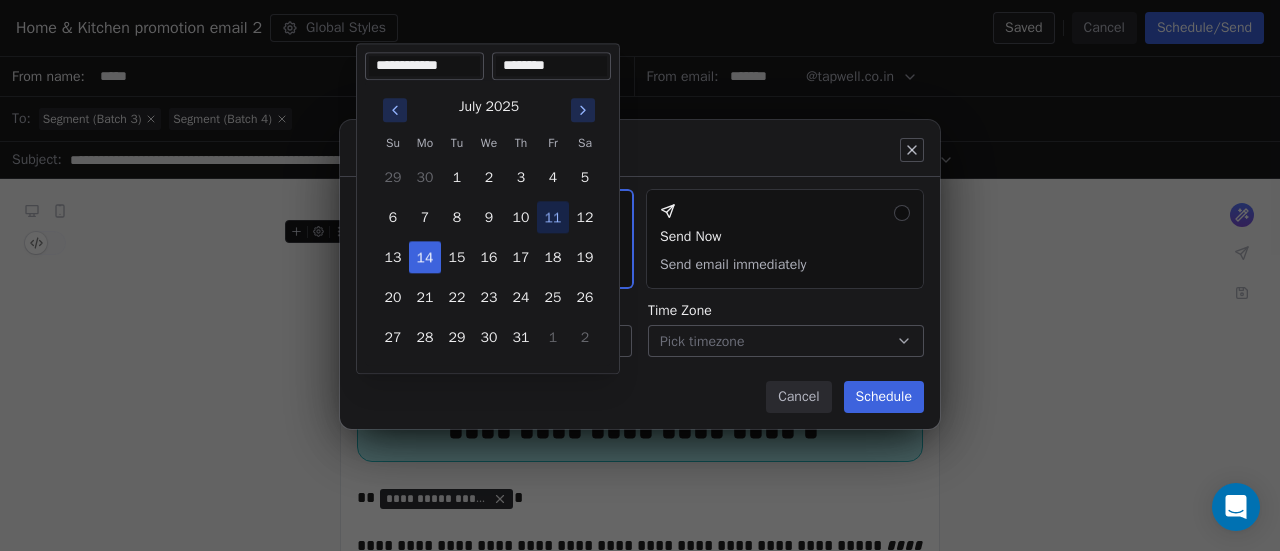 click on "Send or schedule email Schedule & Send Choose a future date and time Send Now Send email immediately Date & Time Jul 14, 2025 02:30 PM Time Zone Pick timezone Cancel Schedule" at bounding box center [640, 275] 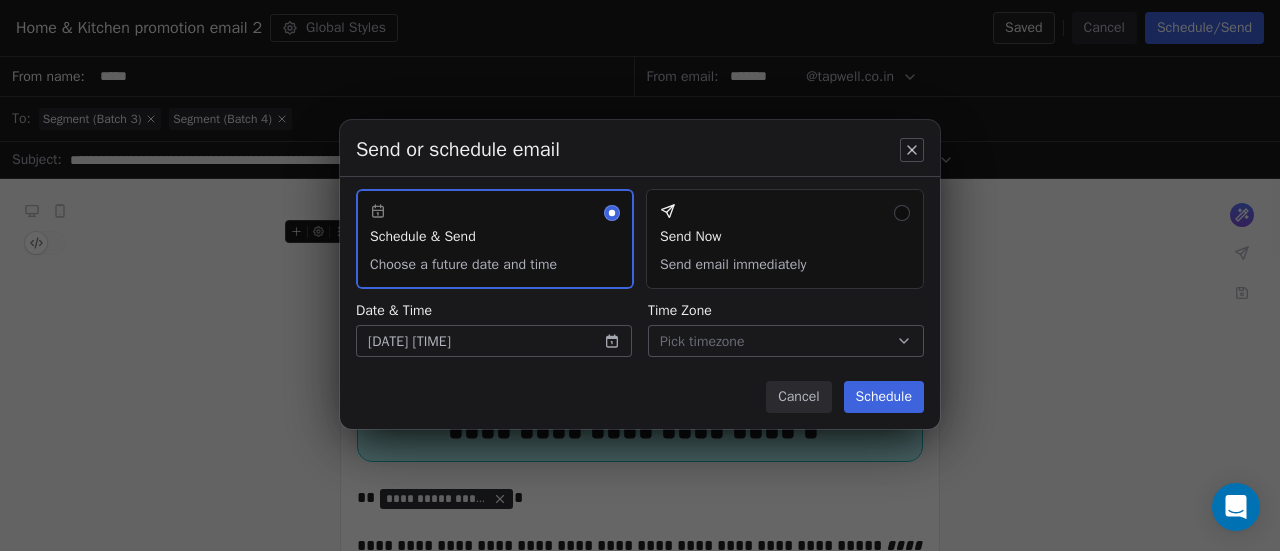 click on "Pick timezone" at bounding box center [786, 341] 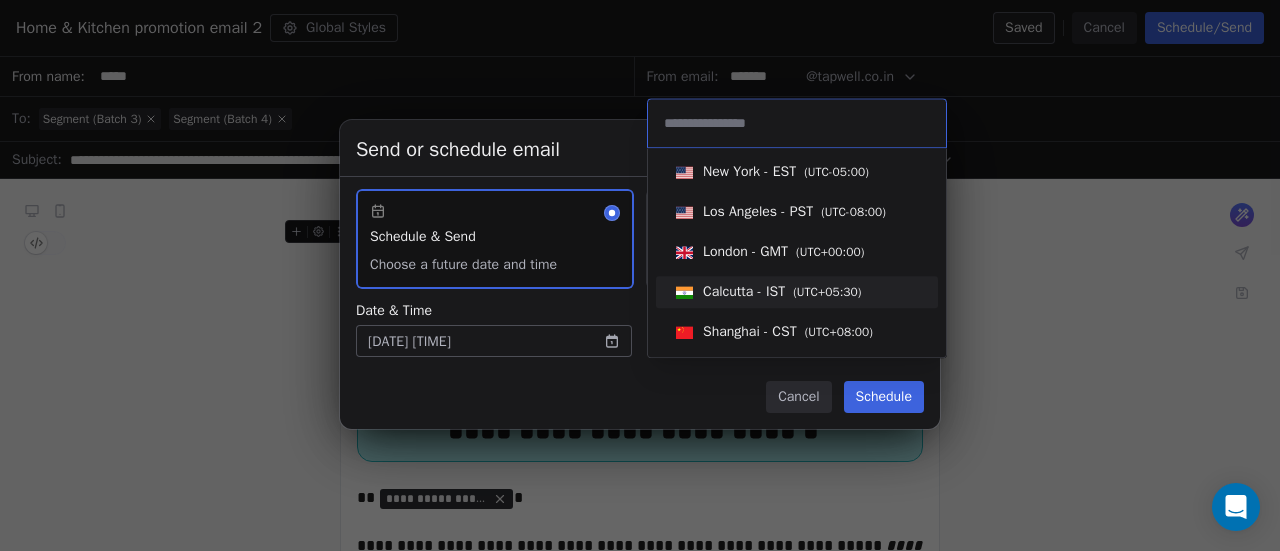 click on "Calcutta - IST" at bounding box center (744, 292) 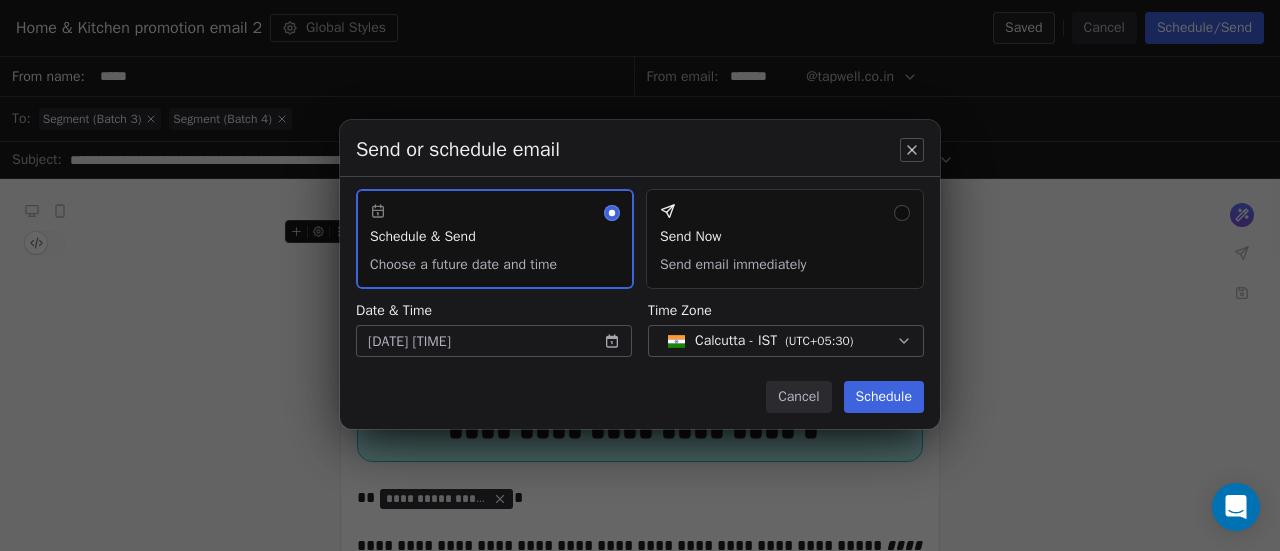 click on "Schedule" at bounding box center (884, 397) 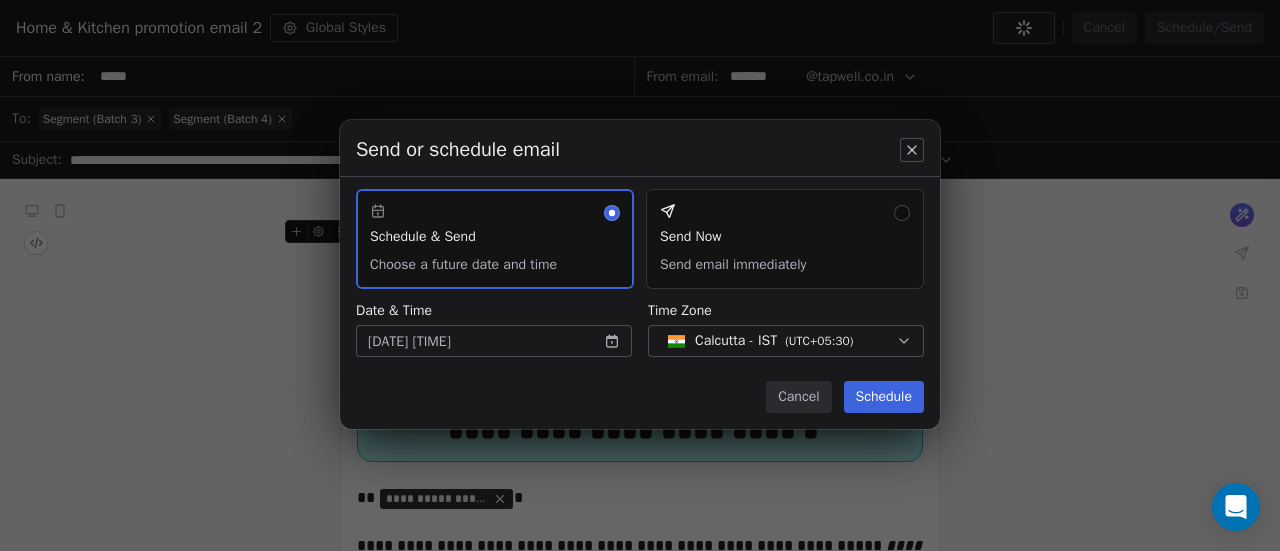 click on "Schedule" at bounding box center (884, 397) 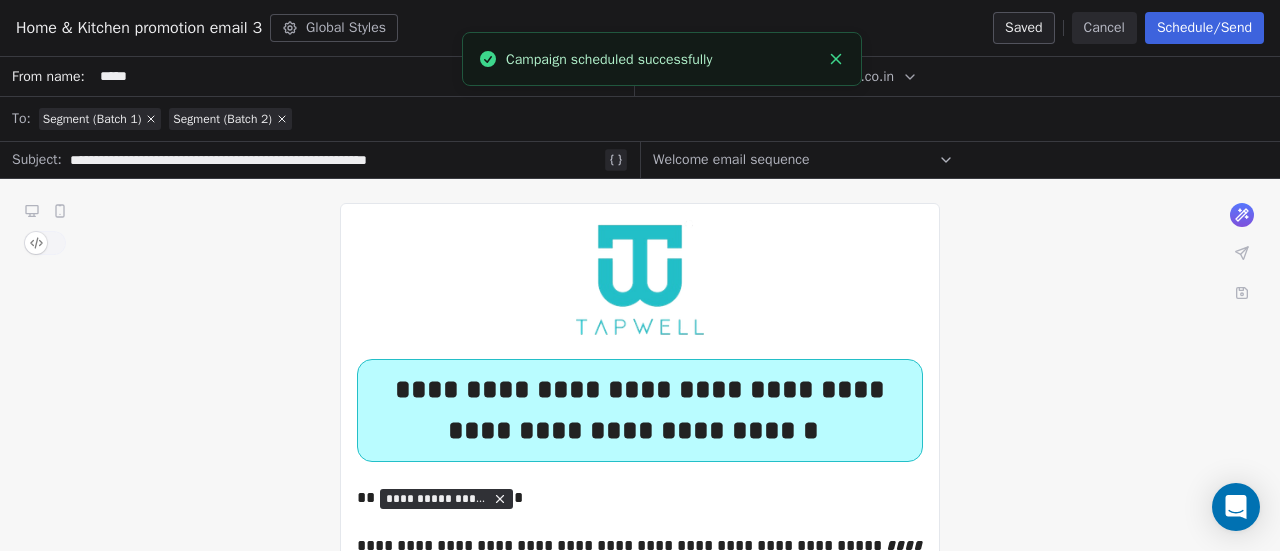 scroll, scrollTop: 0, scrollLeft: 0, axis: both 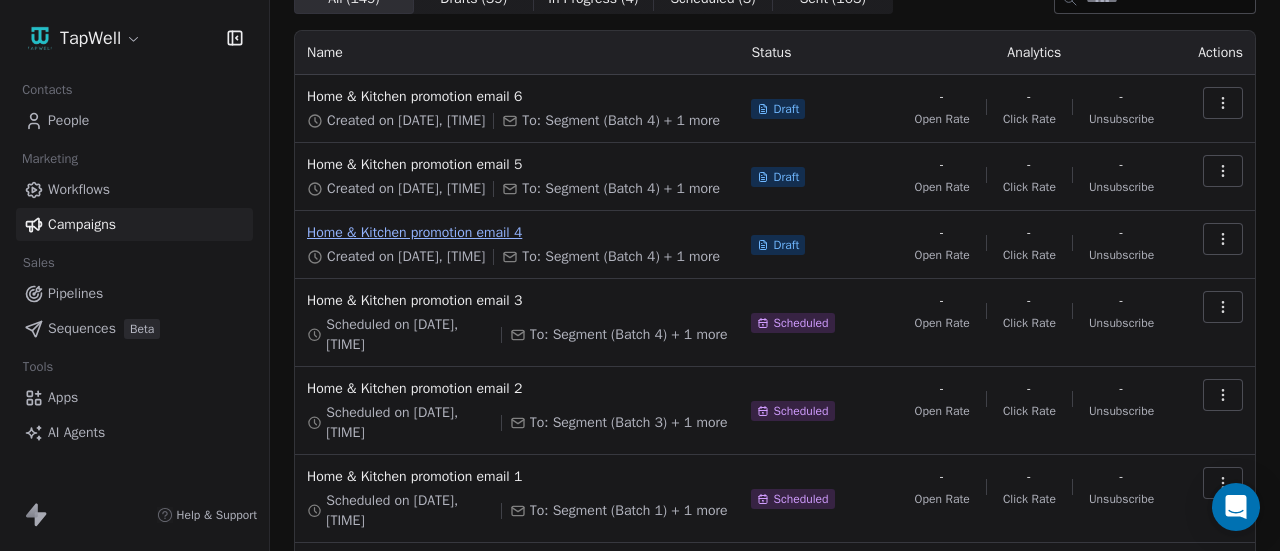 click on "Home & Kitchen promotion email 4" at bounding box center [517, 233] 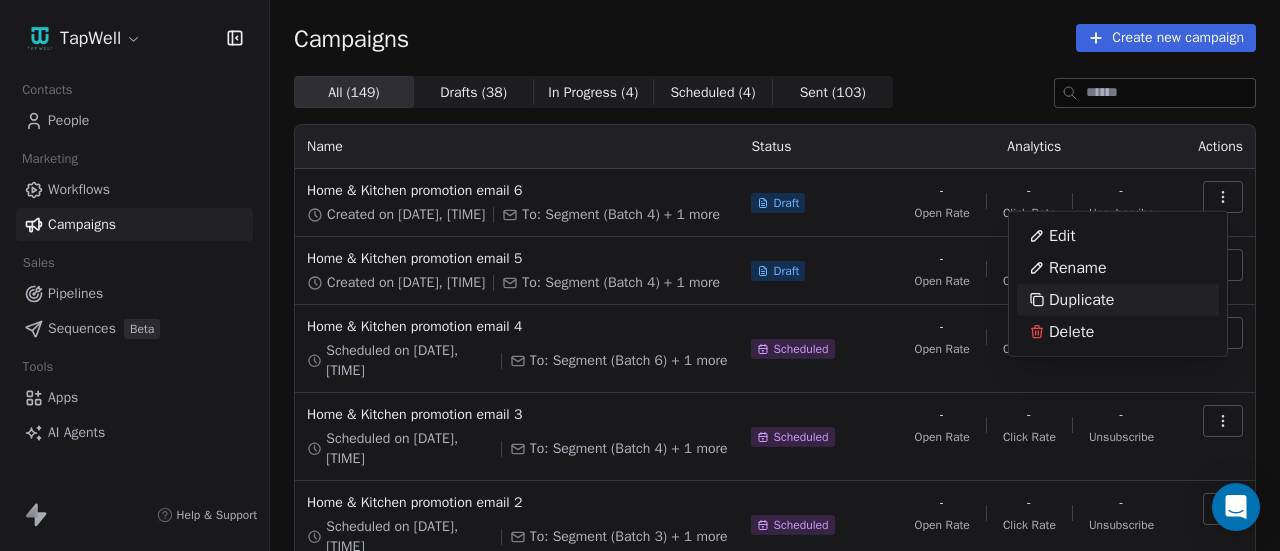 scroll, scrollTop: 0, scrollLeft: 0, axis: both 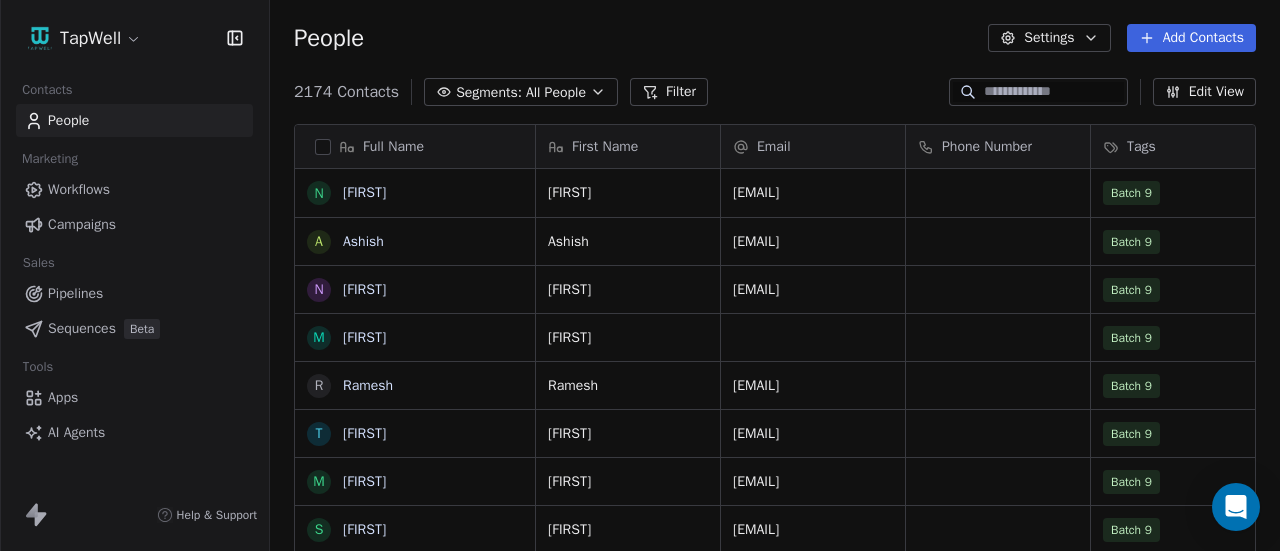 click on "Campaigns" at bounding box center (82, 224) 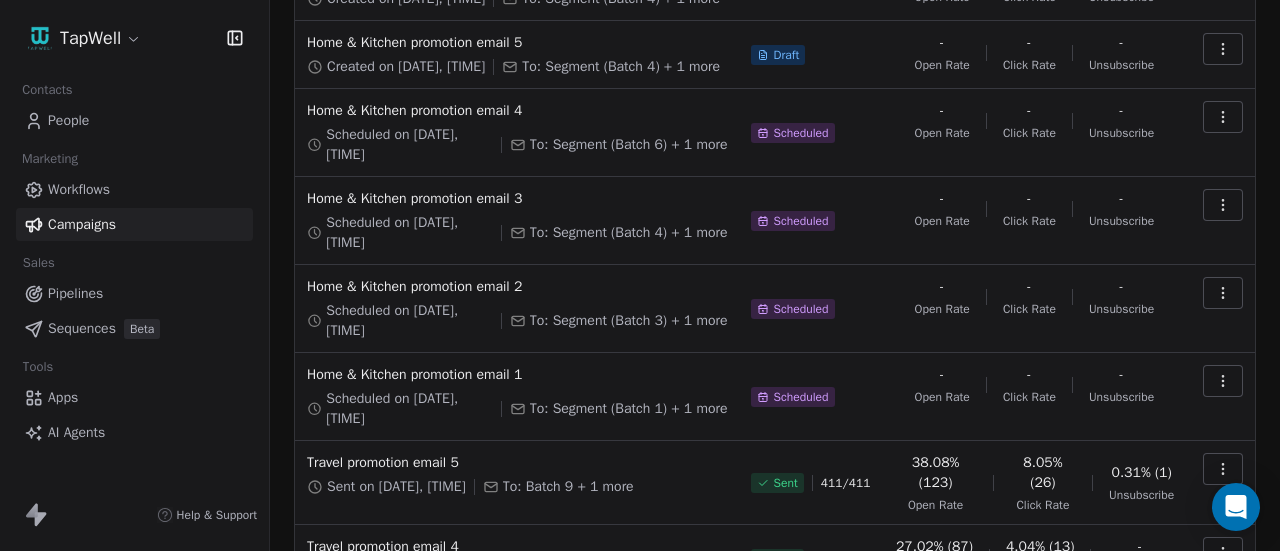 scroll, scrollTop: 214, scrollLeft: 0, axis: vertical 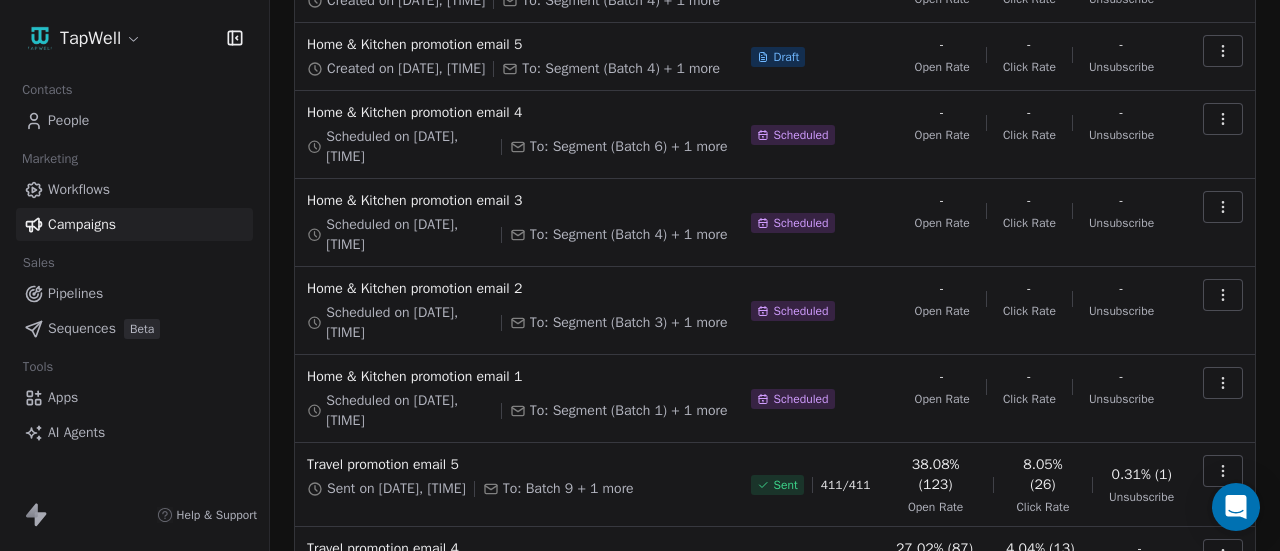 click at bounding box center [1223, 207] 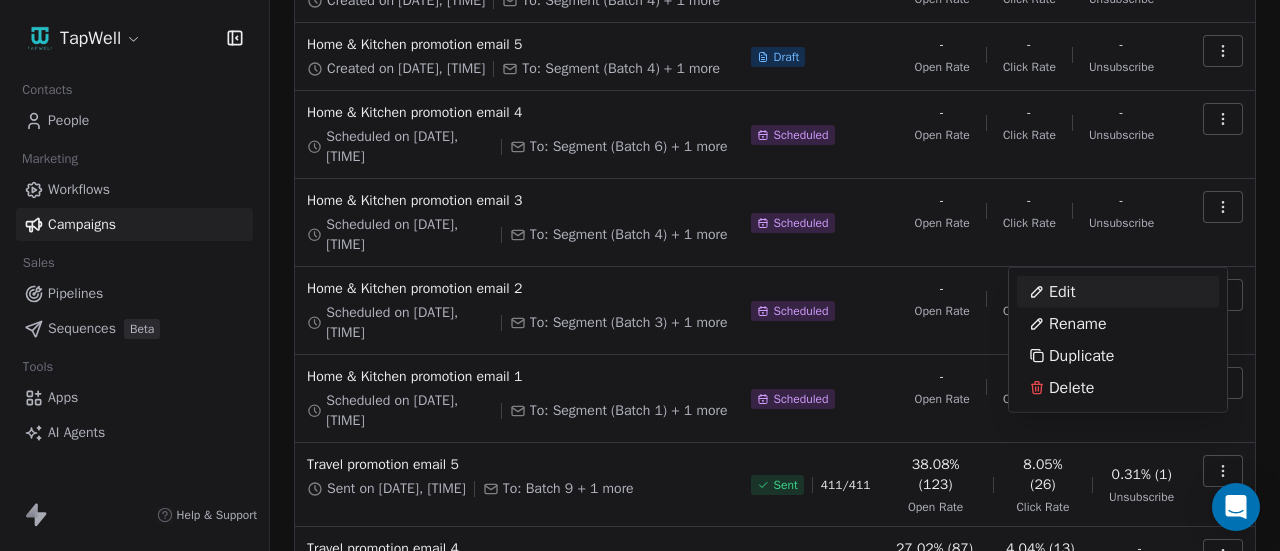 click on "Edit" at bounding box center (1118, 292) 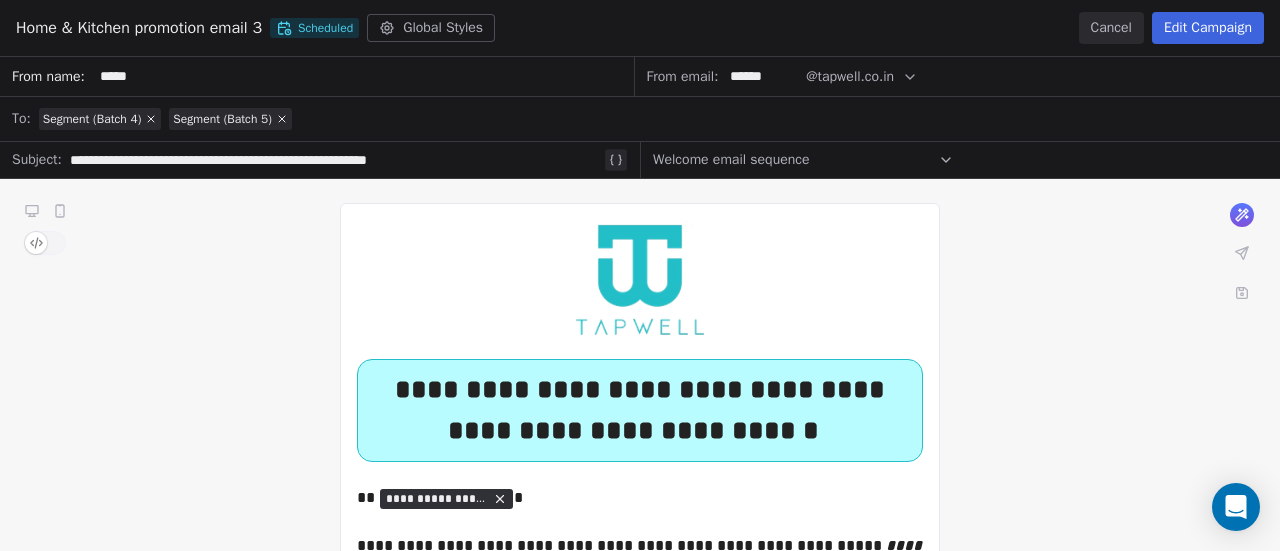 click on "**********" at bounding box center [640, 1946] 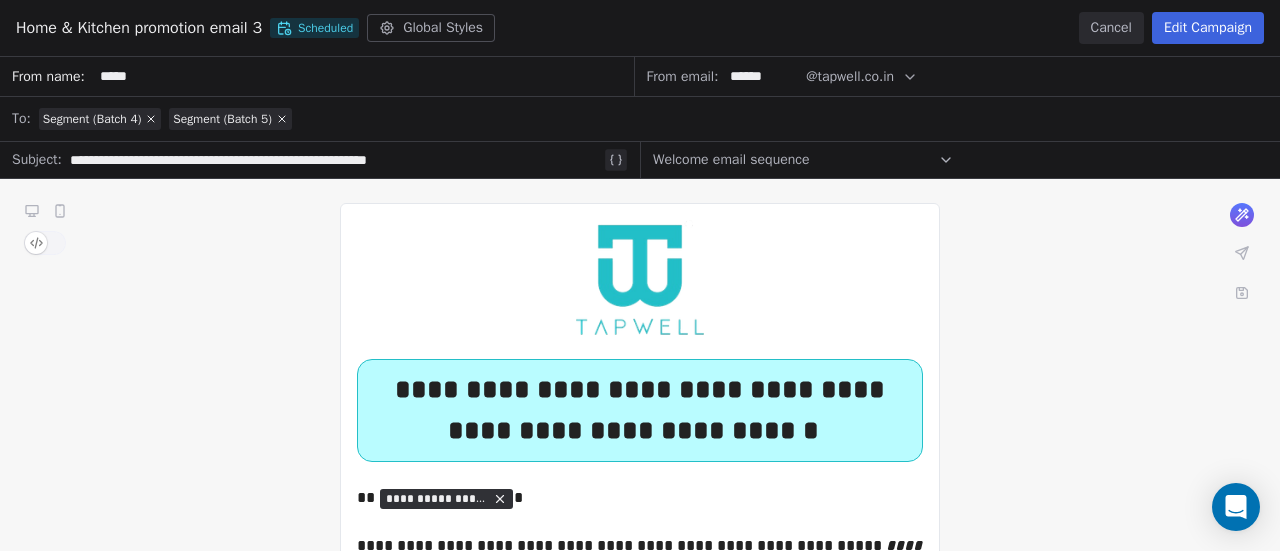 click on "**********" at bounding box center [640, 1946] 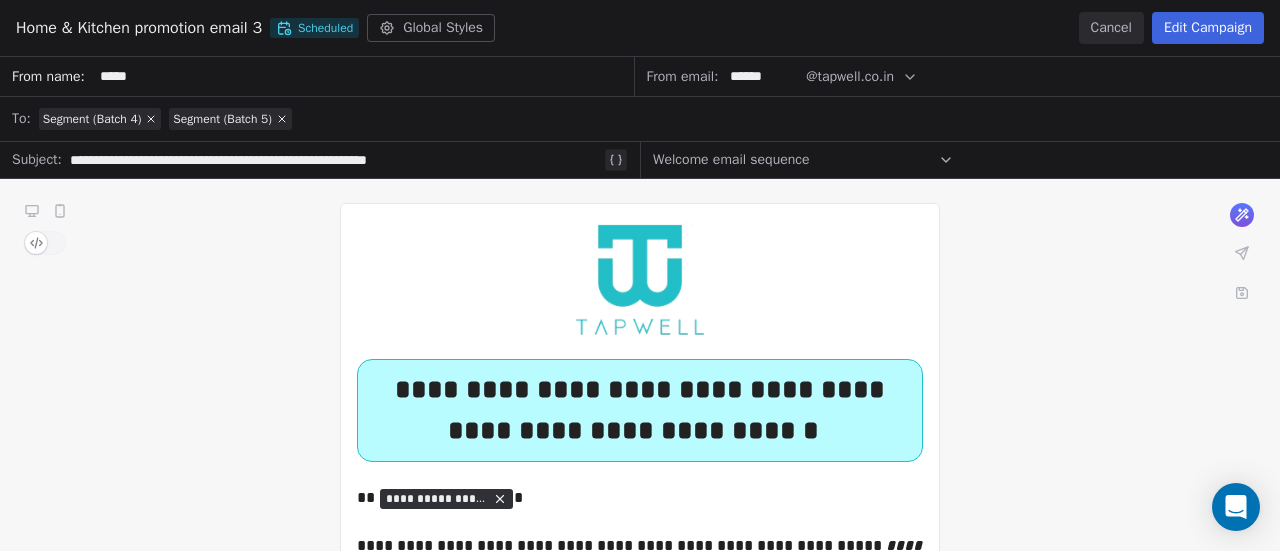 click on "Edit Campaign" at bounding box center [1208, 28] 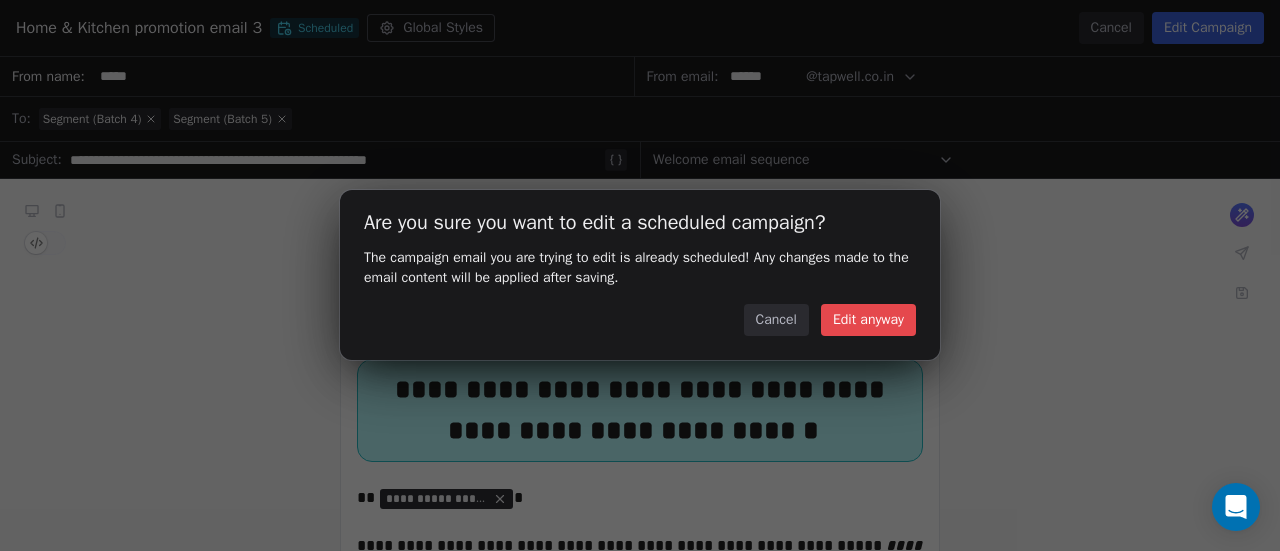 click on "Edit anyway" at bounding box center [868, 320] 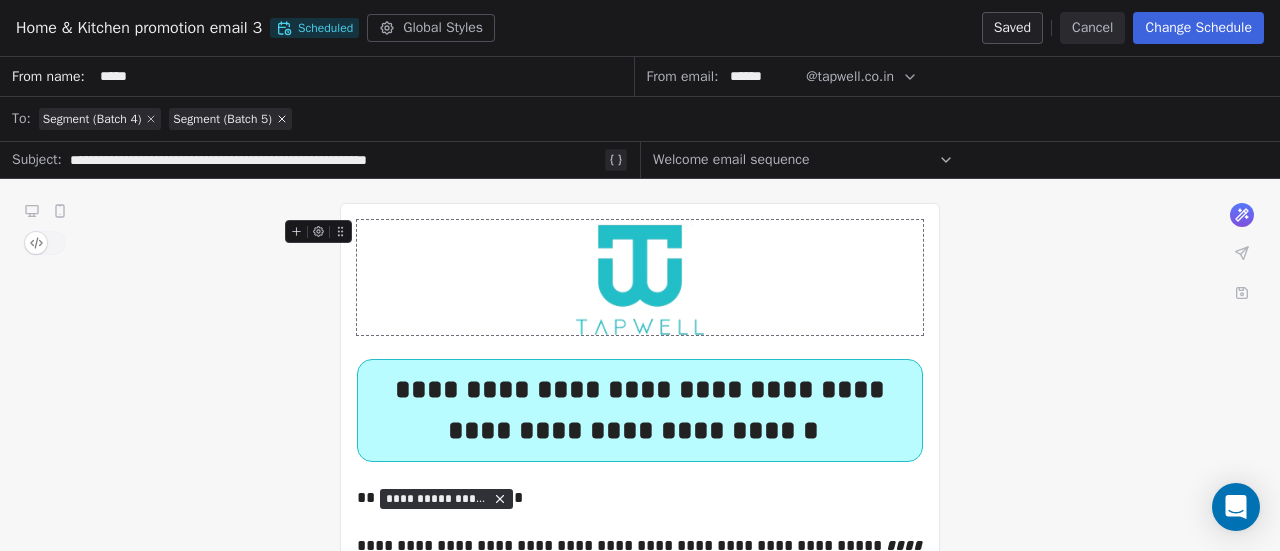 click 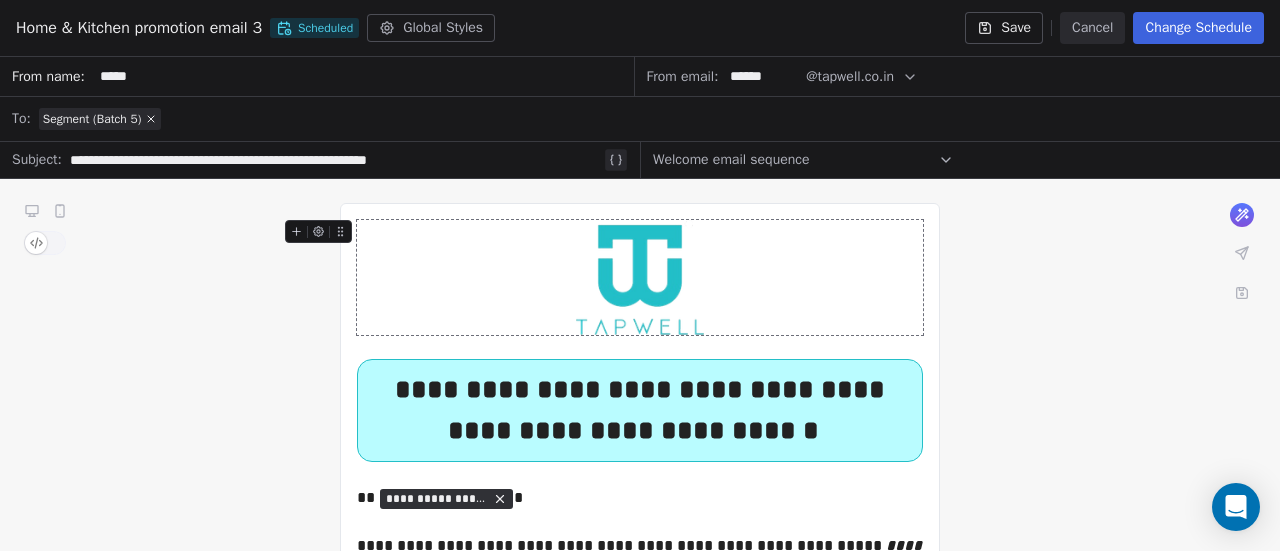 click 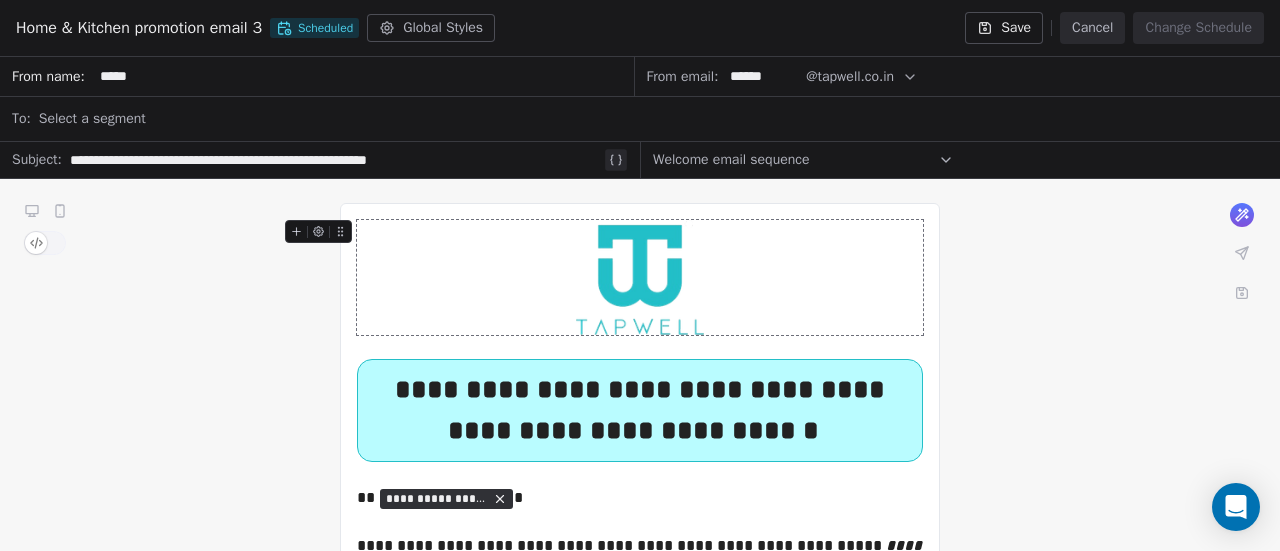 click on "Select a segment" at bounding box center [653, 119] 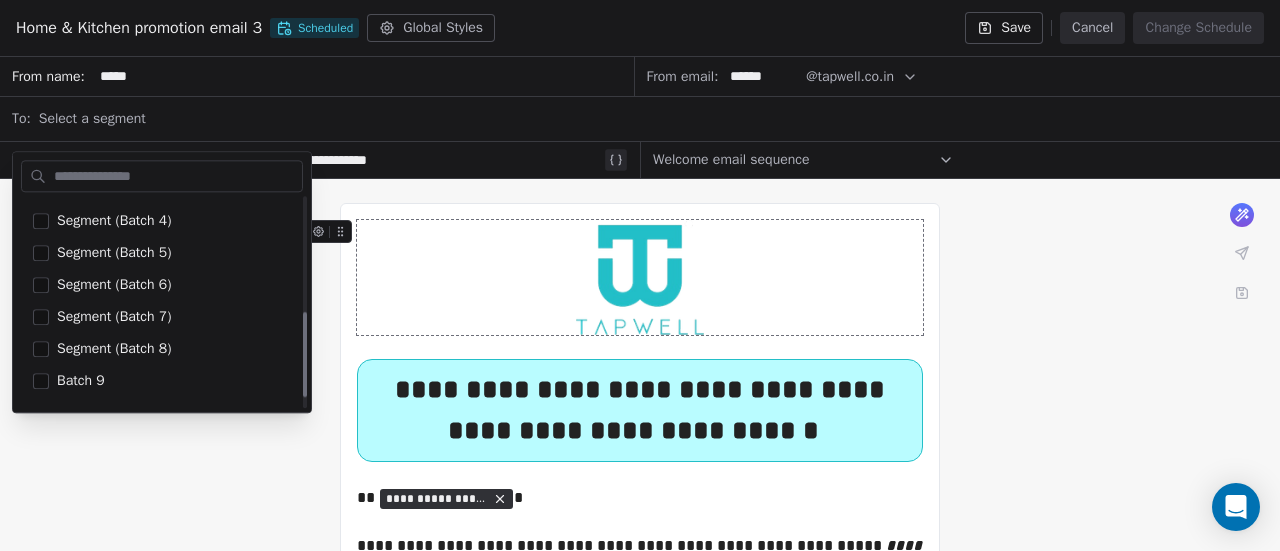 scroll, scrollTop: 284, scrollLeft: 0, axis: vertical 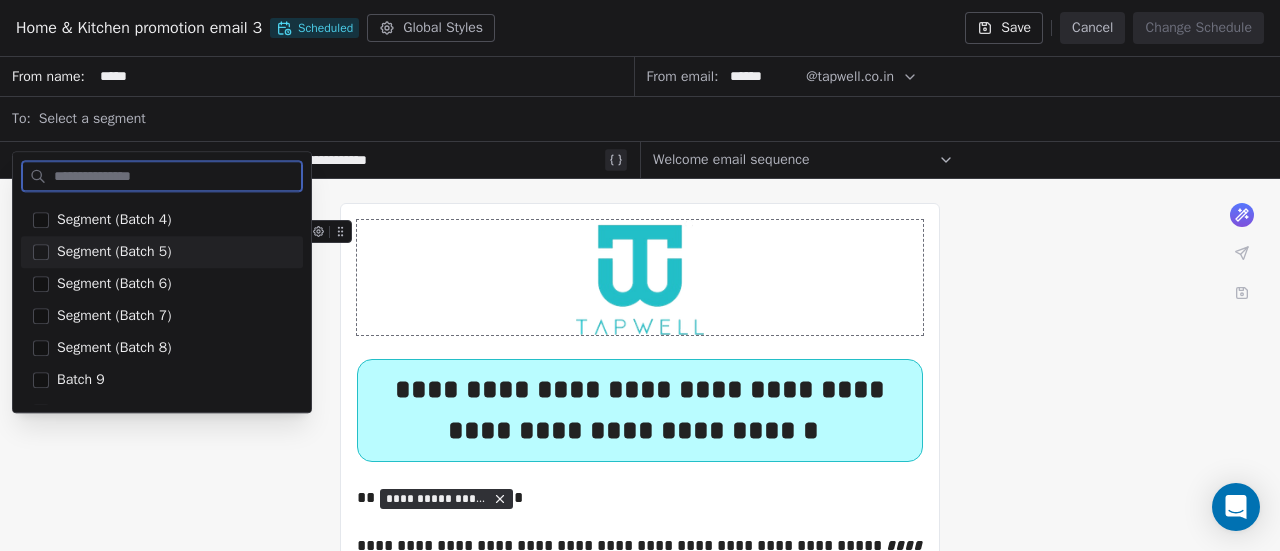 click at bounding box center (41, 252) 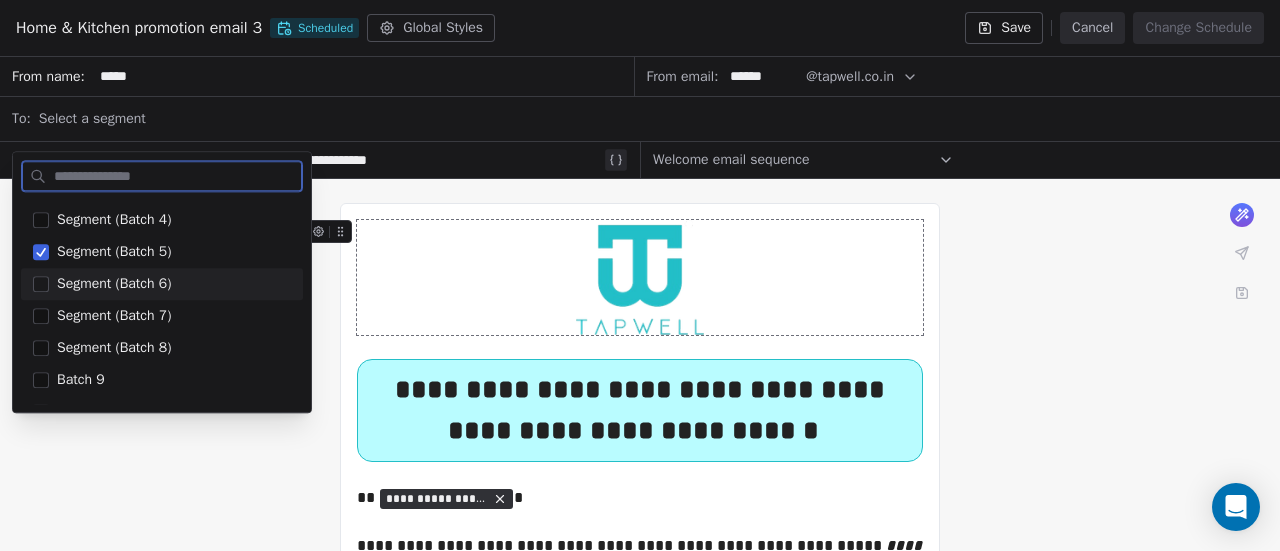 click at bounding box center [41, 284] 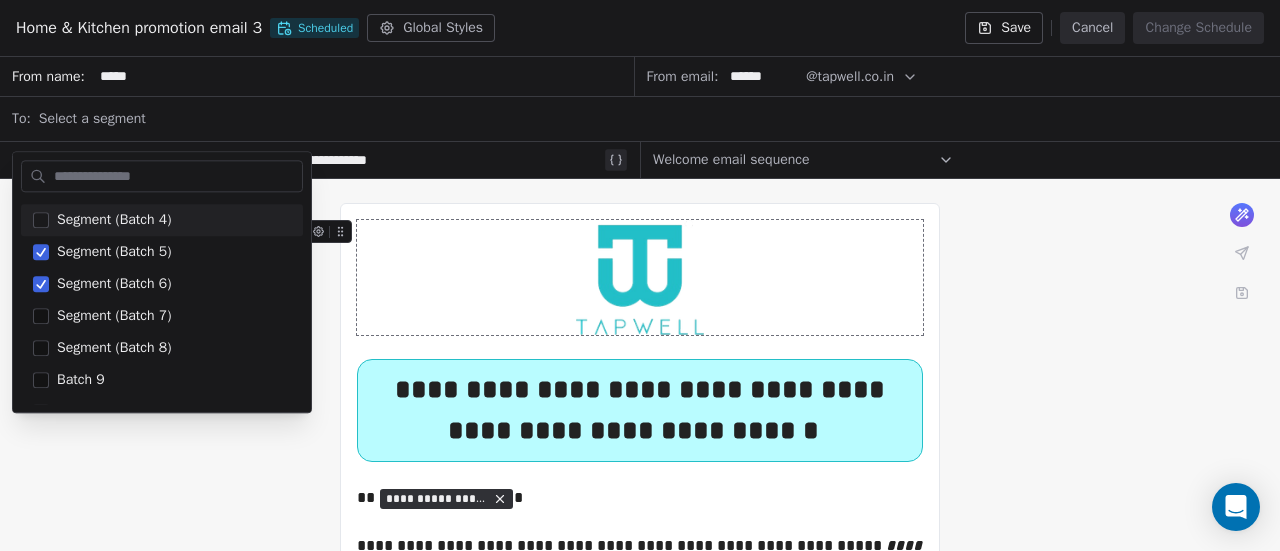 click on "*****" at bounding box center [363, 76] 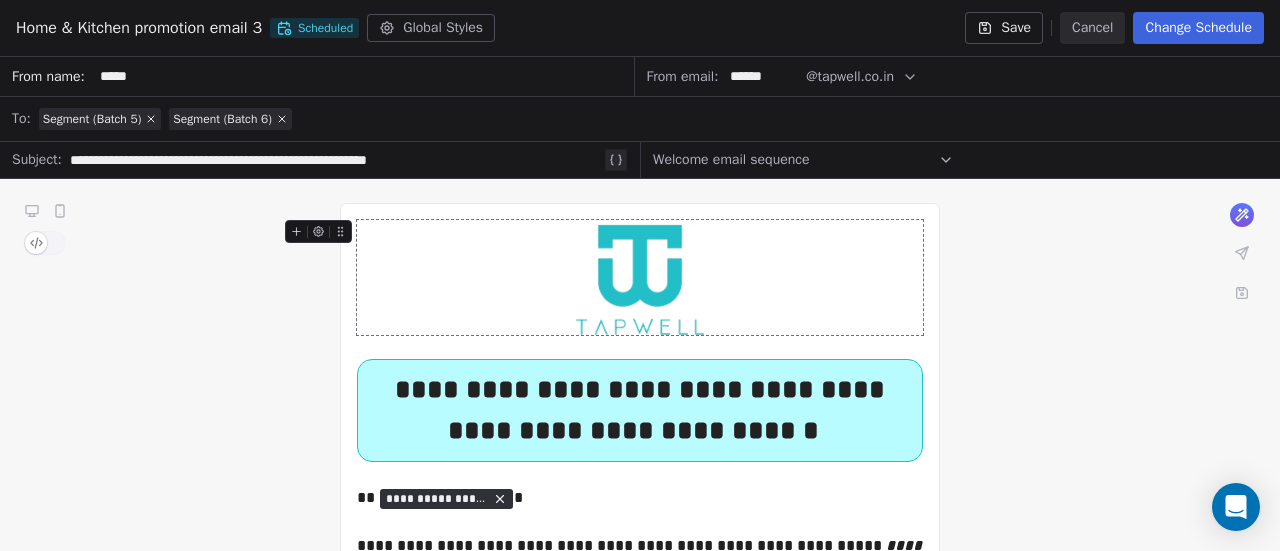 click on "Save" at bounding box center [1004, 28] 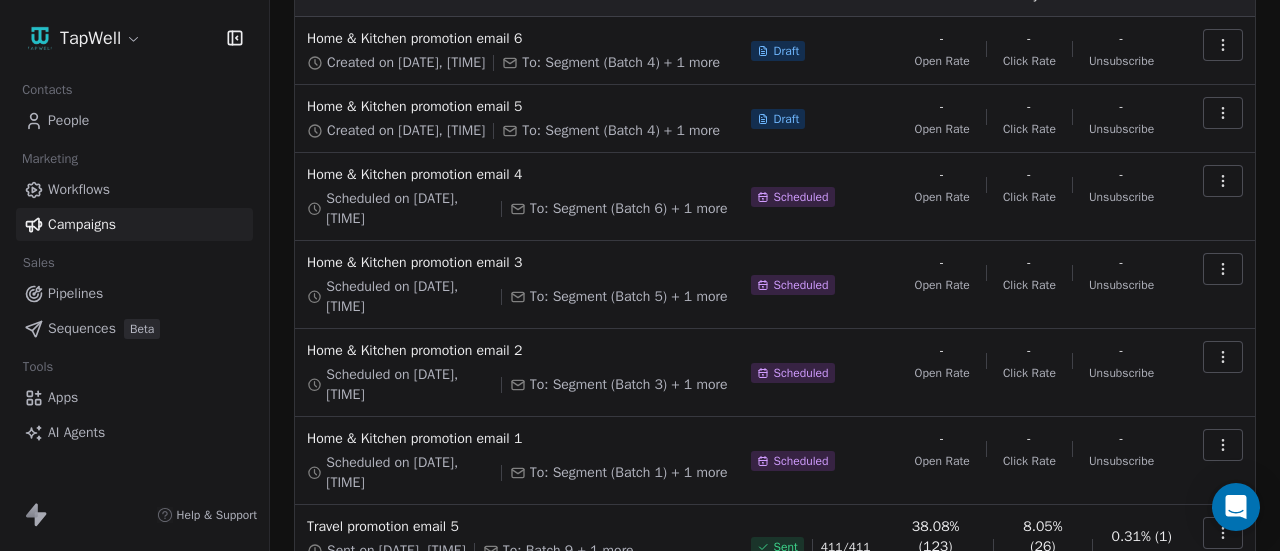 scroll, scrollTop: 151, scrollLeft: 0, axis: vertical 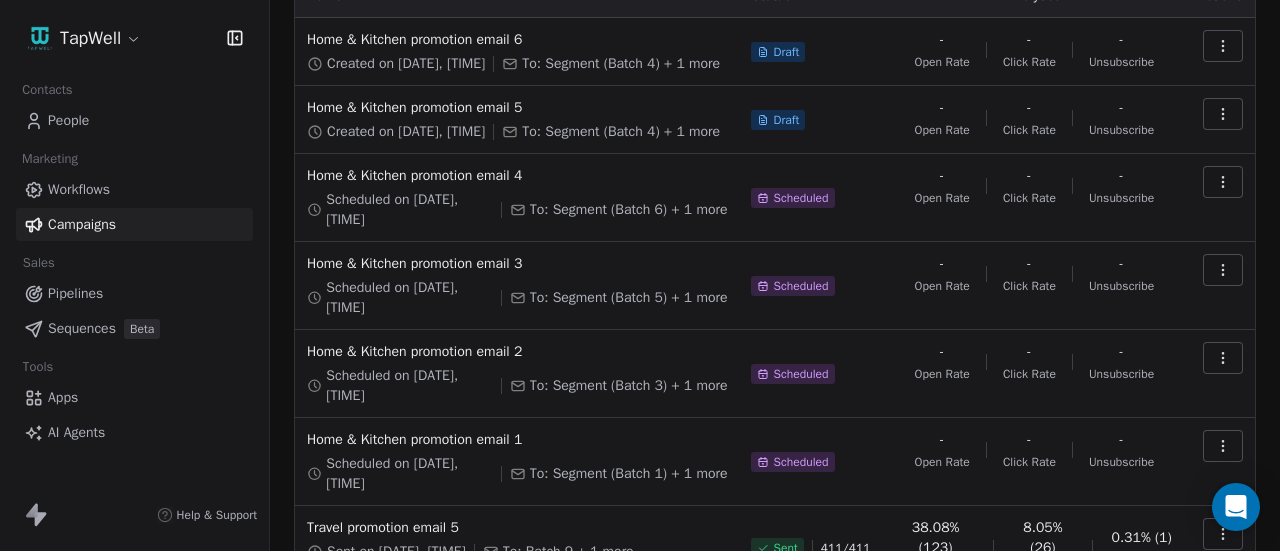 click at bounding box center [1223, 182] 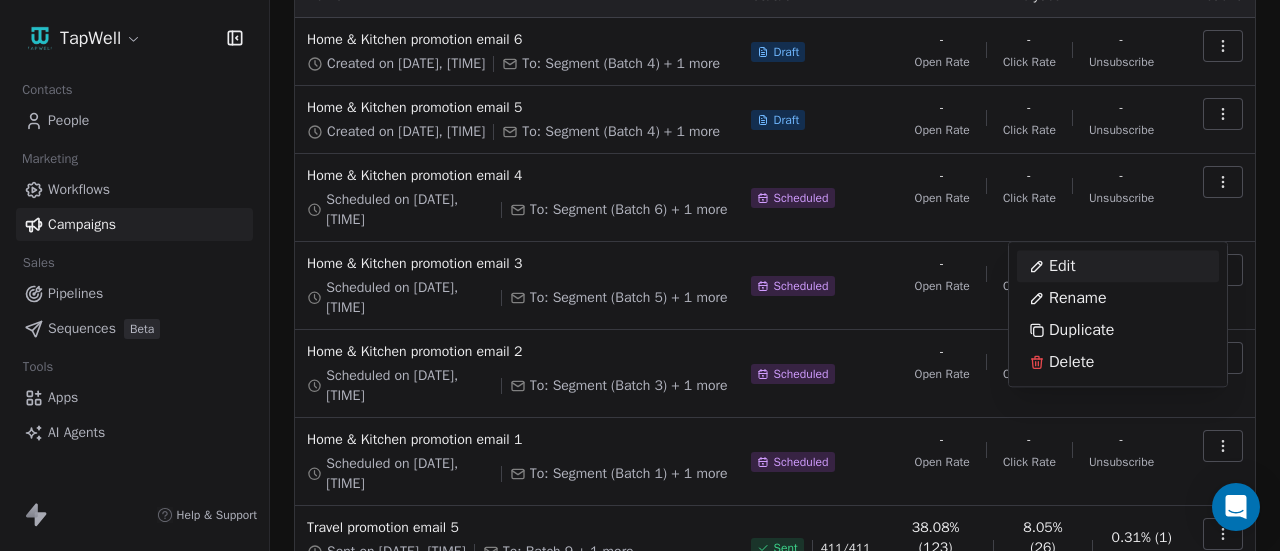 click on "Edit" at bounding box center (1118, 266) 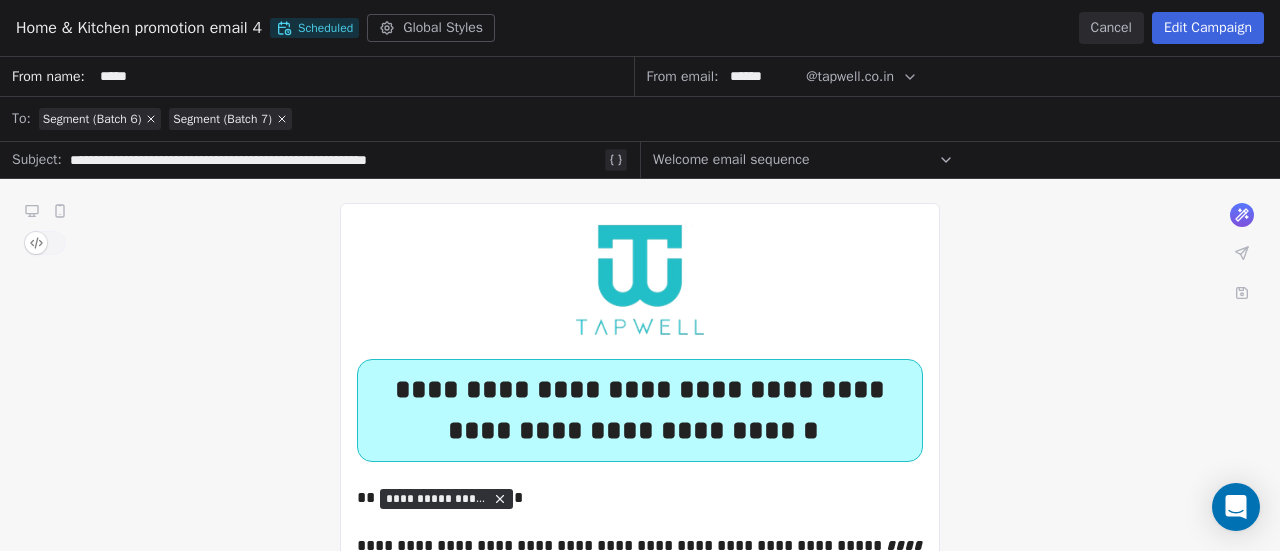 click on "**********" at bounding box center [640, 1946] 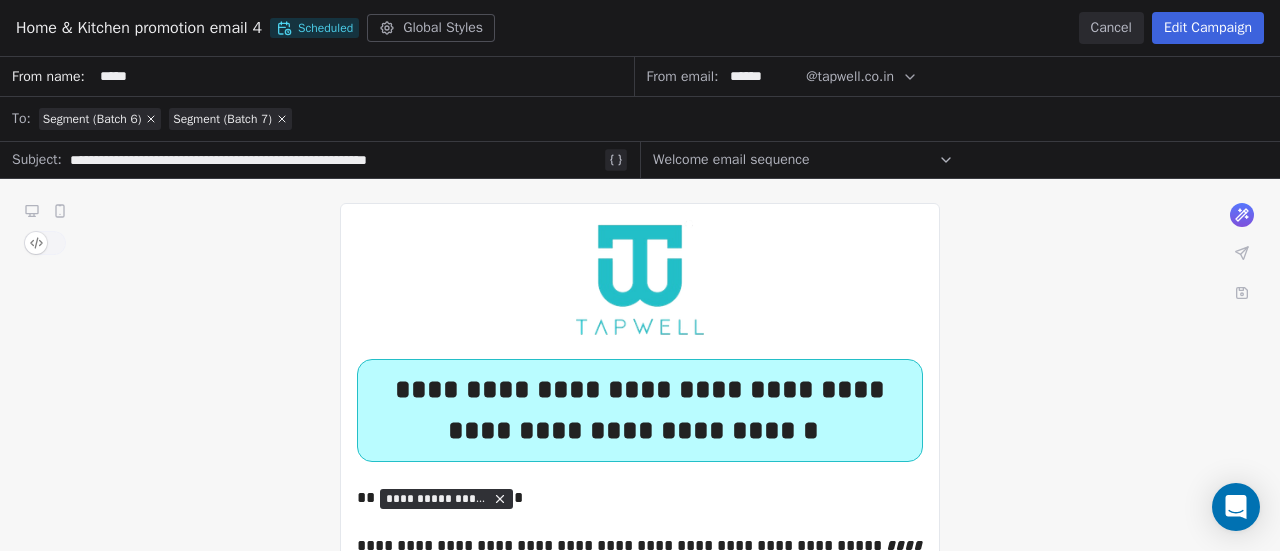 click on "**********" at bounding box center (640, 1946) 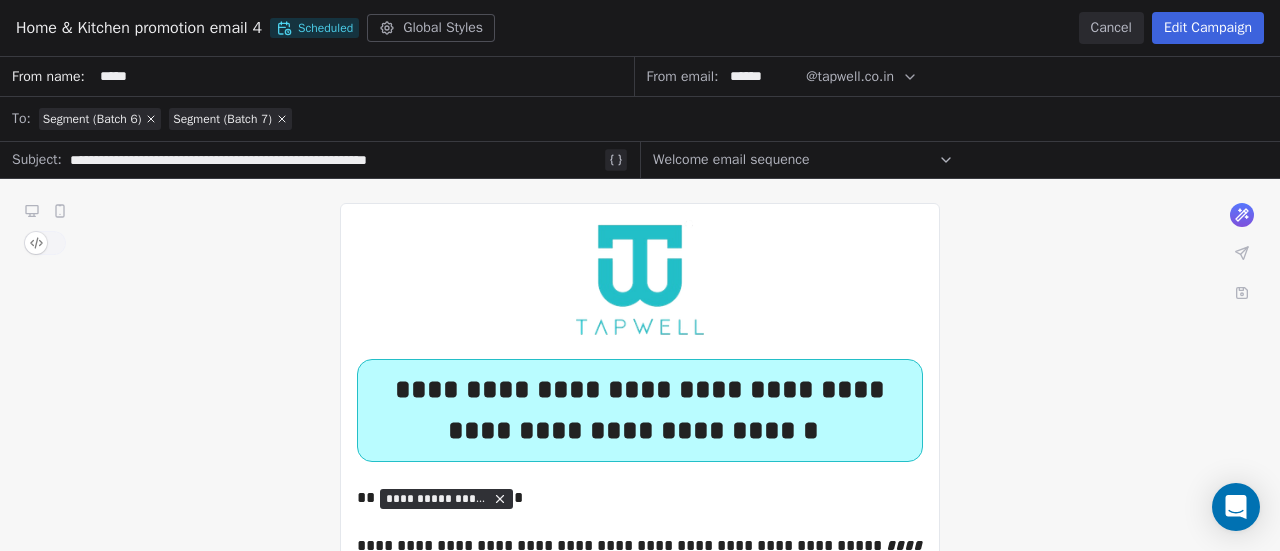click on "Edit Campaign" at bounding box center [1208, 28] 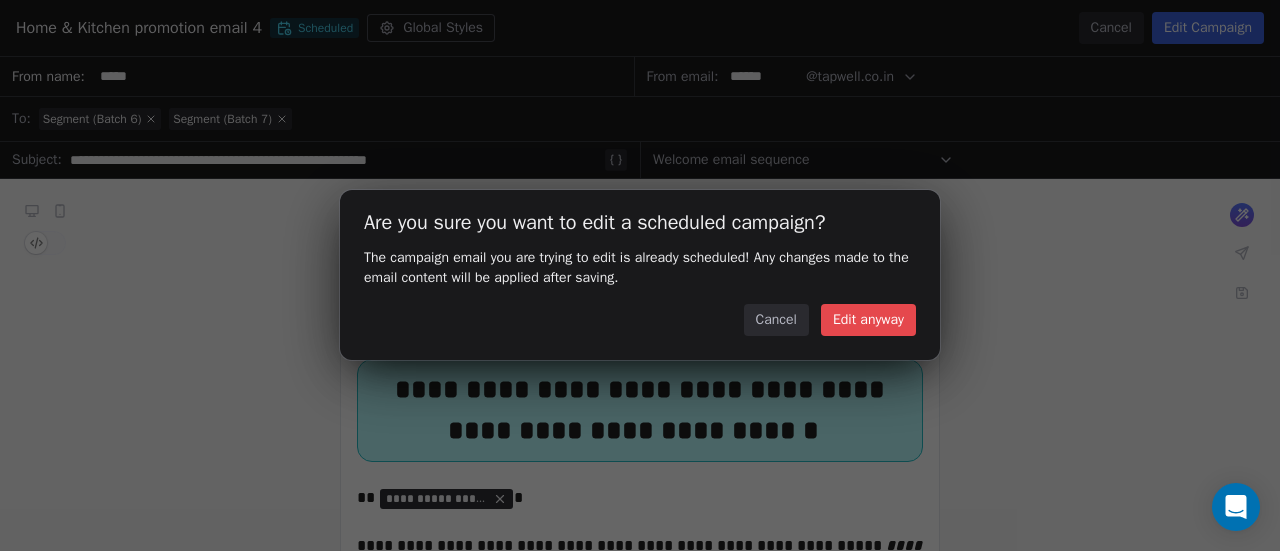 click on "Edit anyway" at bounding box center (868, 320) 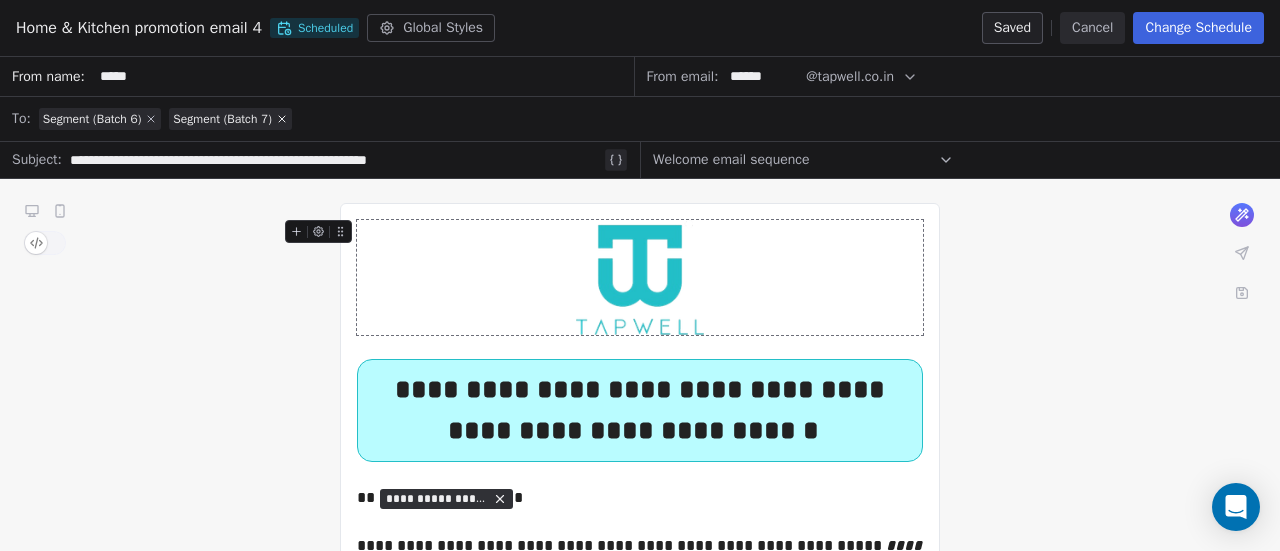 click 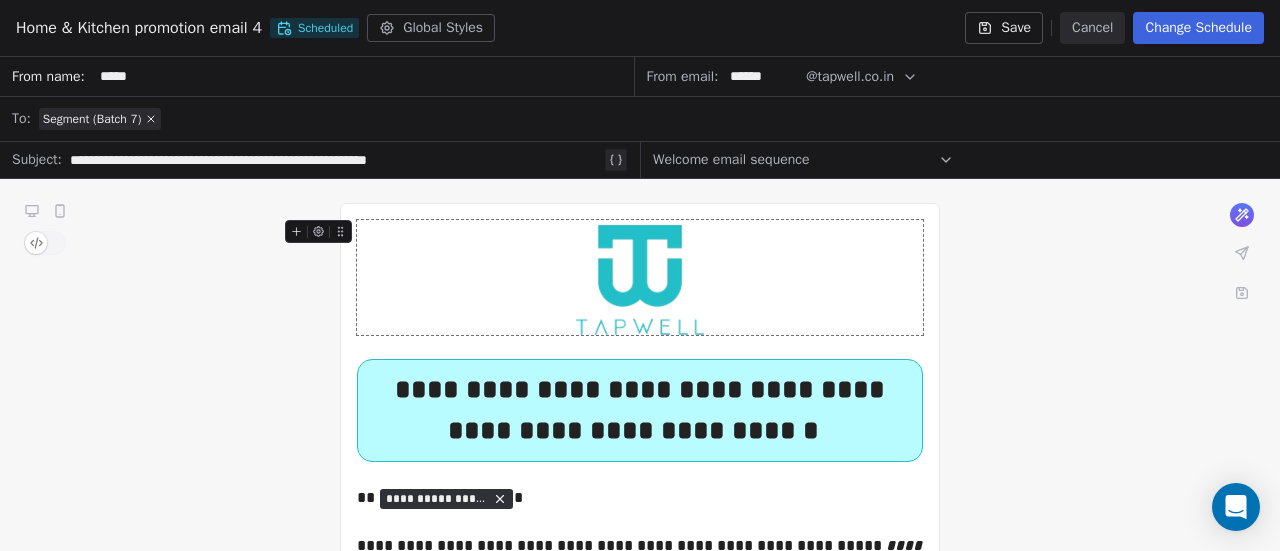 click 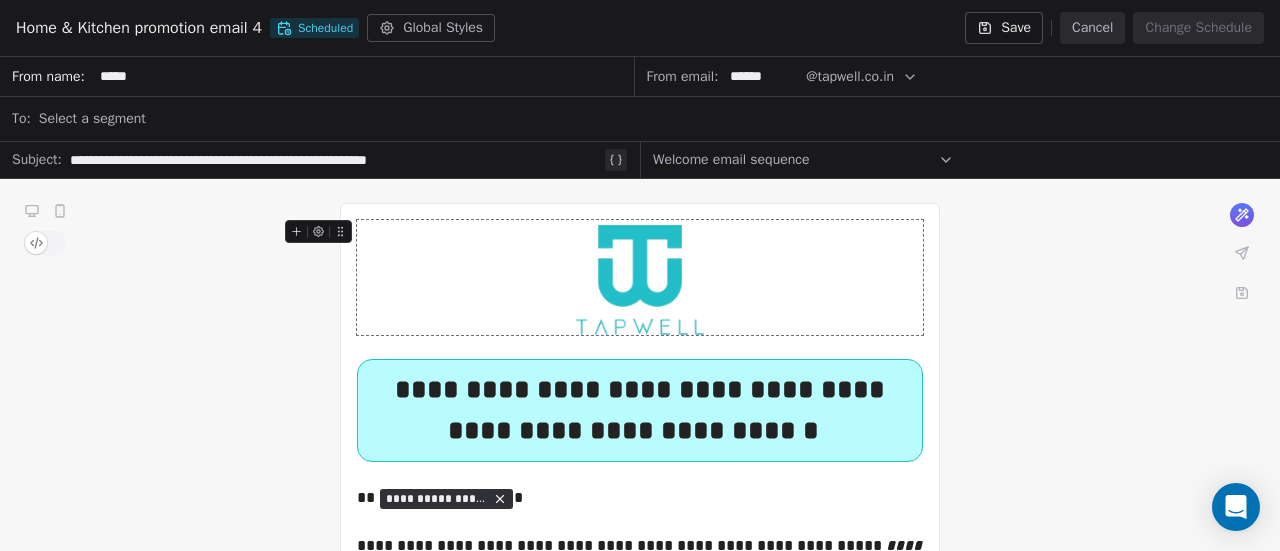 click on "Select a segment" at bounding box center [653, 119] 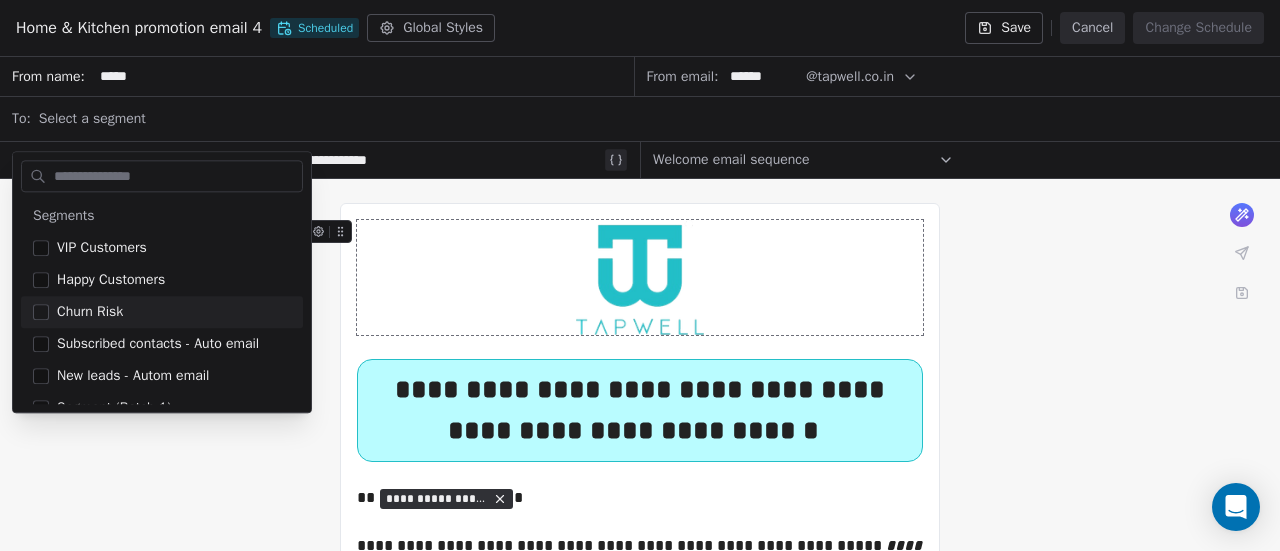 scroll, scrollTop: 307, scrollLeft: 0, axis: vertical 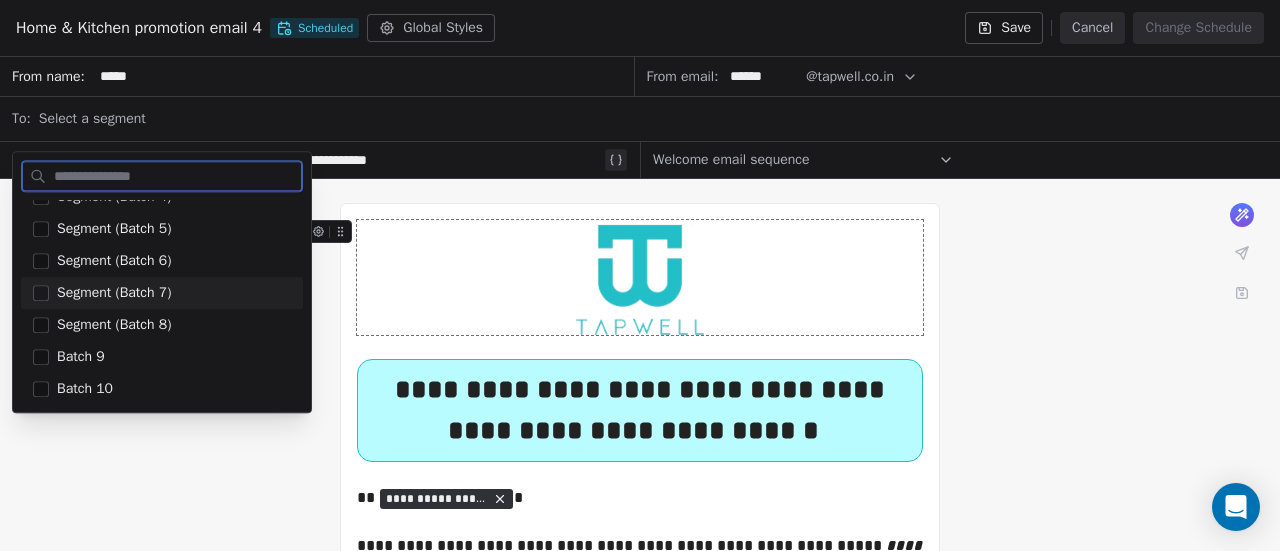 click on "Segment (Batch 7)" at bounding box center (162, 293) 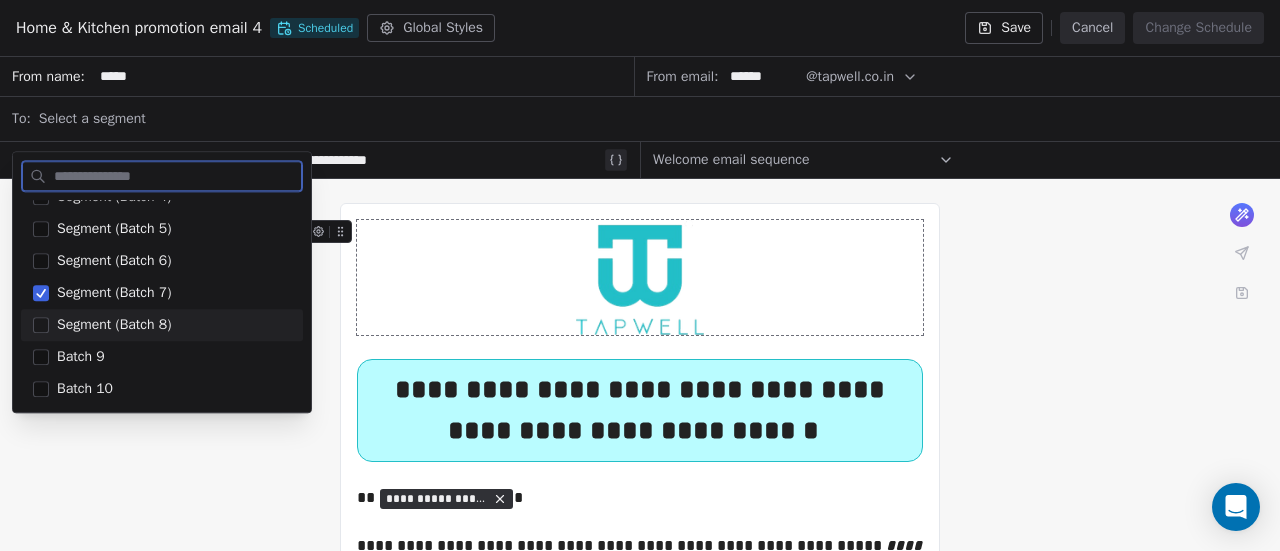 click on "Segment (Batch 8)" at bounding box center [114, 325] 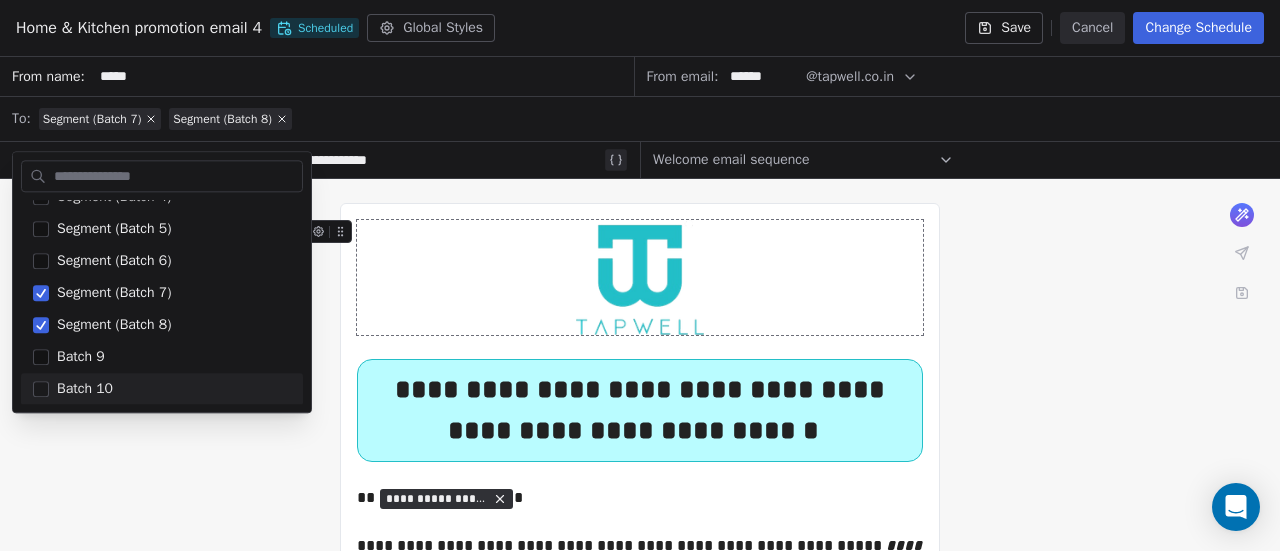 click on "**********" at bounding box center (640, 2028) 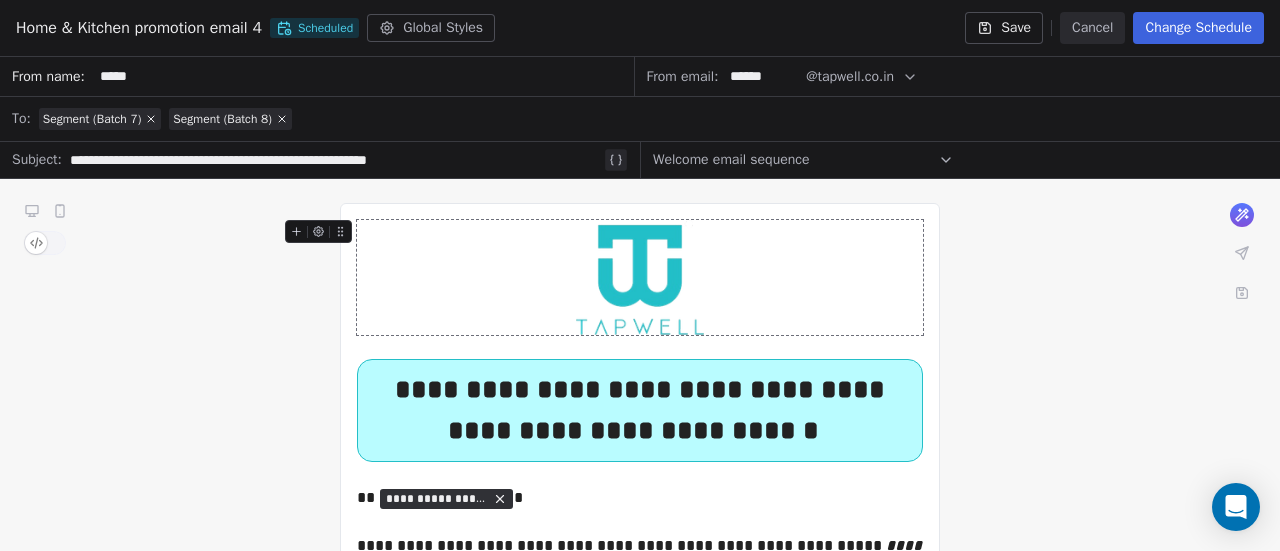 click on "Change Schedule" at bounding box center (1198, 28) 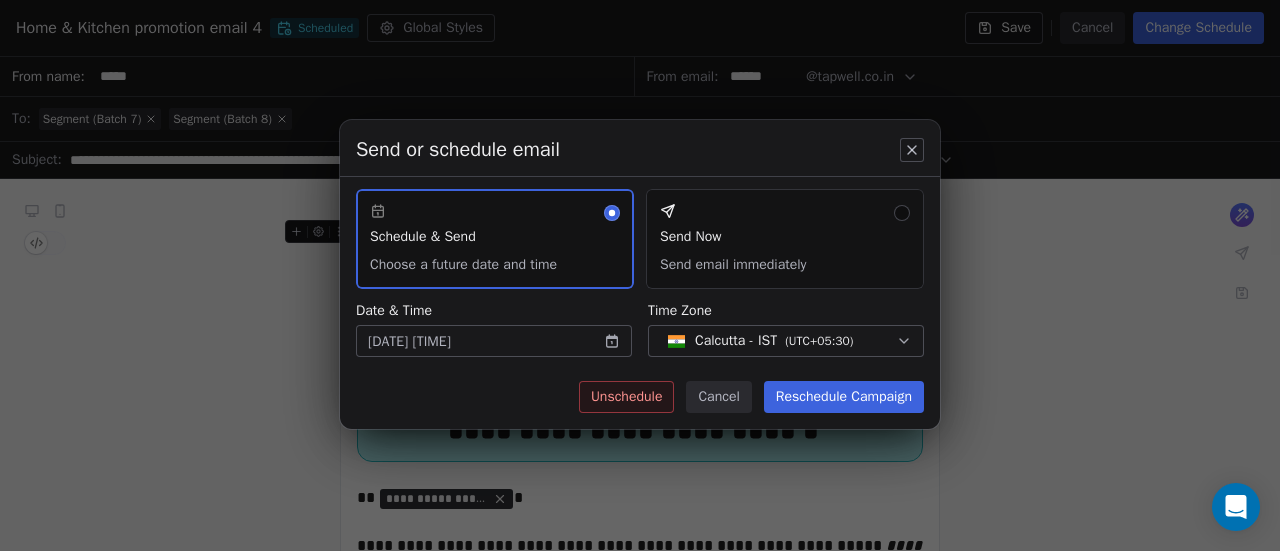 click at bounding box center [912, 150] 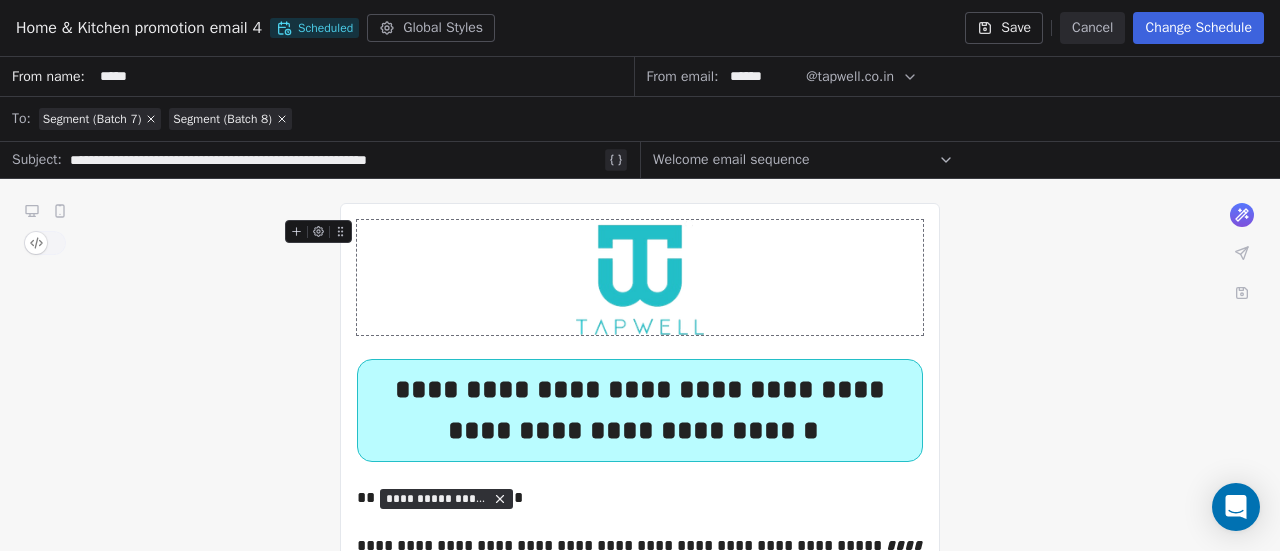 click 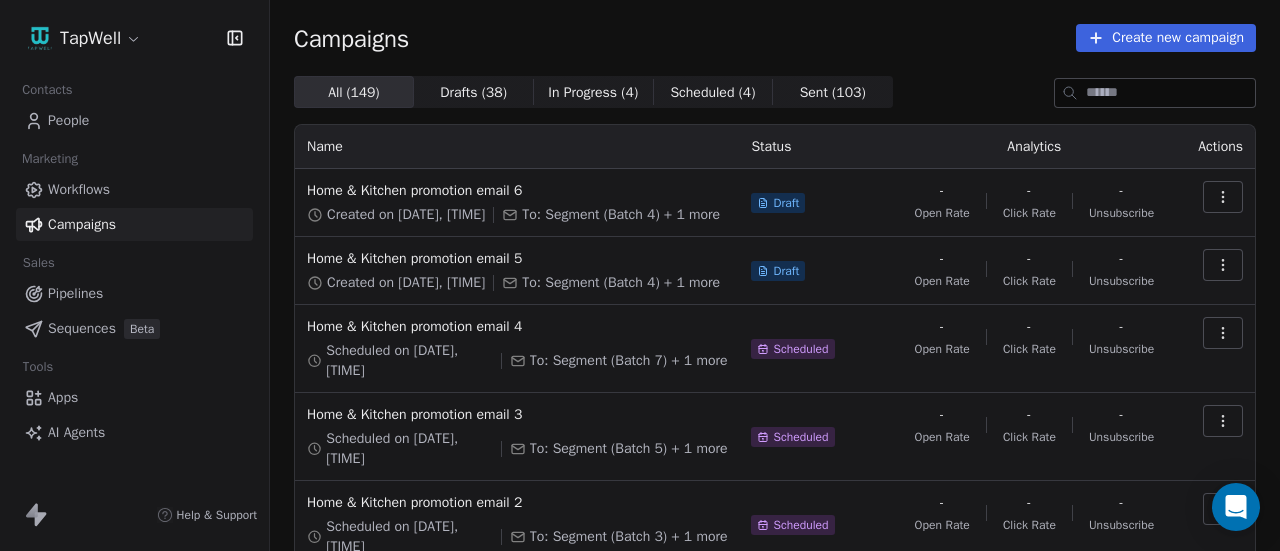 scroll, scrollTop: 0, scrollLeft: 0, axis: both 